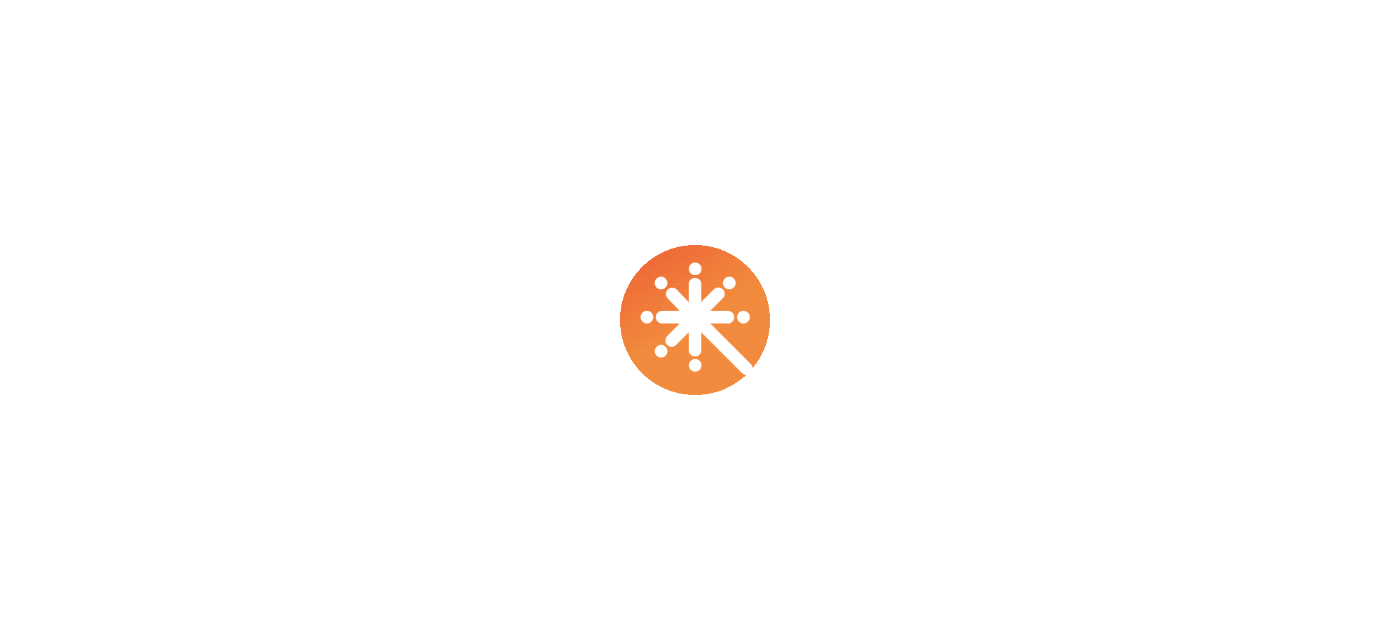 scroll, scrollTop: 0, scrollLeft: 0, axis: both 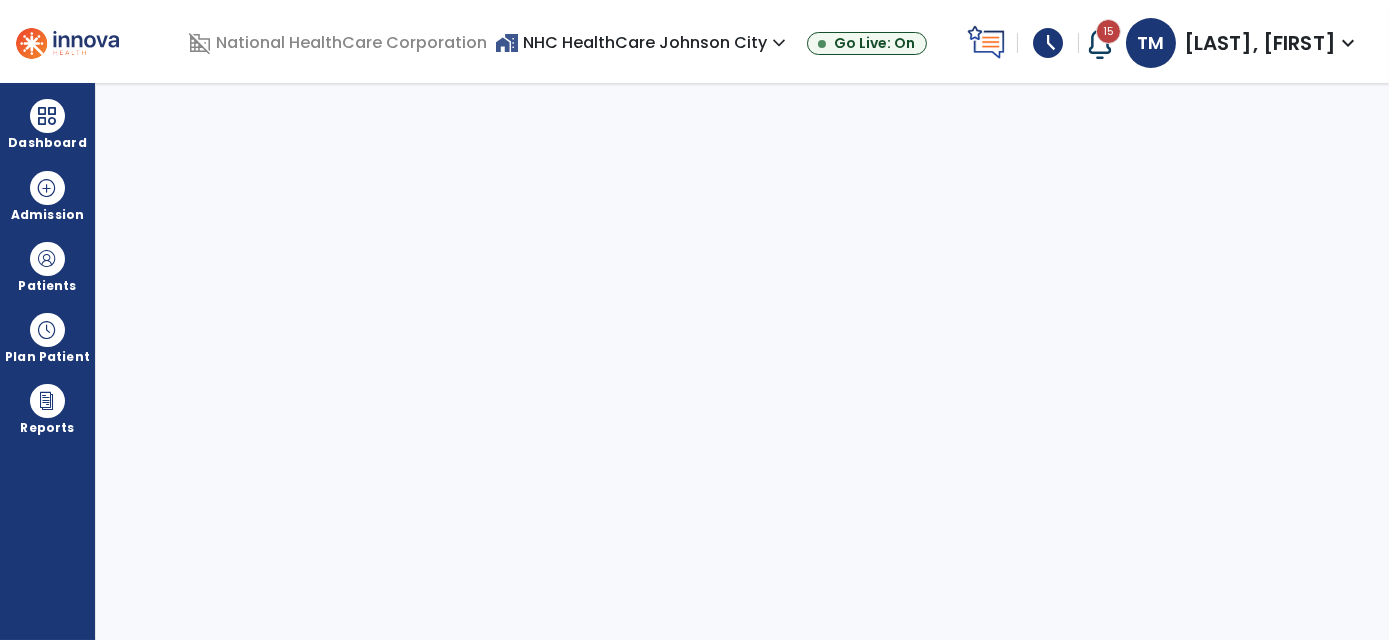 select on "****" 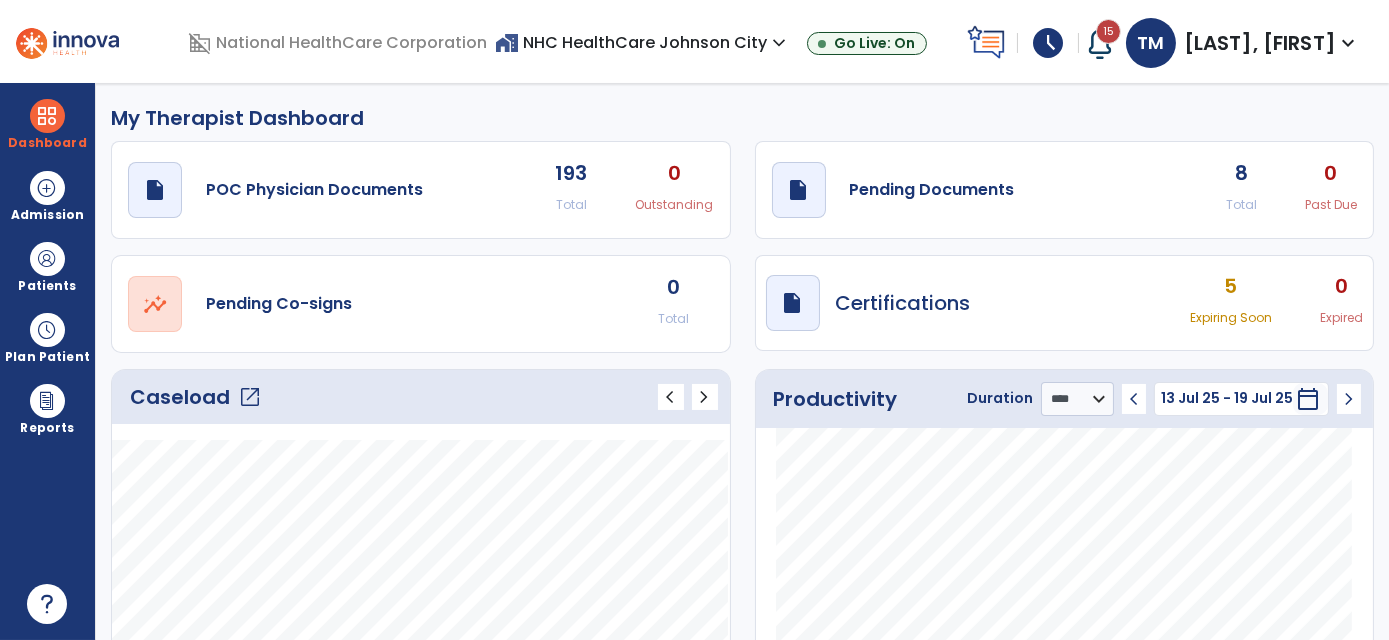 click on "schedule" at bounding box center [1048, 43] 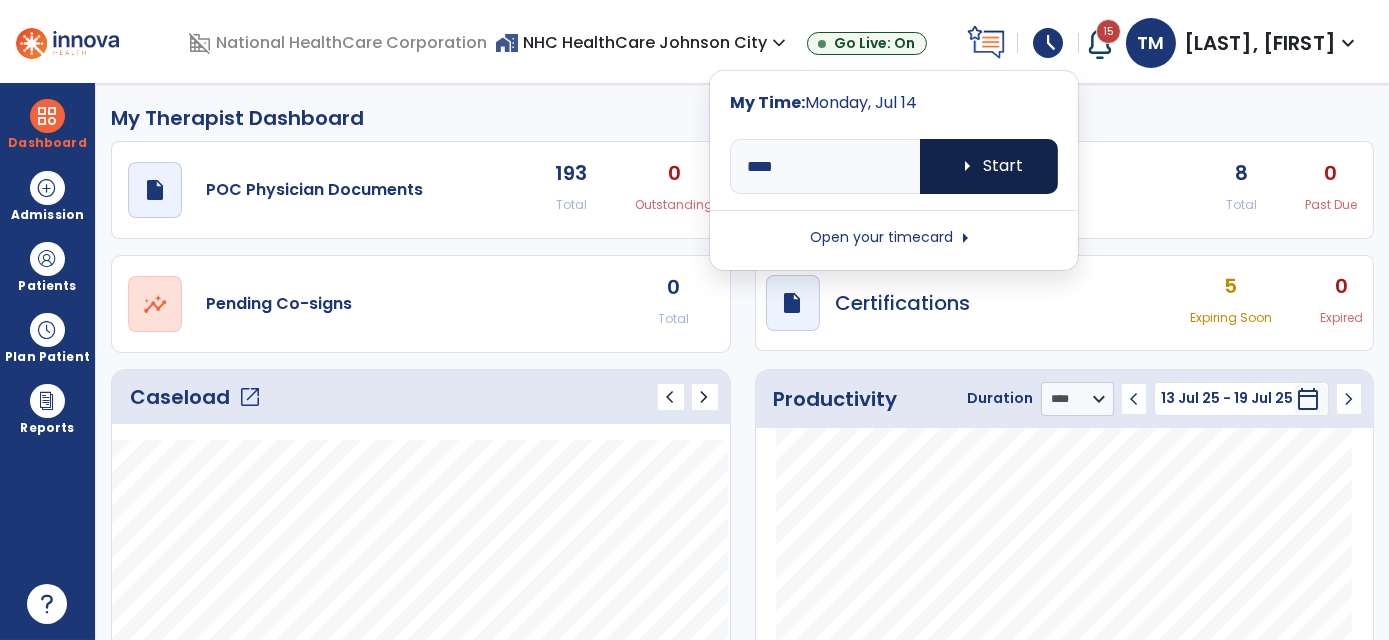 click on "arrow_right  Start" at bounding box center (989, 166) 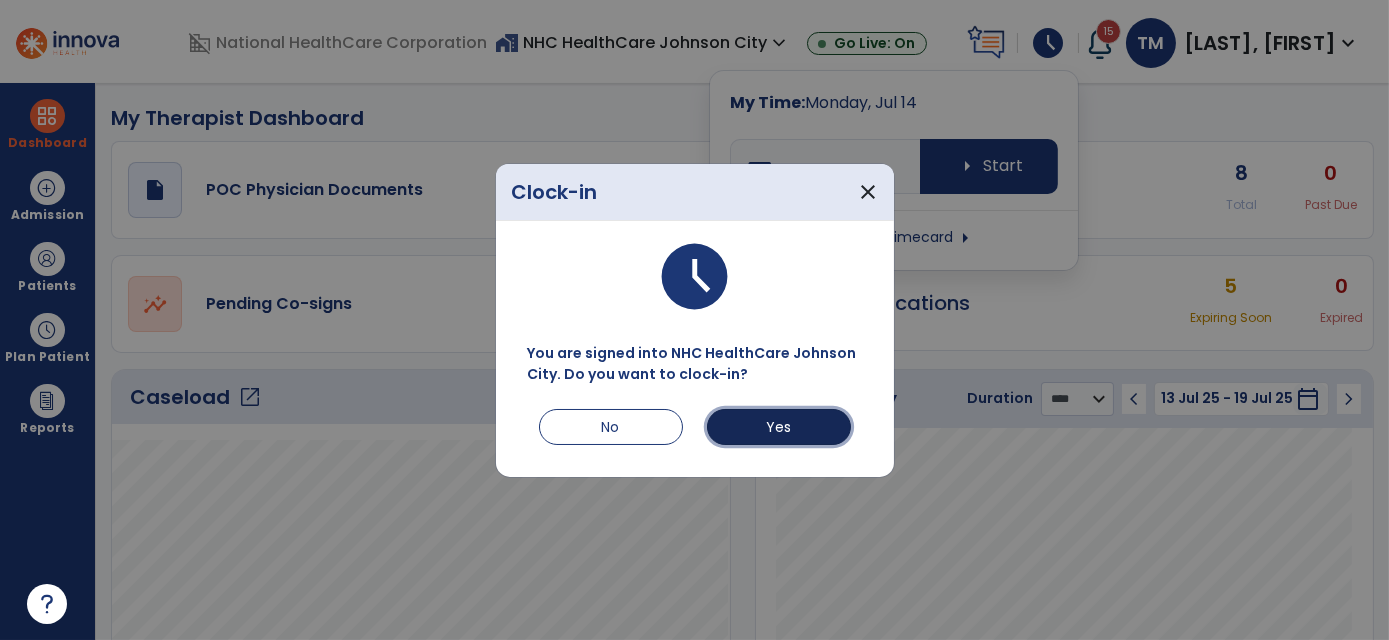 click on "Yes" at bounding box center [779, 427] 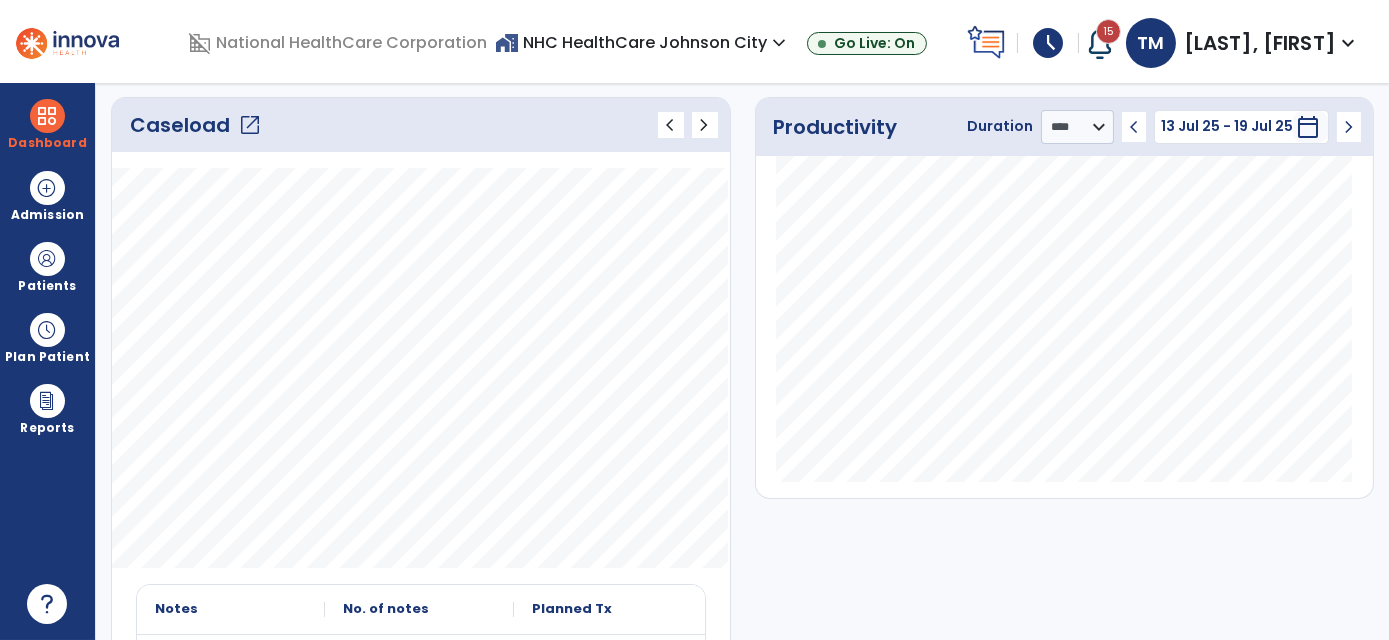 scroll, scrollTop: 0, scrollLeft: 0, axis: both 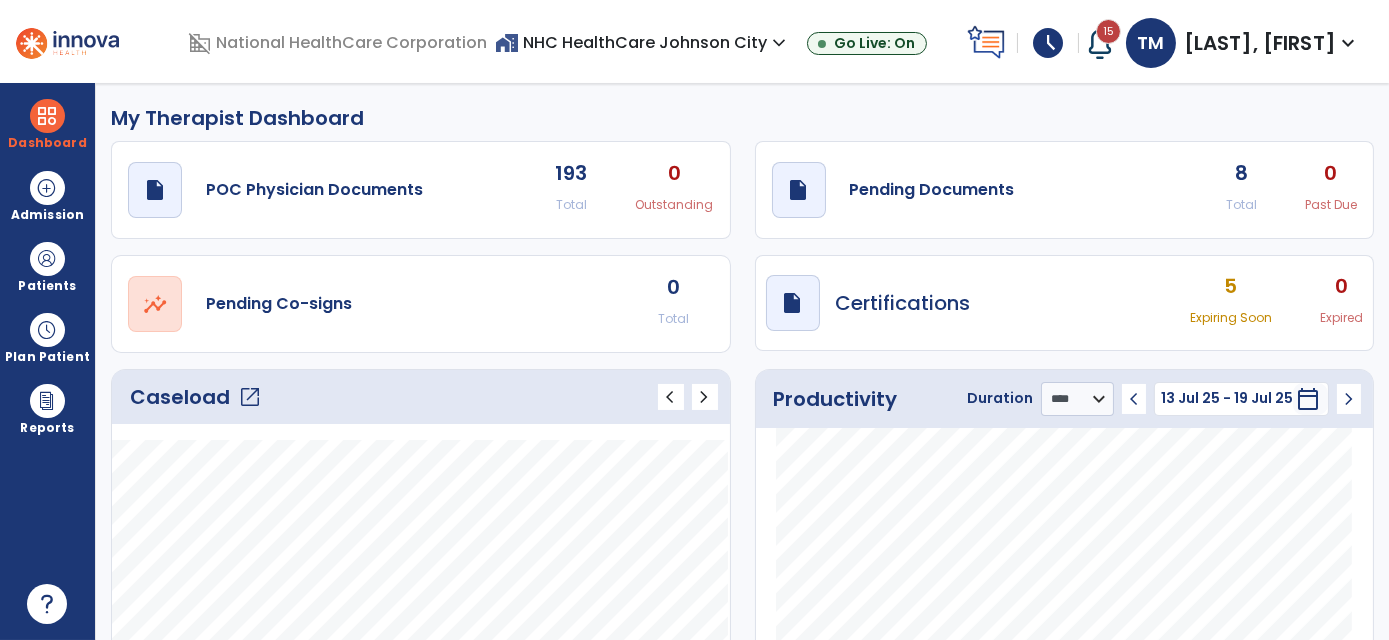 drag, startPoint x: 587, startPoint y: 360, endPoint x: 445, endPoint y: 308, distance: 151.2217 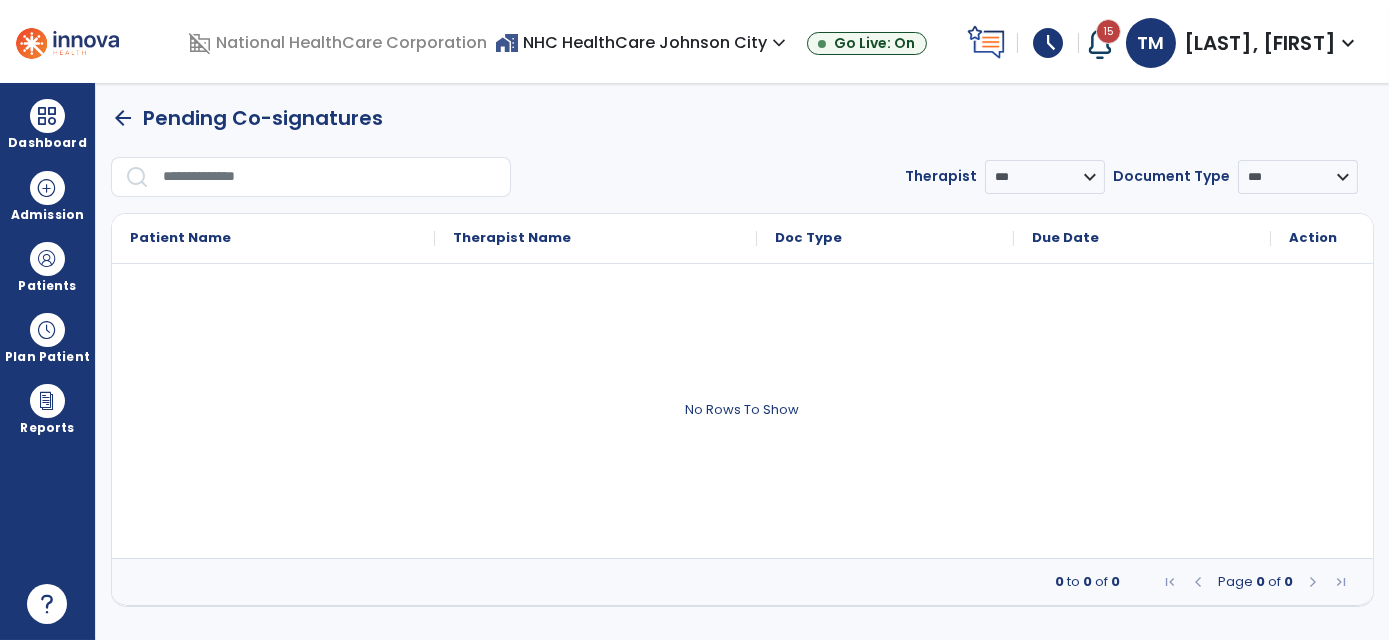 click on "arrow_back" 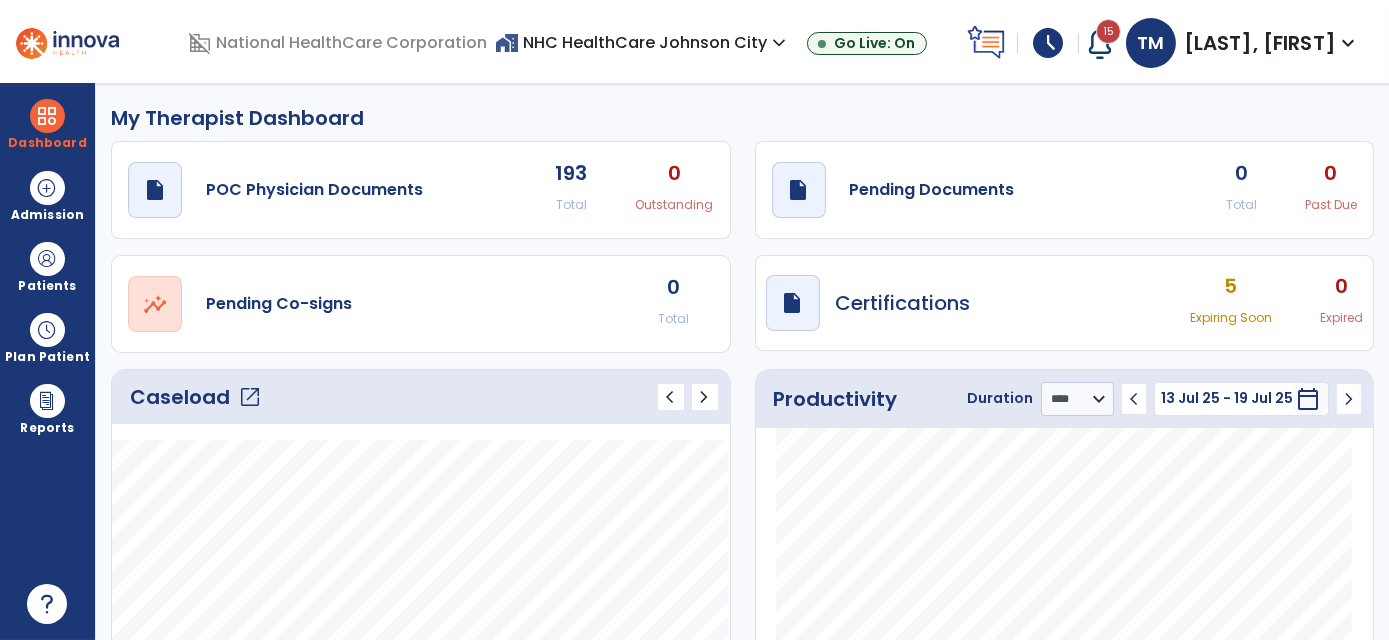 click on "open_in_new" 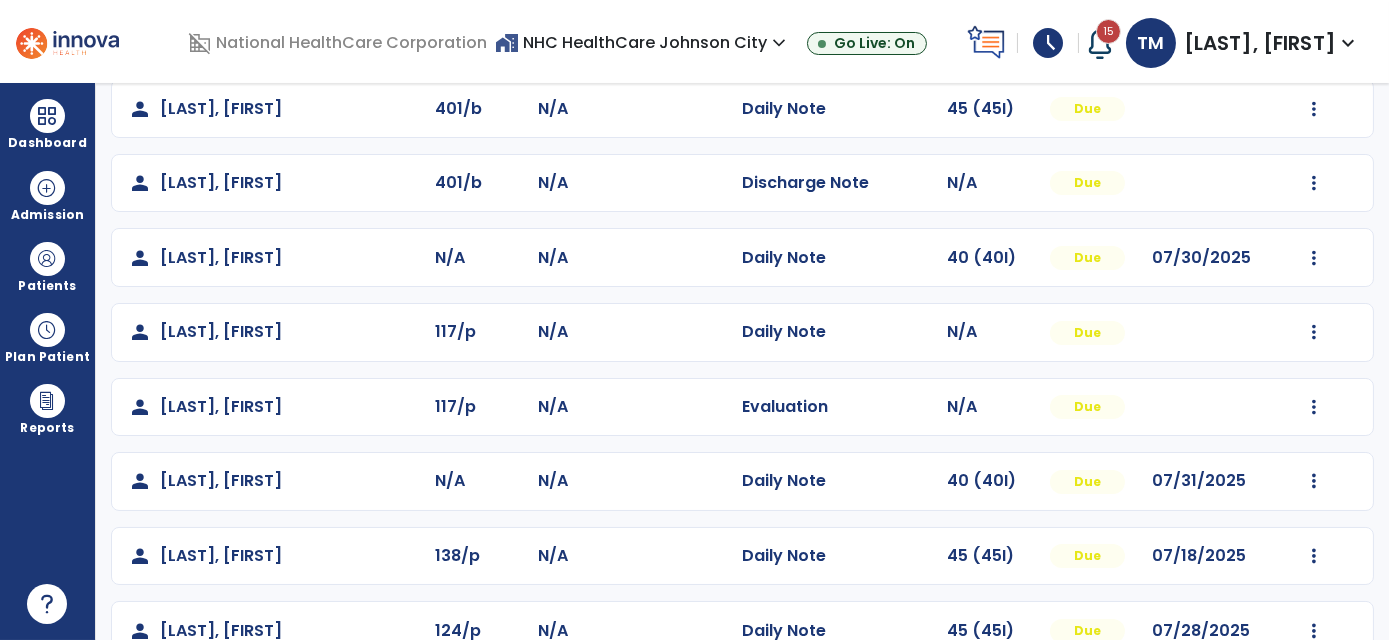 scroll, scrollTop: 280, scrollLeft: 0, axis: vertical 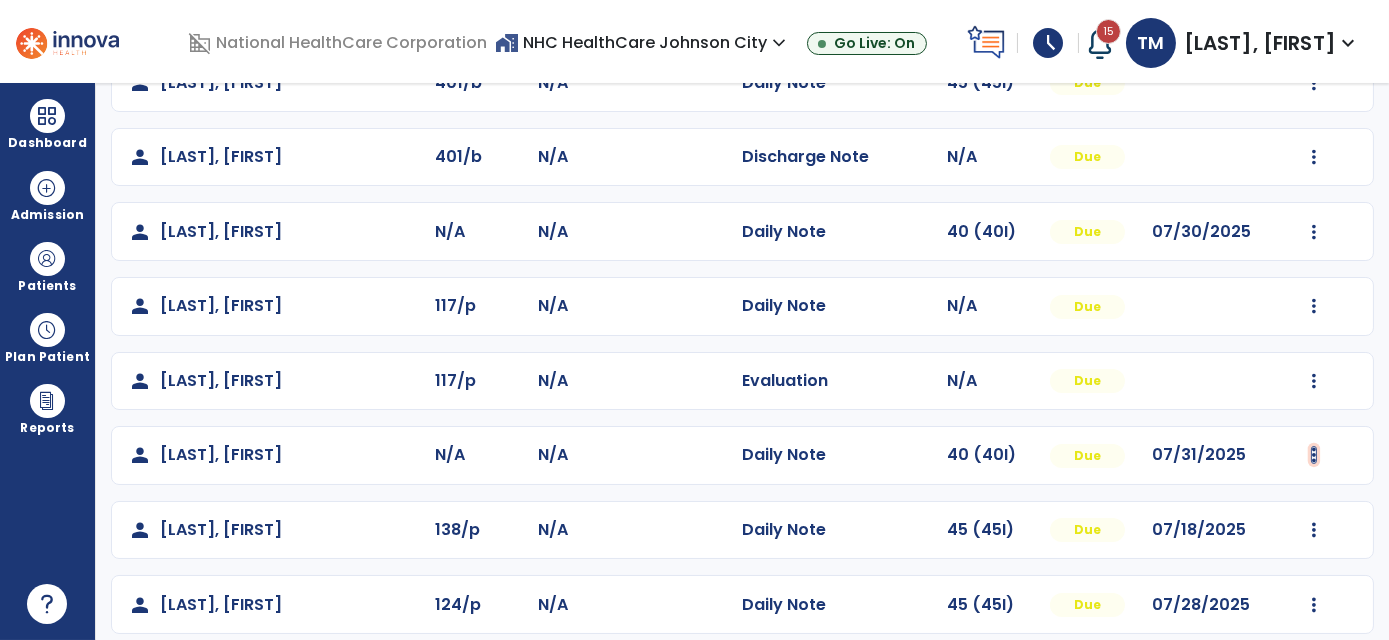 click at bounding box center [1314, 8] 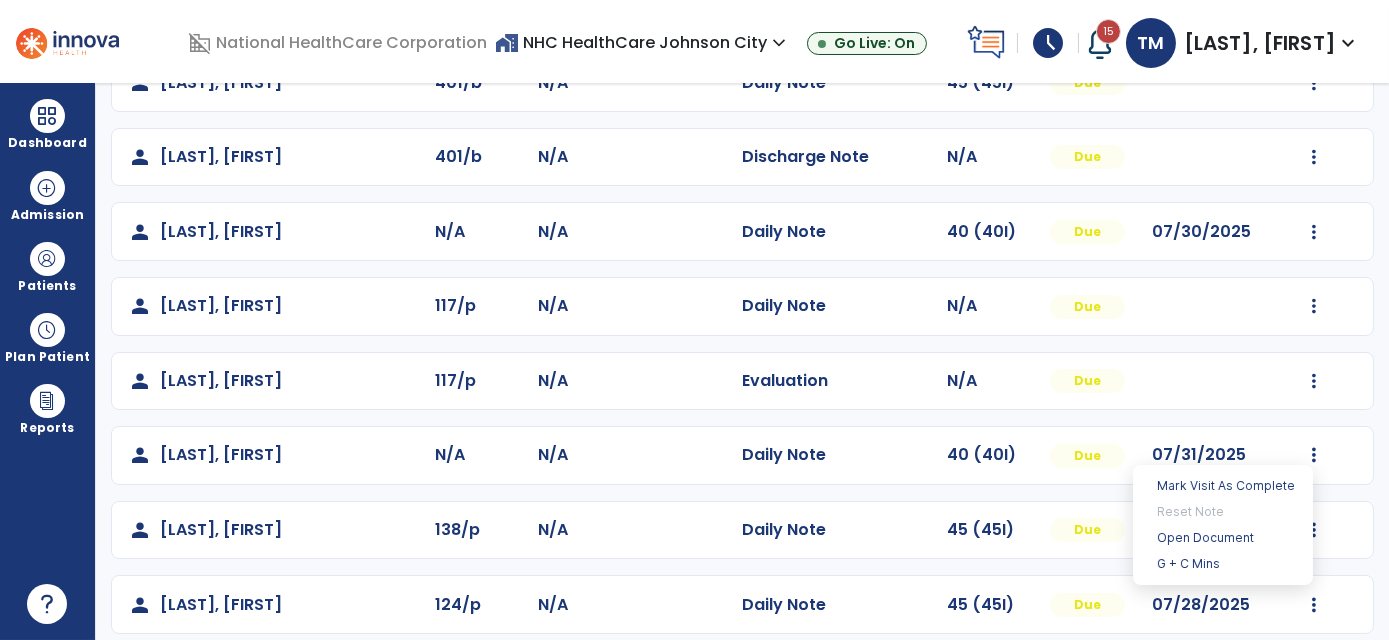 drag, startPoint x: 1357, startPoint y: 459, endPoint x: 1244, endPoint y: 482, distance: 115.316956 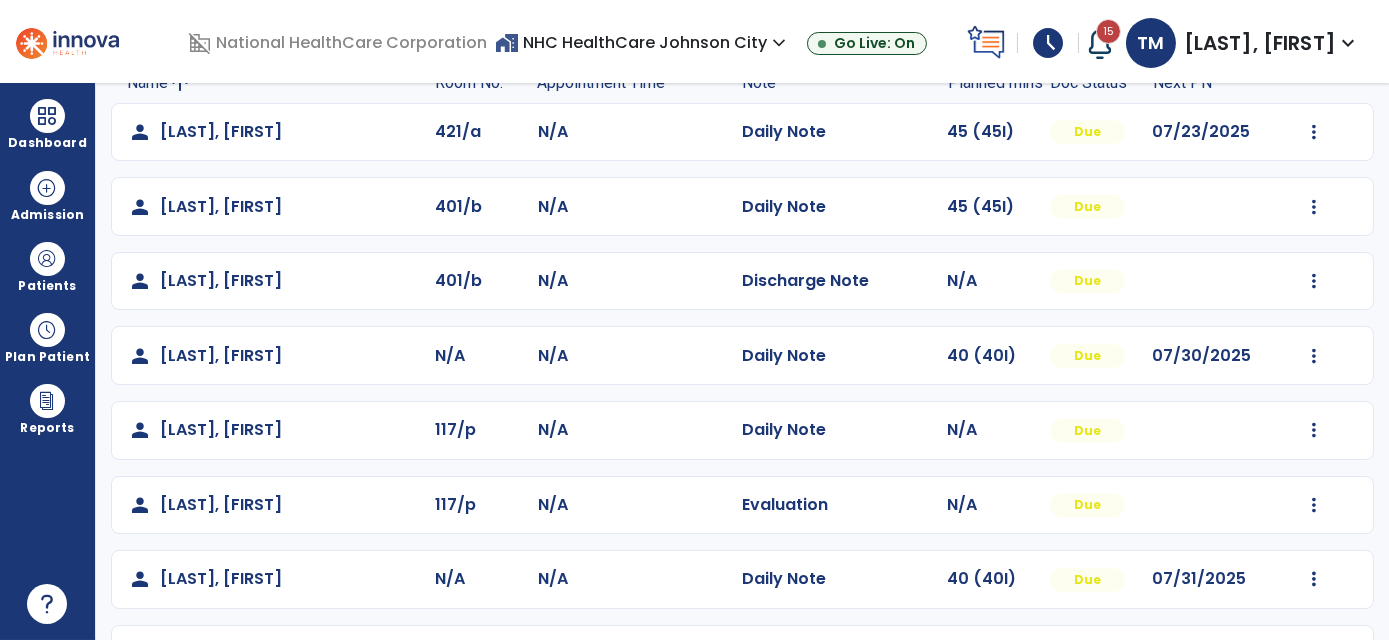 scroll, scrollTop: 0, scrollLeft: 0, axis: both 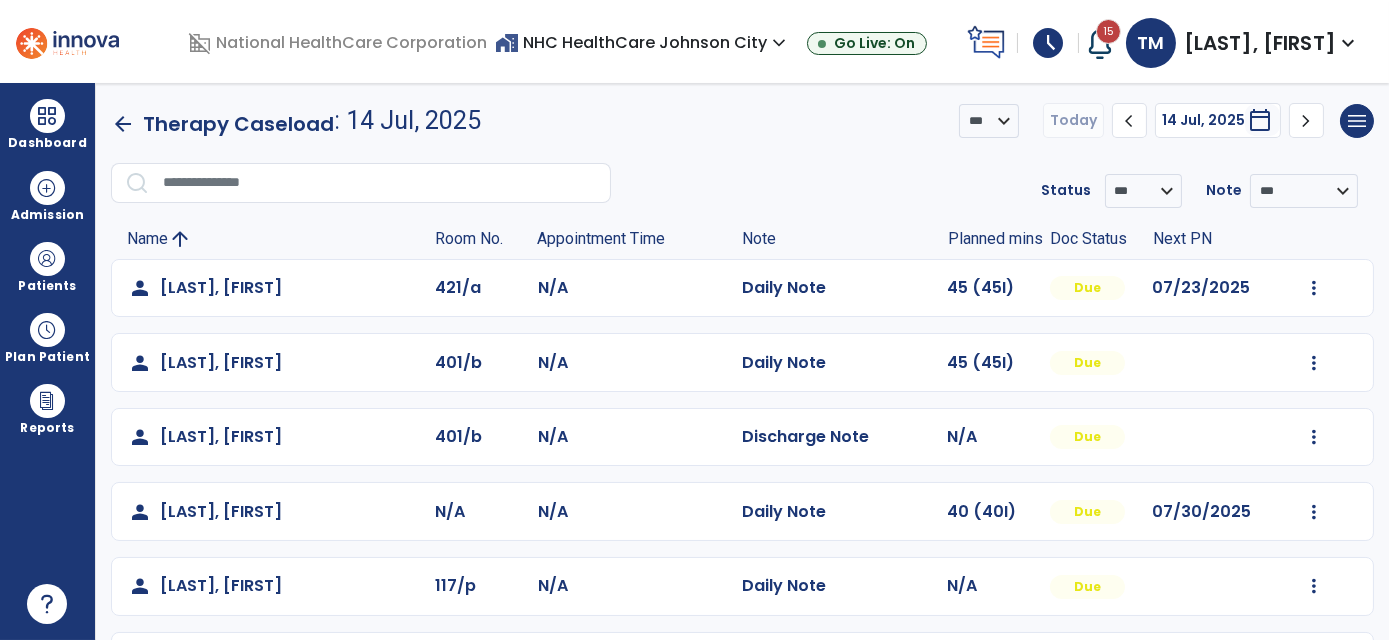 click on "arrow_back" 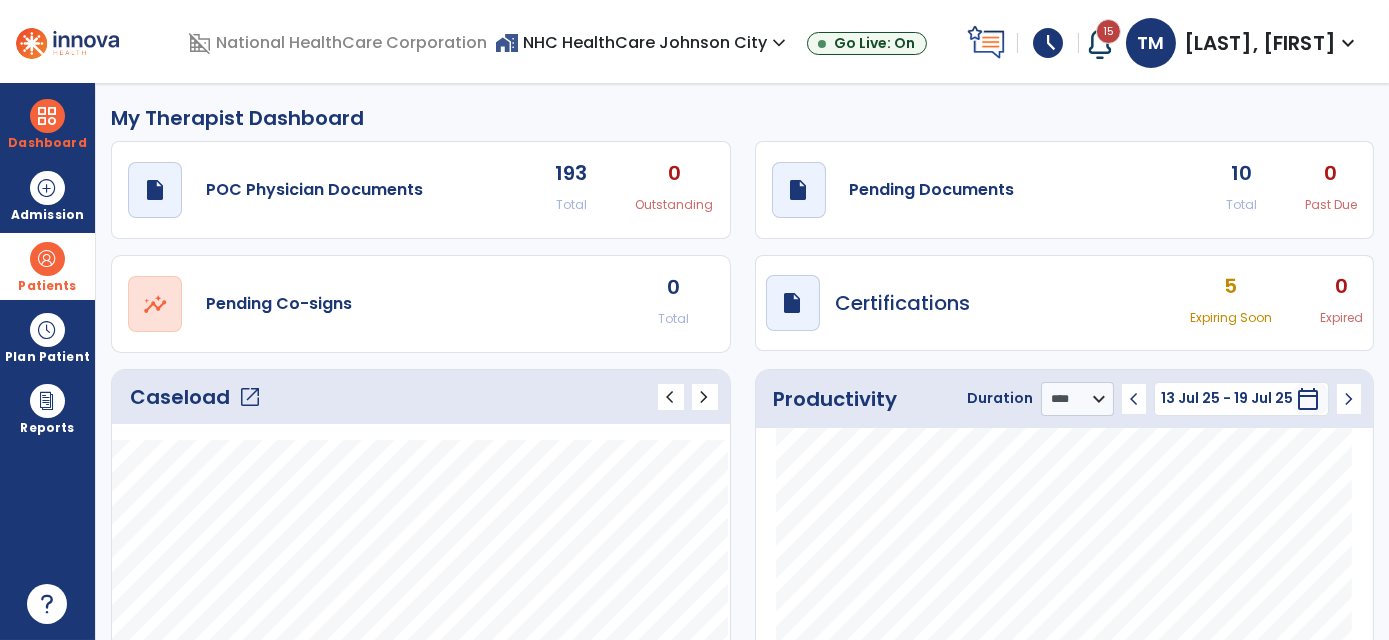 click at bounding box center [47, 259] 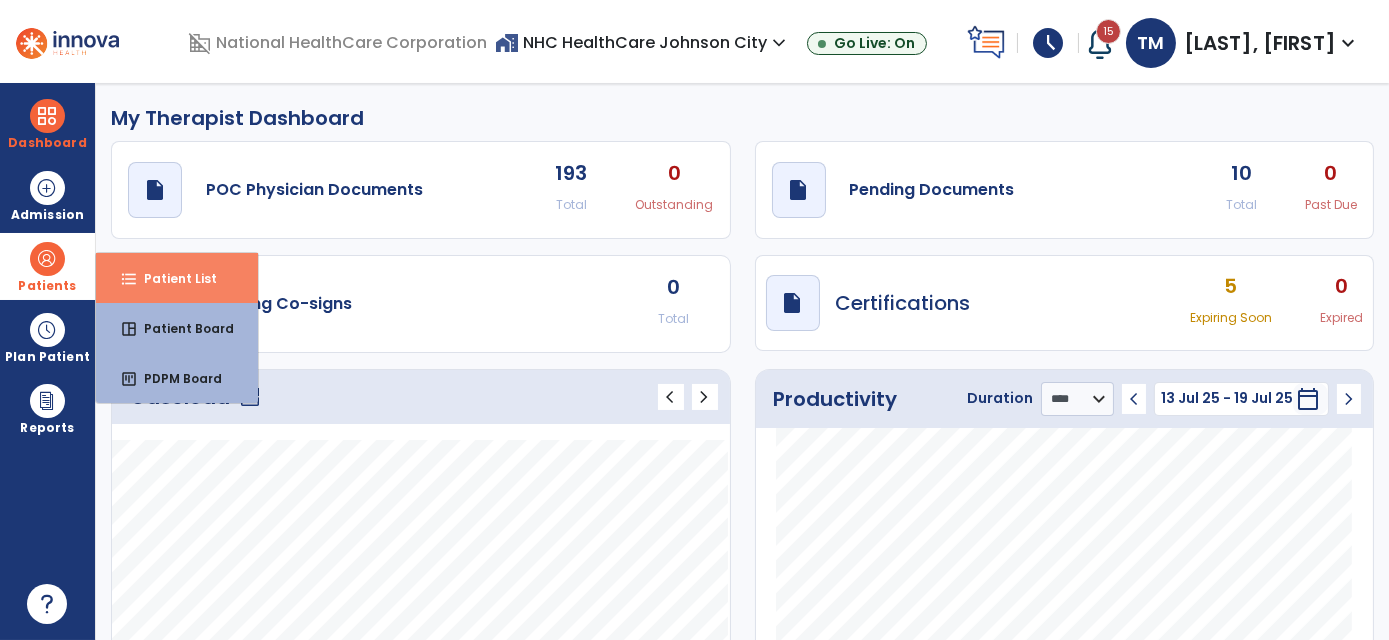 drag, startPoint x: 154, startPoint y: 264, endPoint x: 162, endPoint y: 256, distance: 11.313708 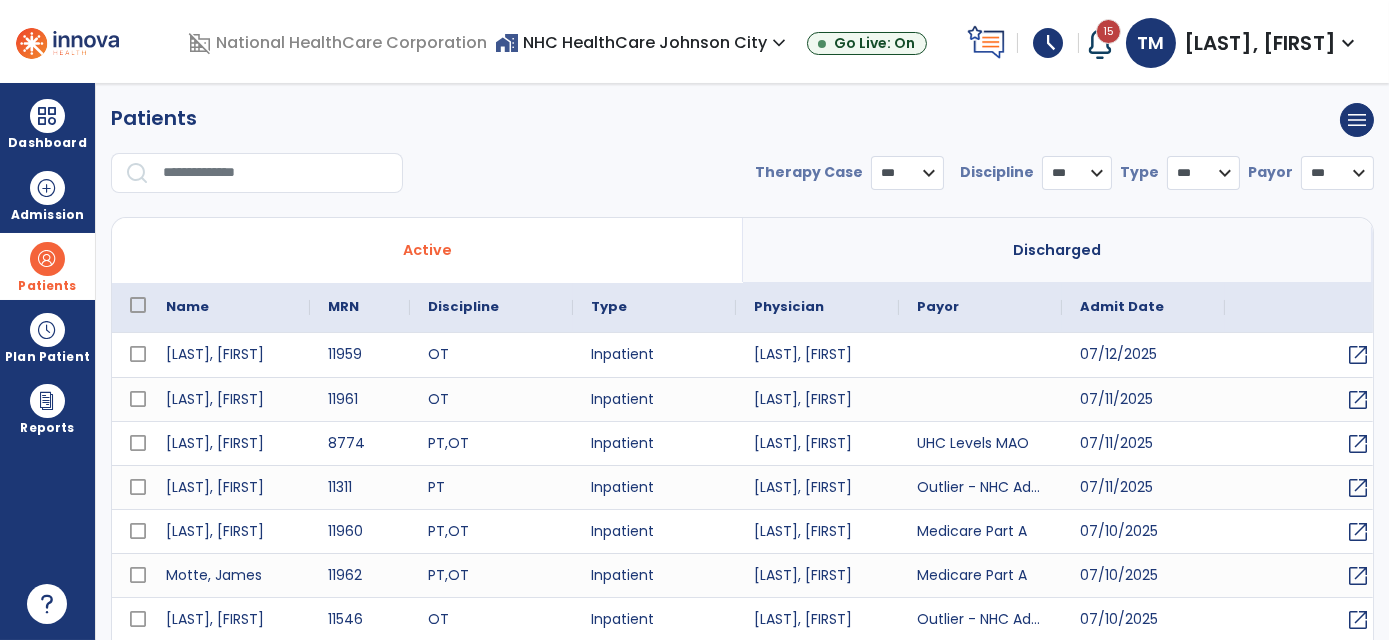 select on "***" 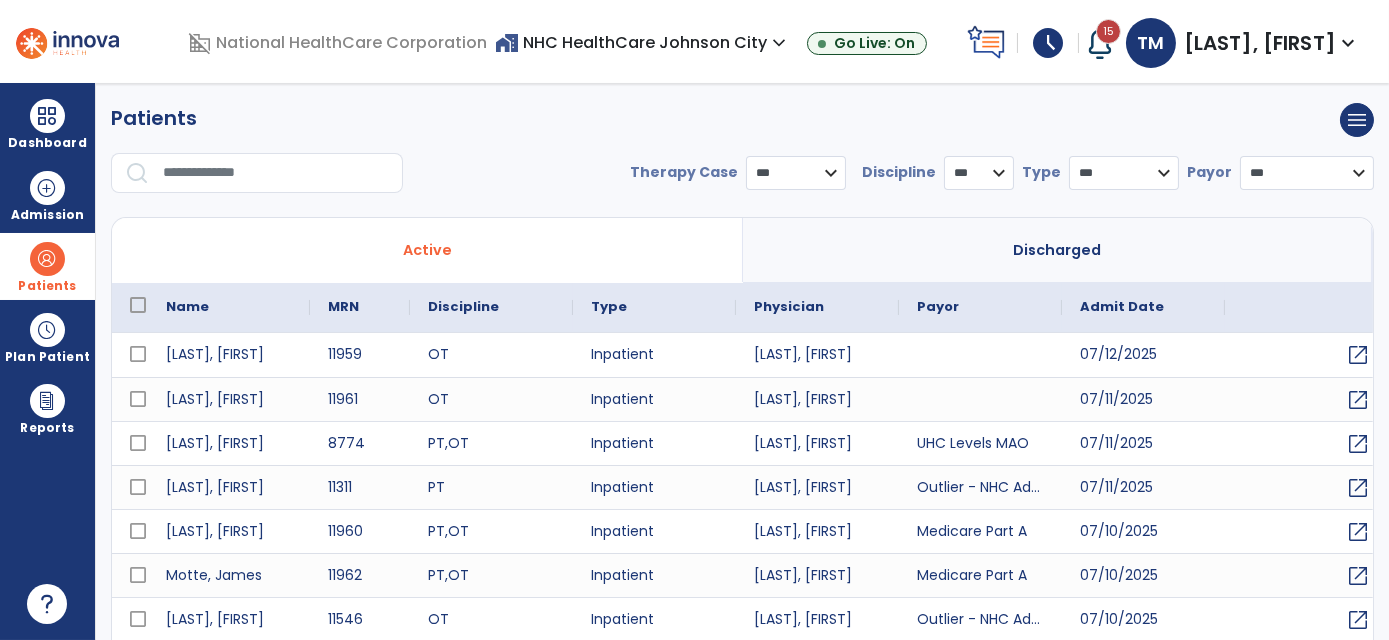 click at bounding box center [276, 173] 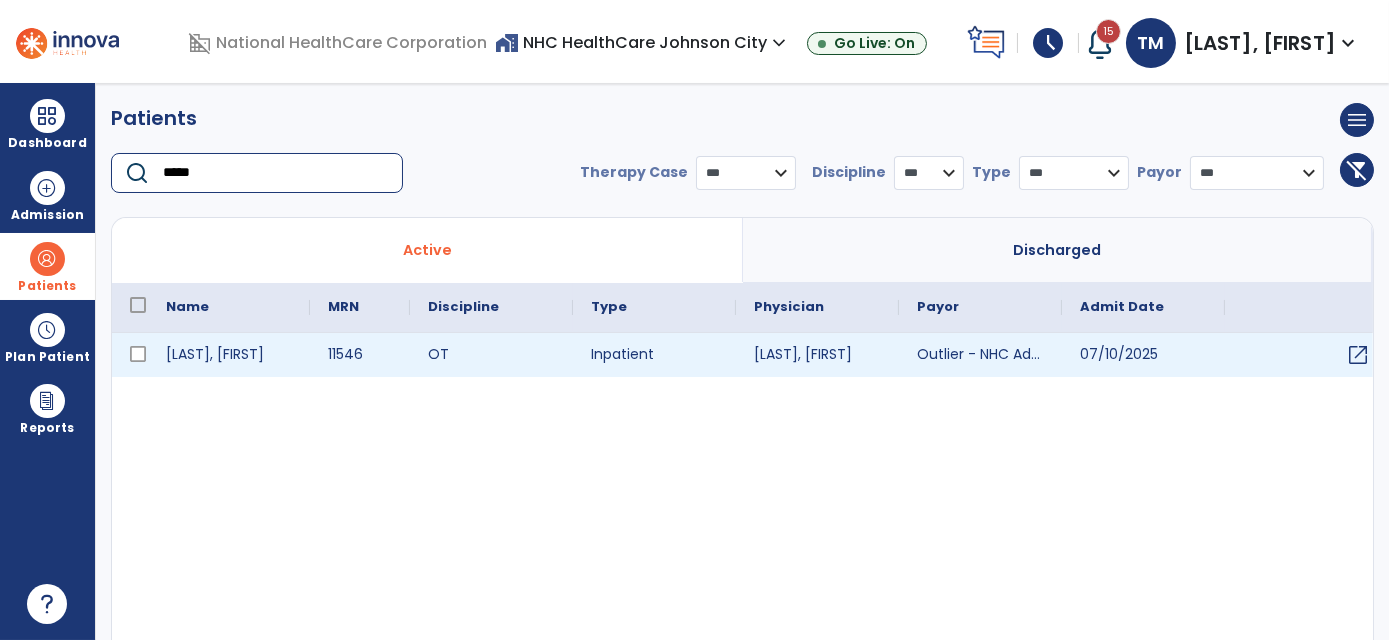 type on "*****" 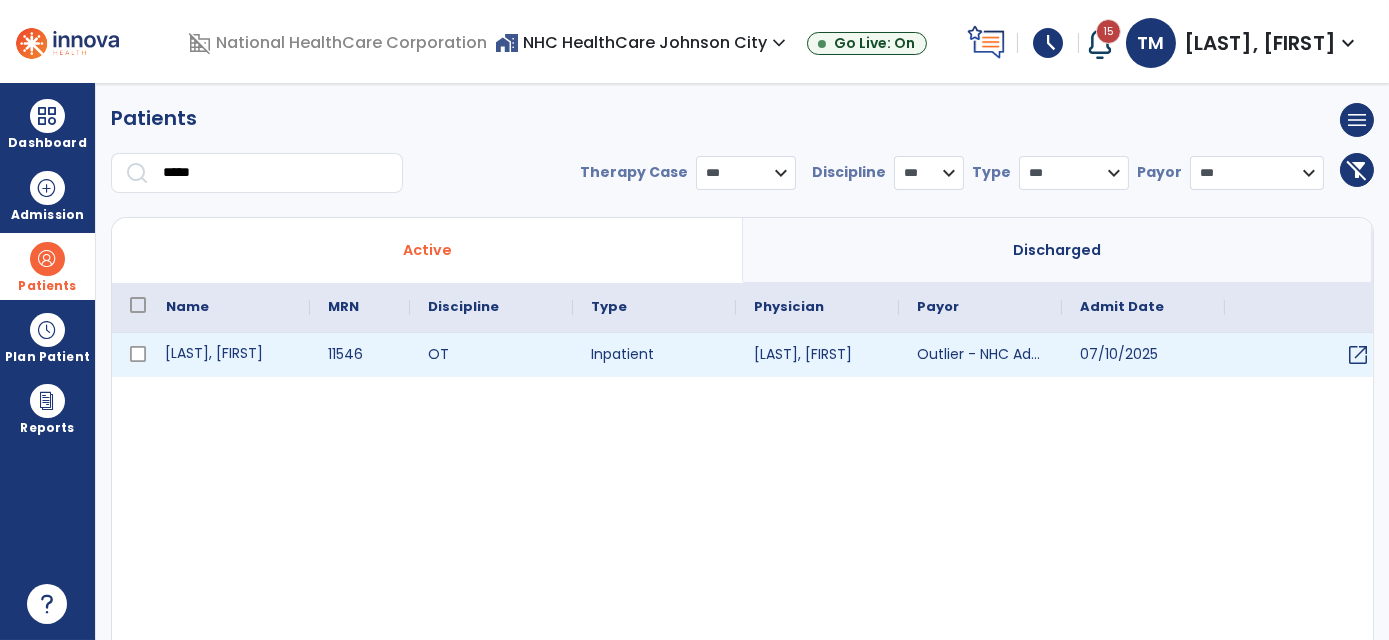 click on "[LAST], [FIRST]" at bounding box center (229, 355) 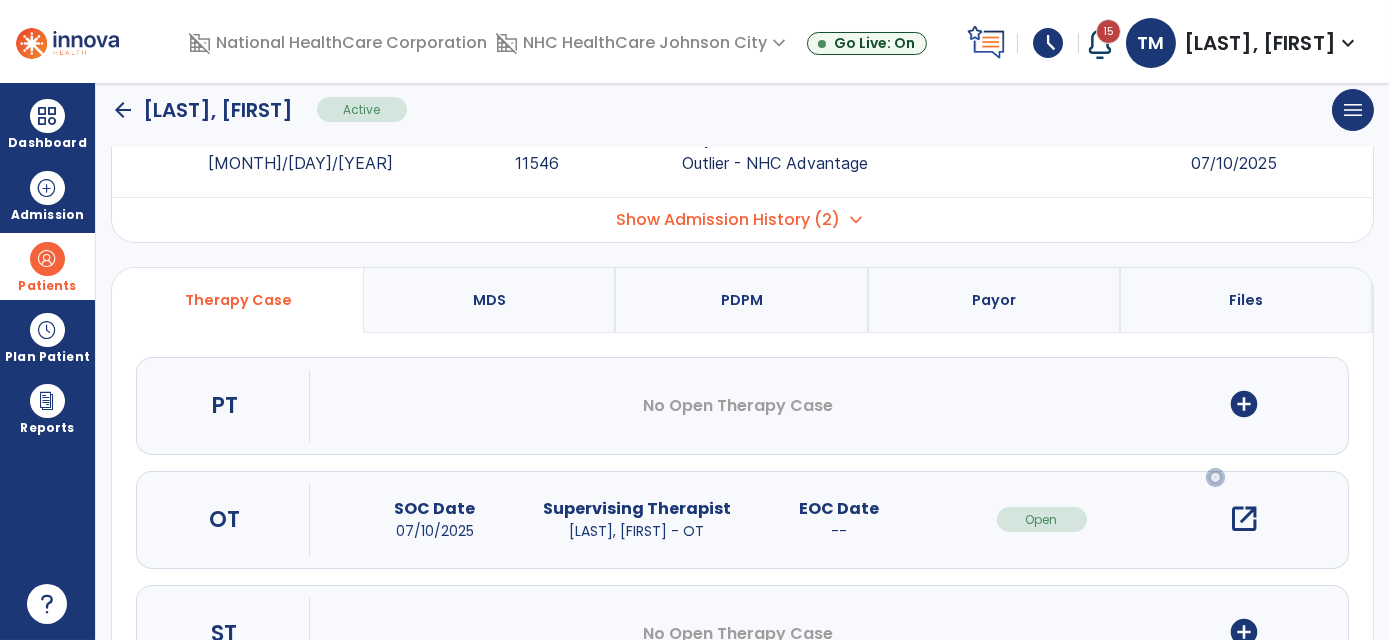 scroll, scrollTop: 162, scrollLeft: 0, axis: vertical 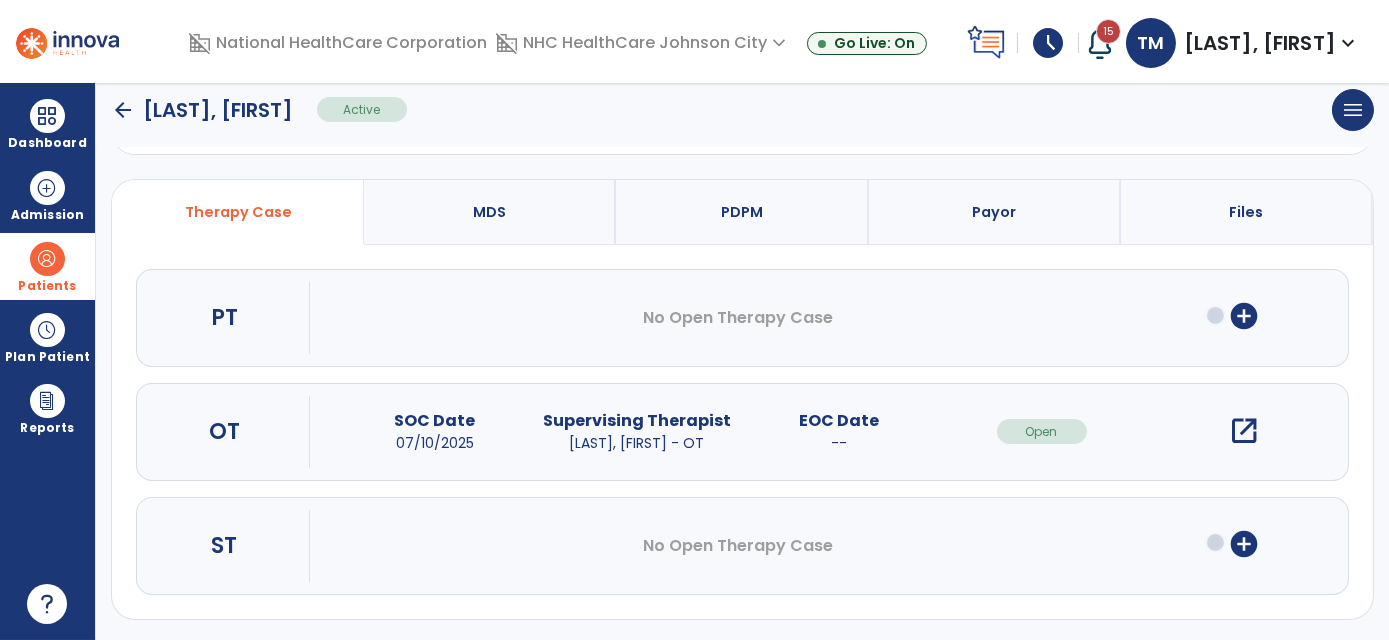 click on "open_in_new" at bounding box center (1244, 431) 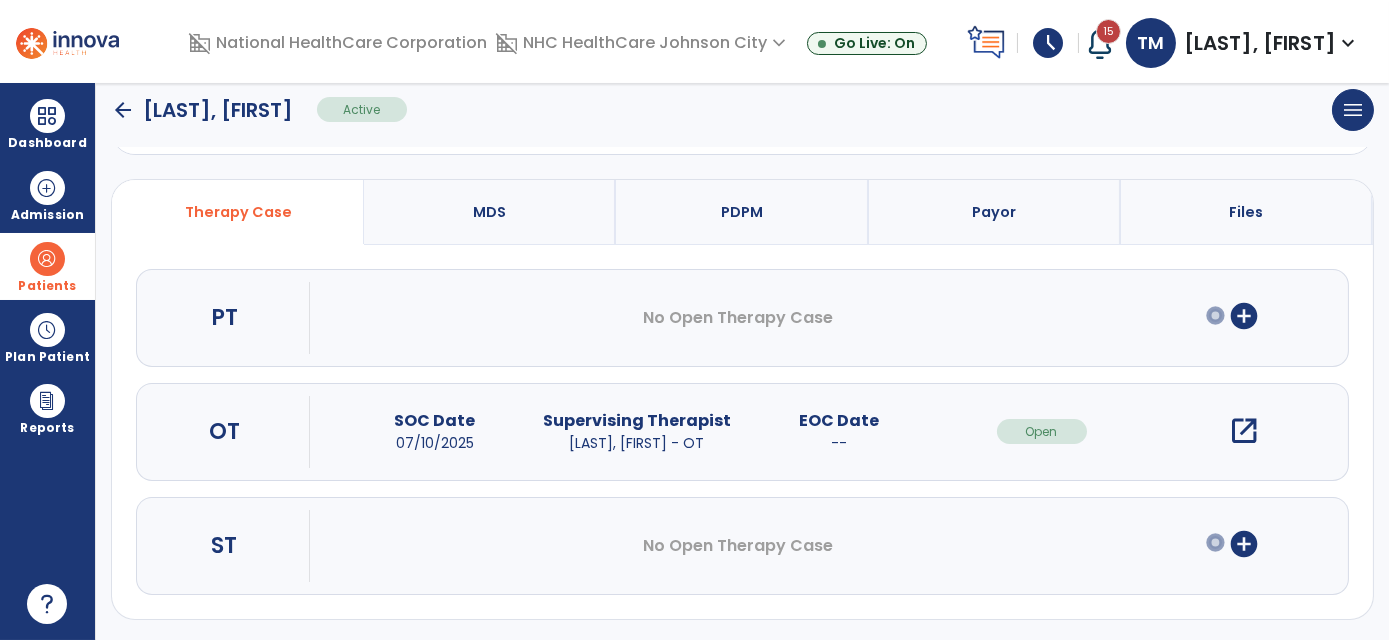 click on "open_in_new" at bounding box center [1244, 431] 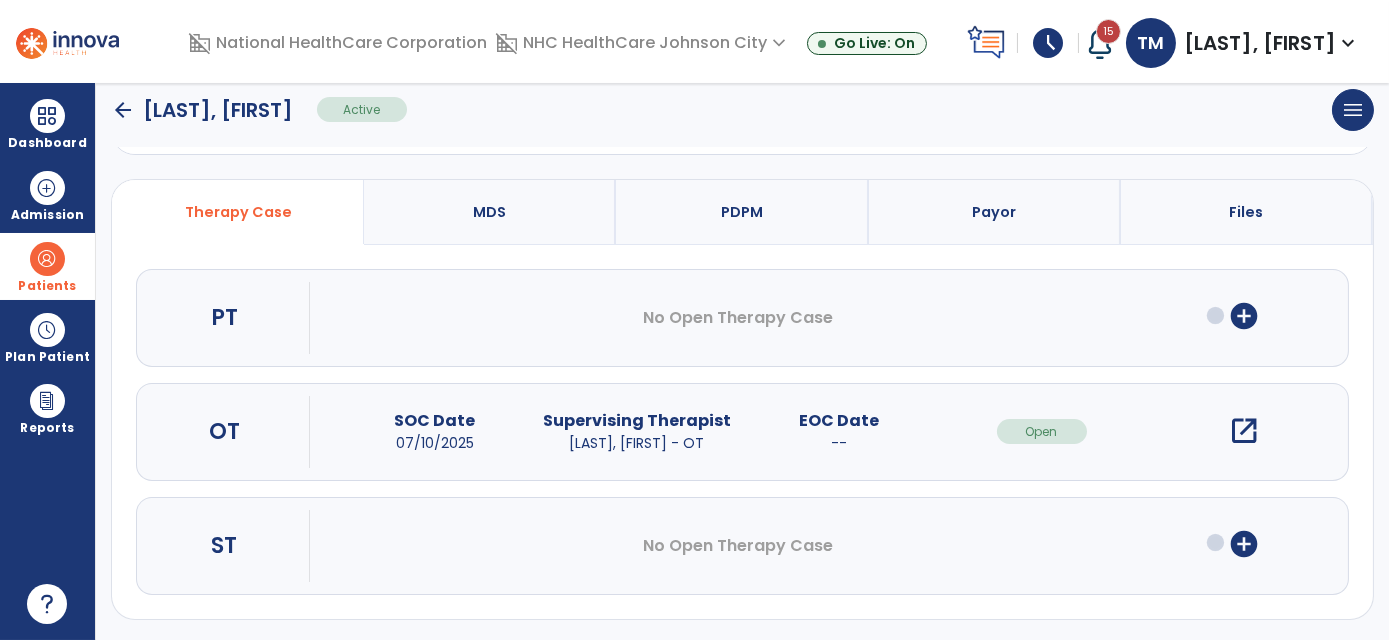 scroll, scrollTop: 0, scrollLeft: 0, axis: both 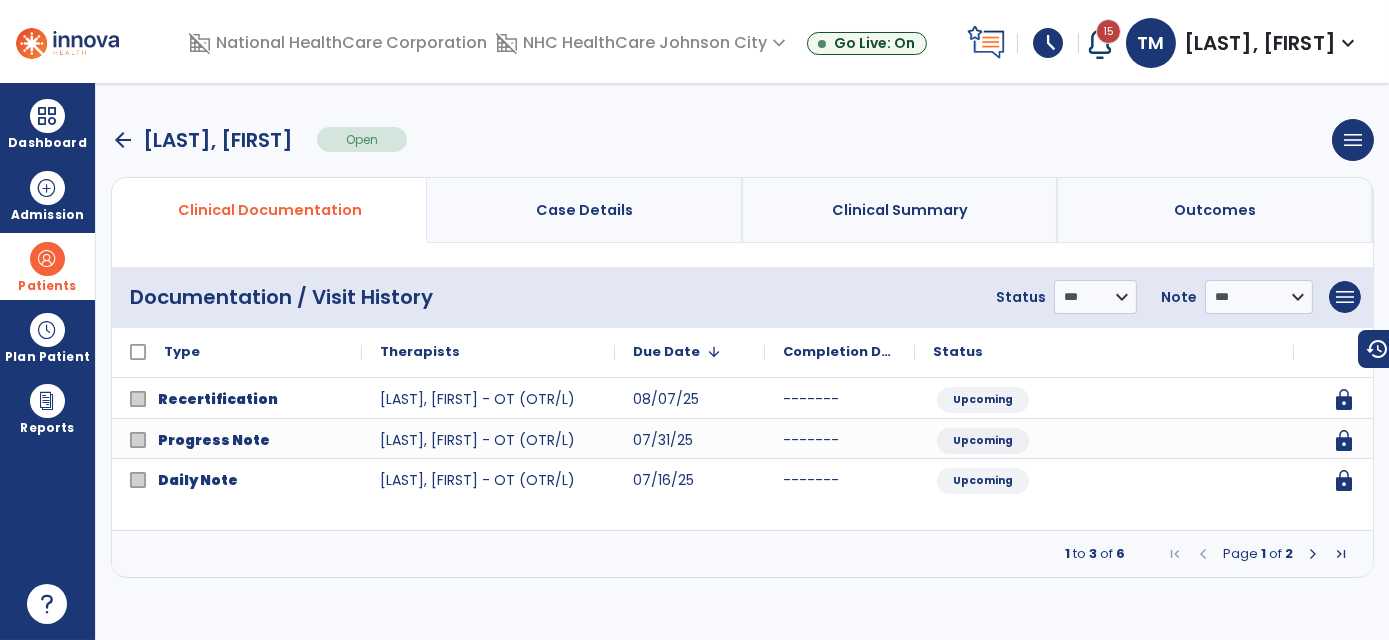 click at bounding box center [1313, 554] 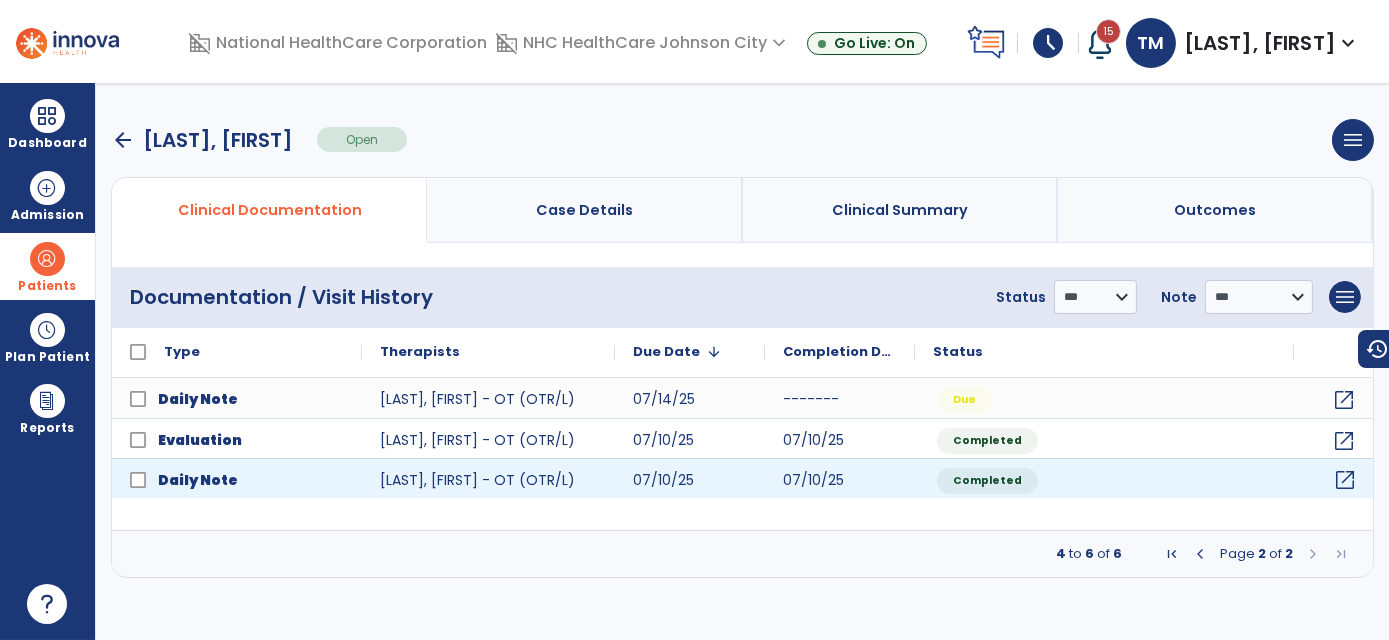 click on "open_in_new" 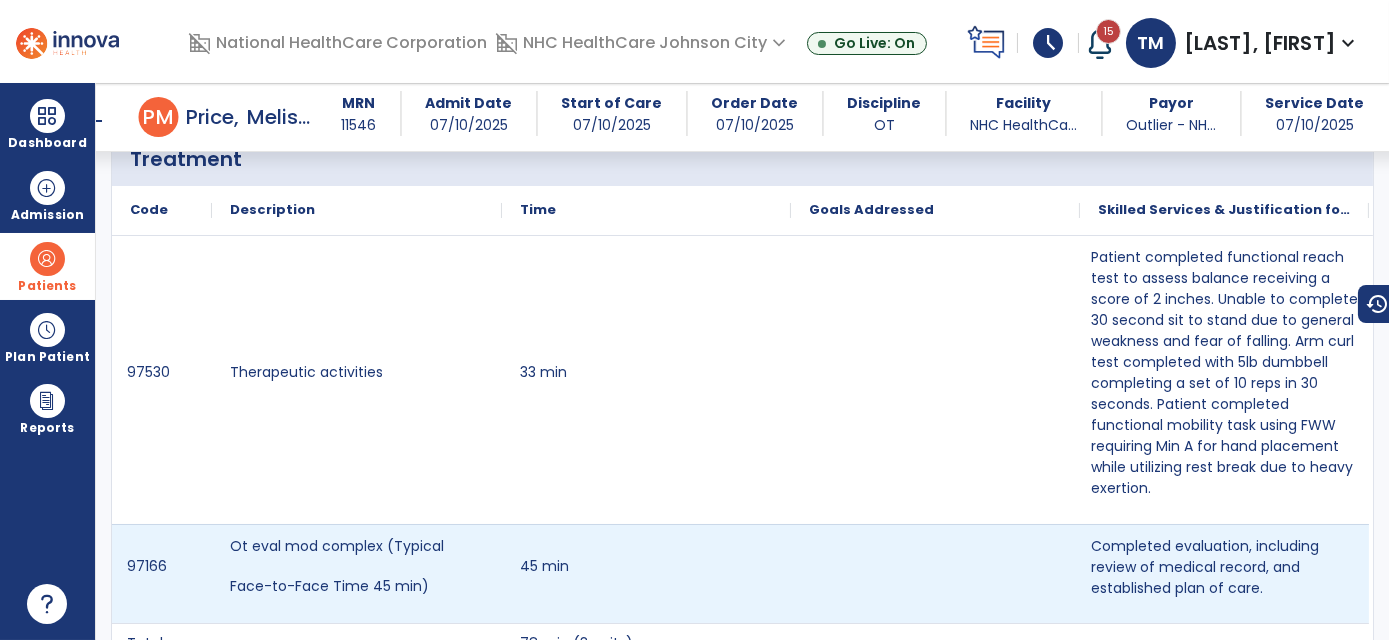 scroll, scrollTop: 1000, scrollLeft: 0, axis: vertical 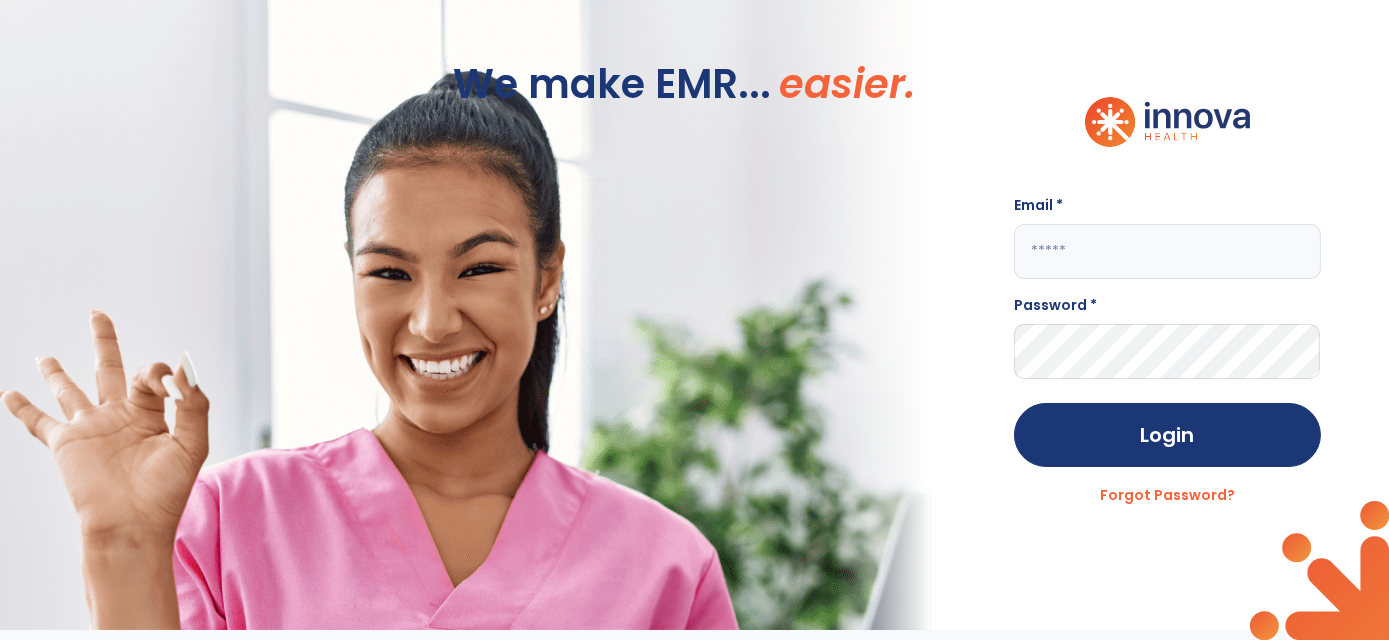 type on "**********" 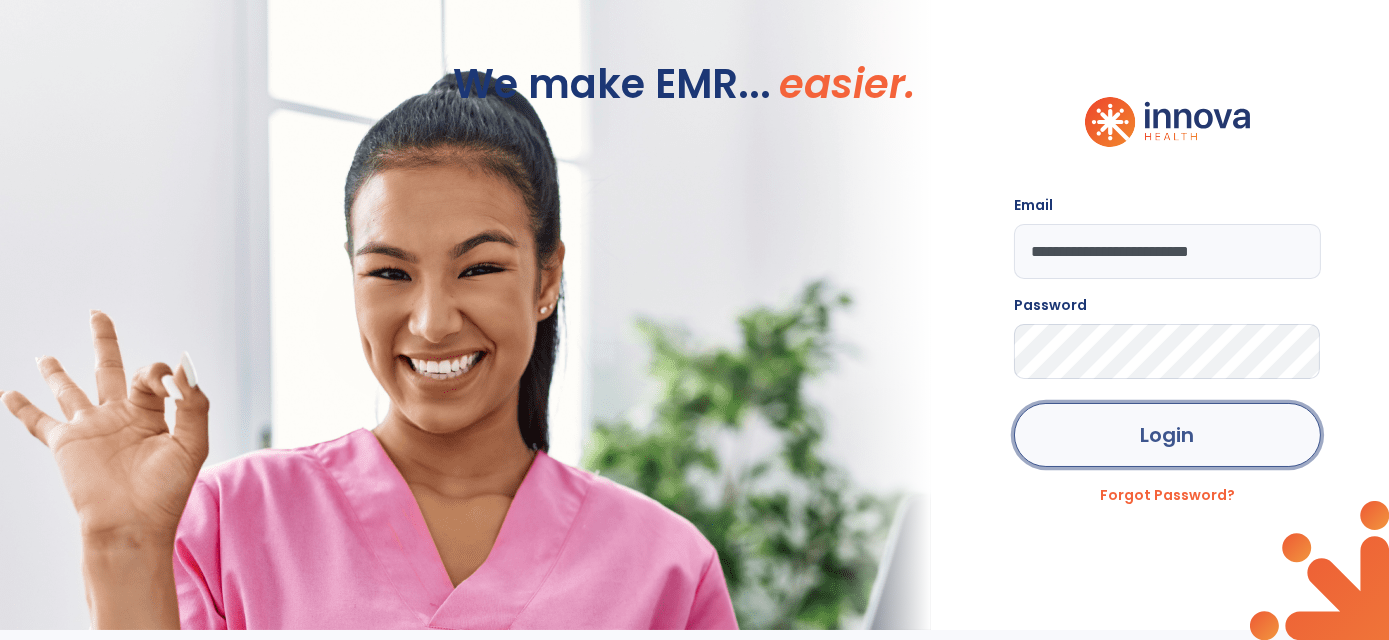 click on "Login" 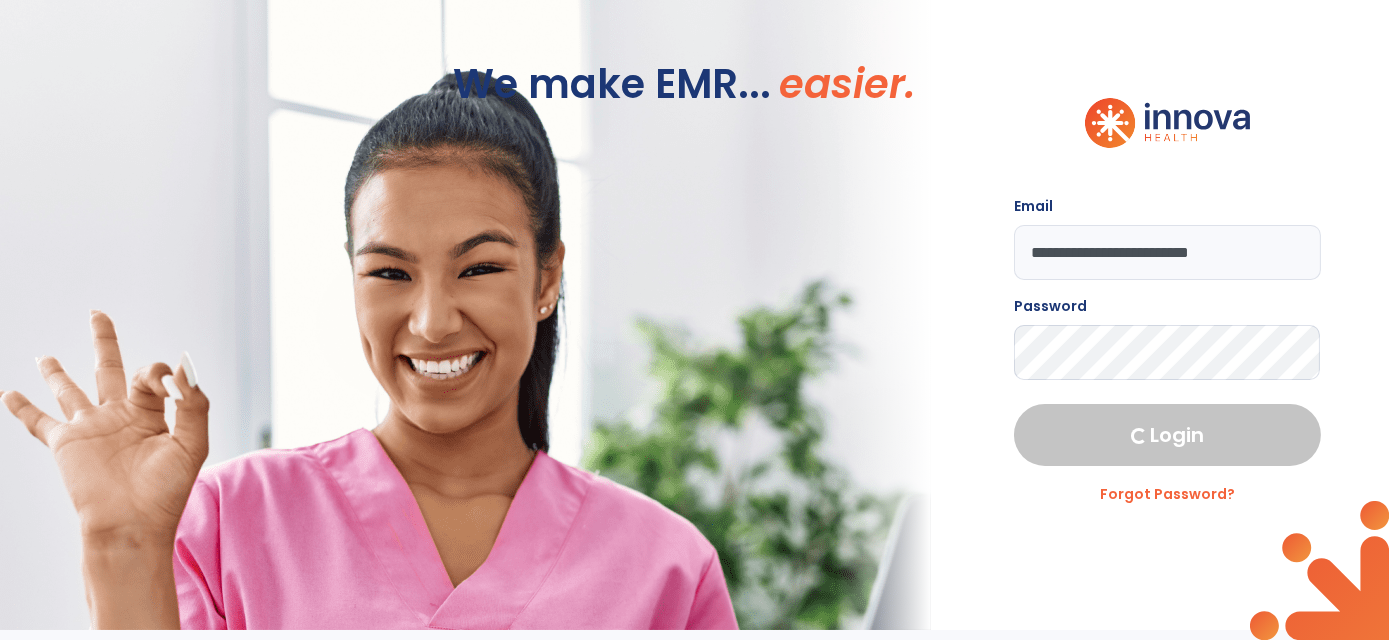 select on "****" 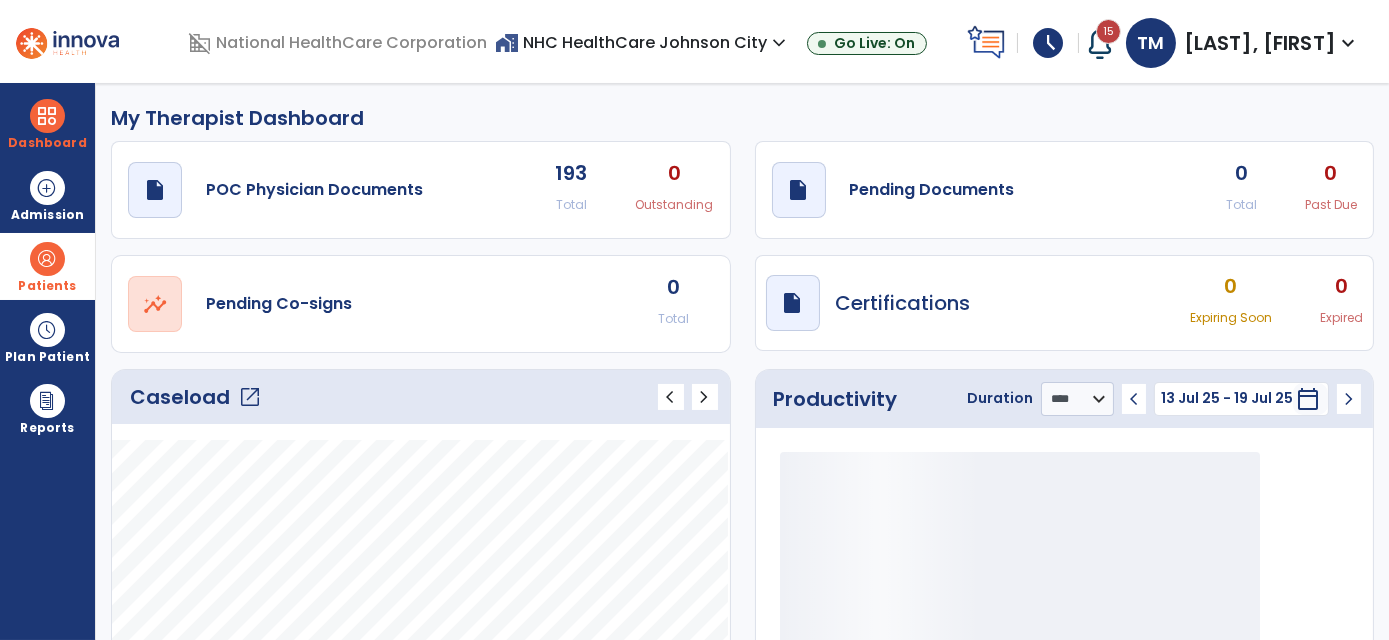 drag, startPoint x: 42, startPoint y: 249, endPoint x: 55, endPoint y: 252, distance: 13.341664 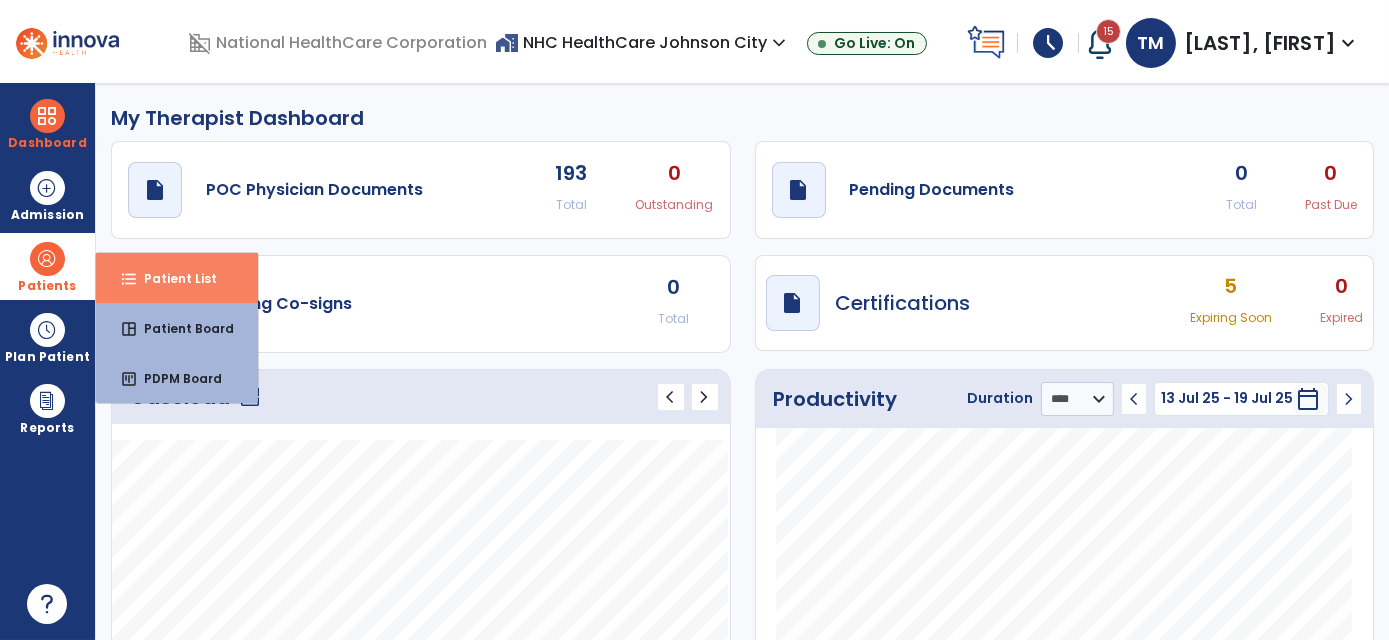 click on "format_list_bulleted  Patient List" at bounding box center (177, 278) 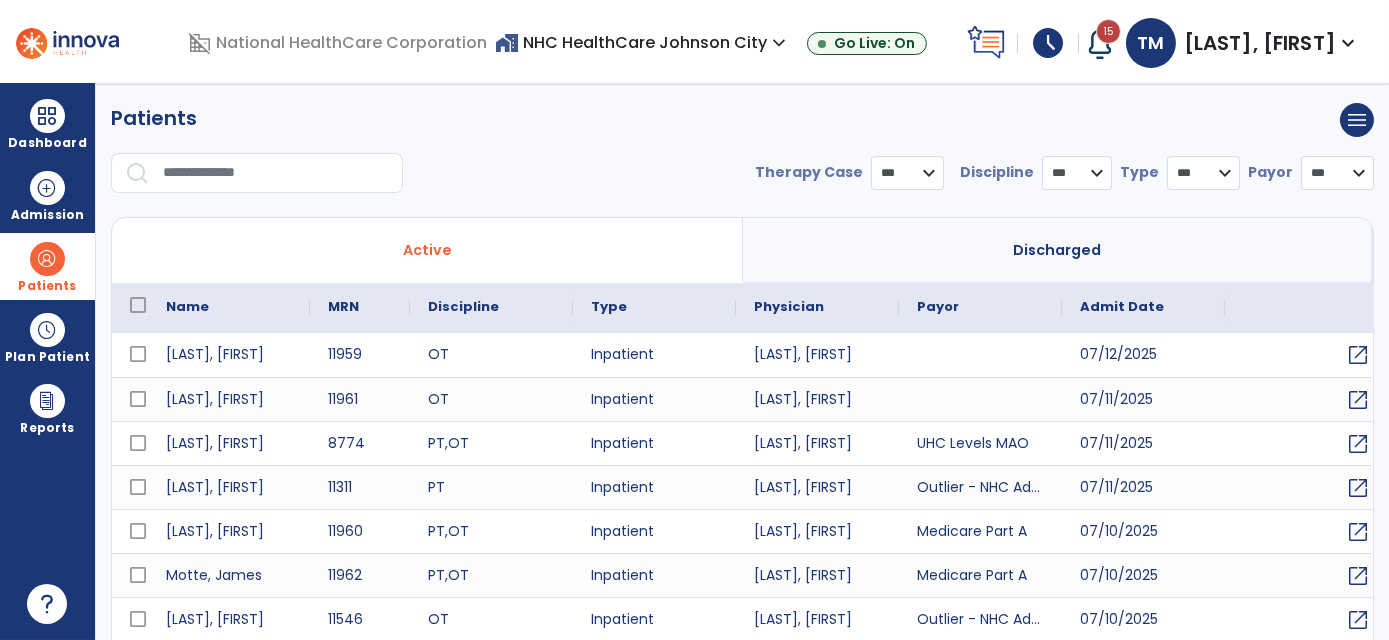 select on "***" 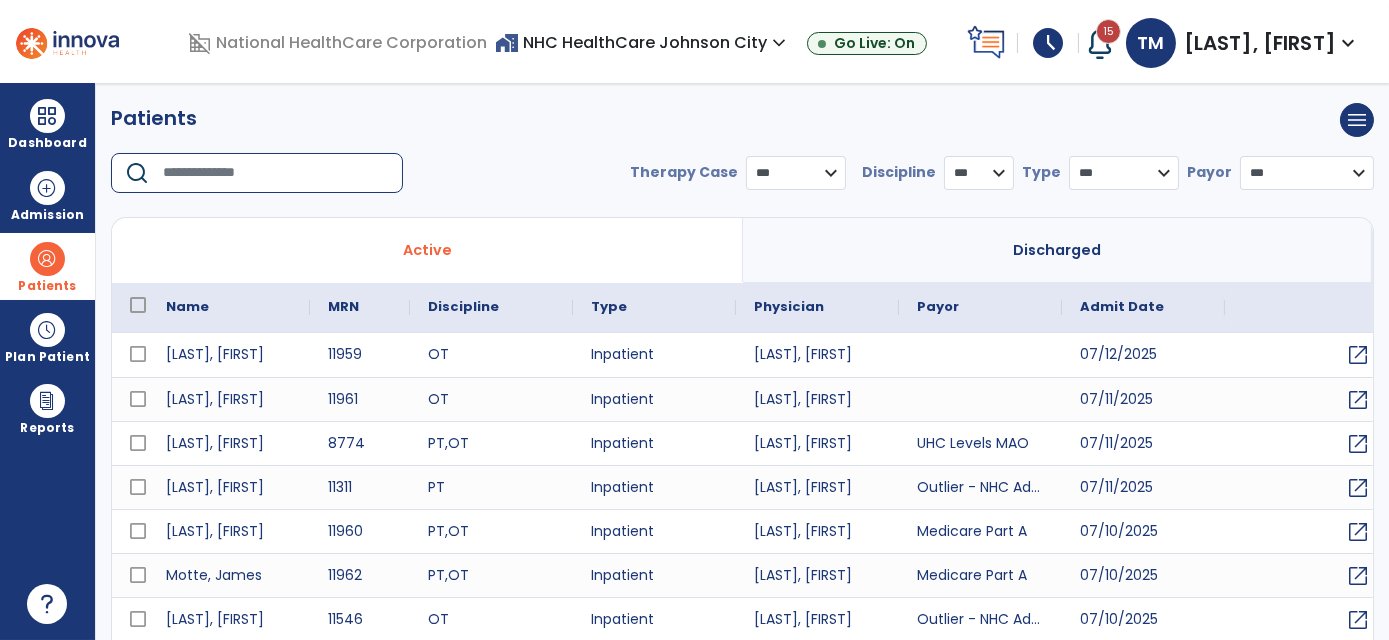 click at bounding box center [276, 173] 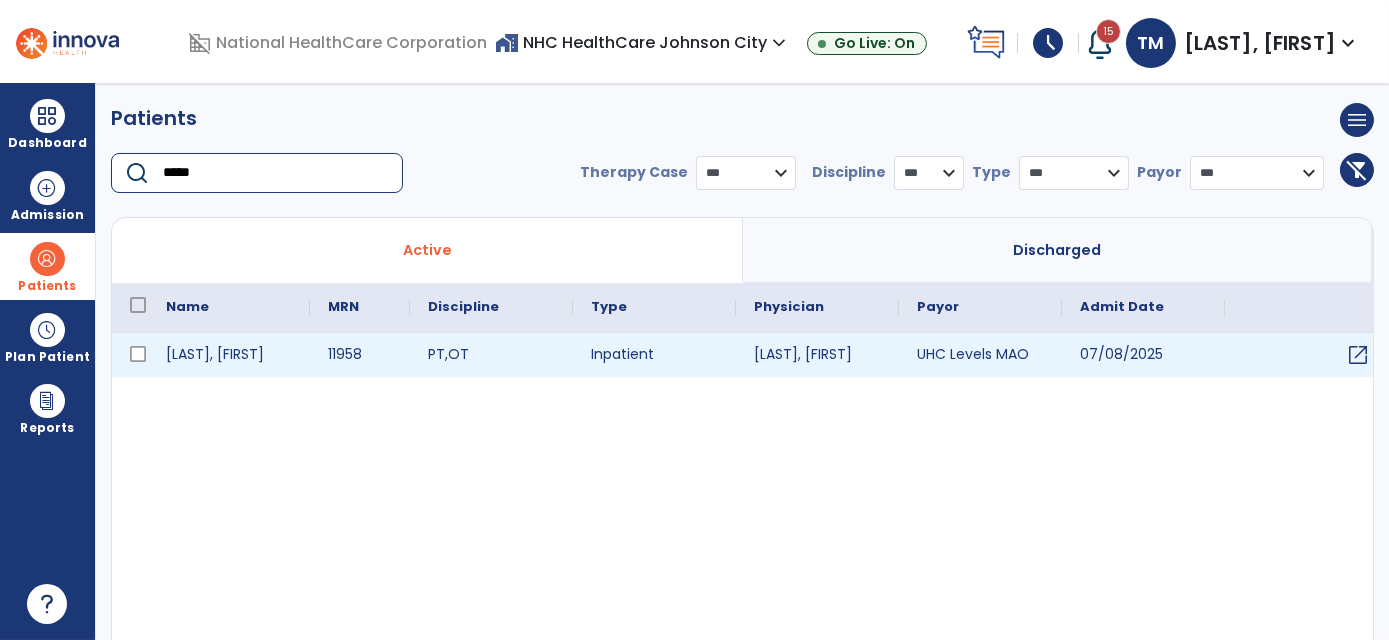 type on "*****" 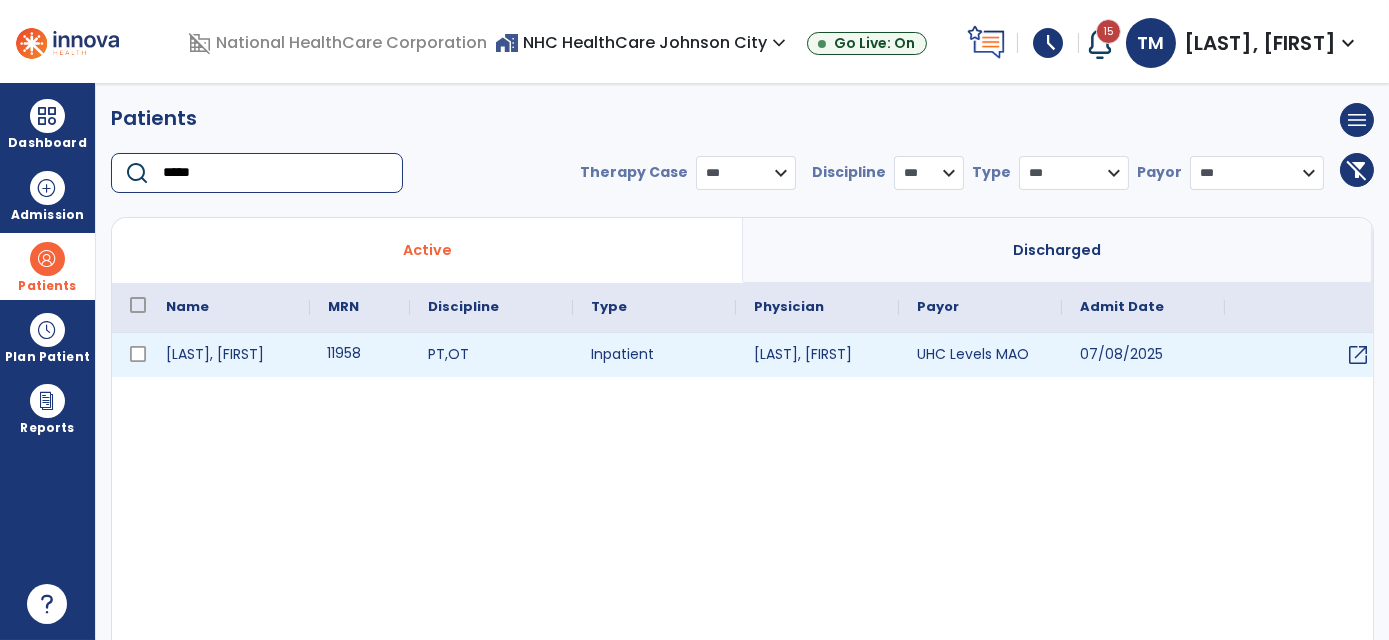 click on "11958" at bounding box center (360, 355) 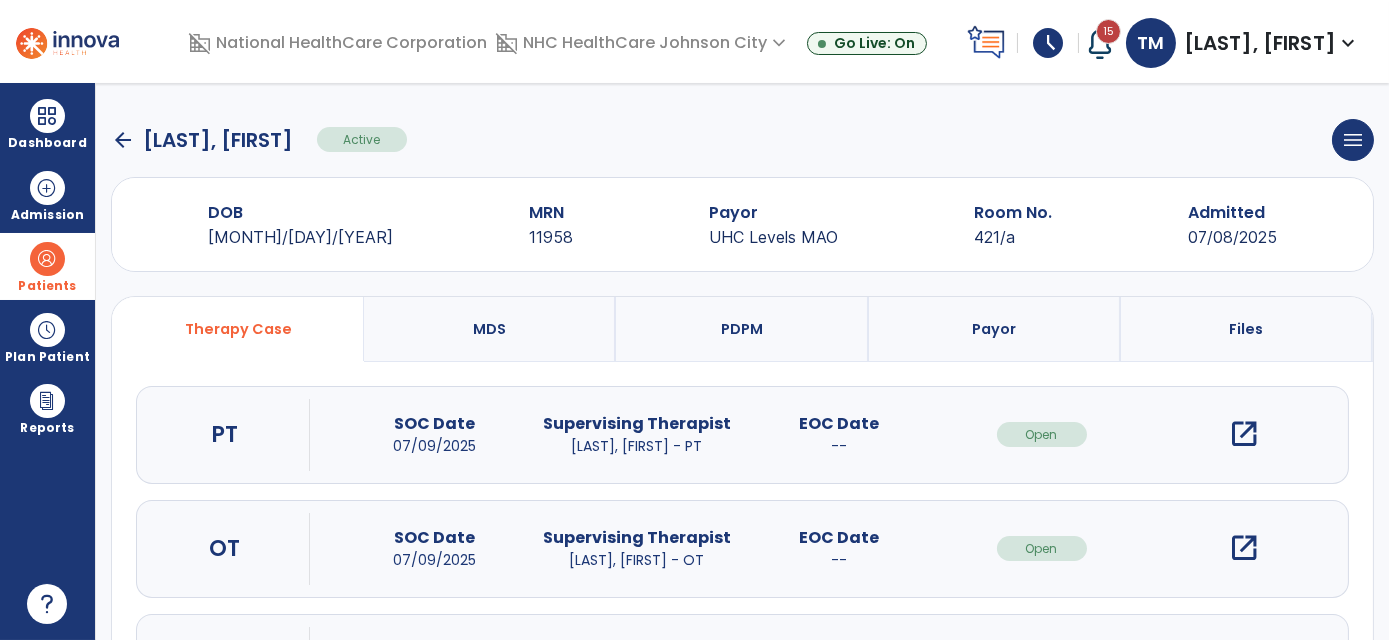 click on "open_in_new" at bounding box center (1244, 548) 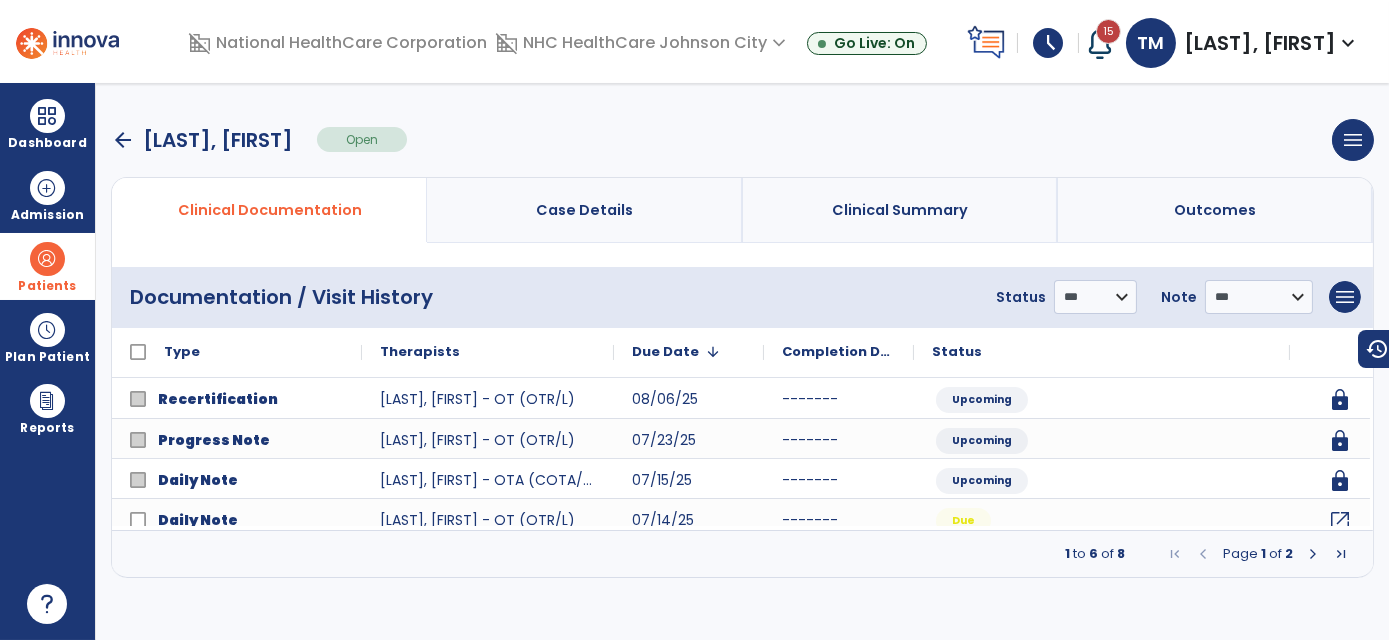 scroll, scrollTop: 0, scrollLeft: 0, axis: both 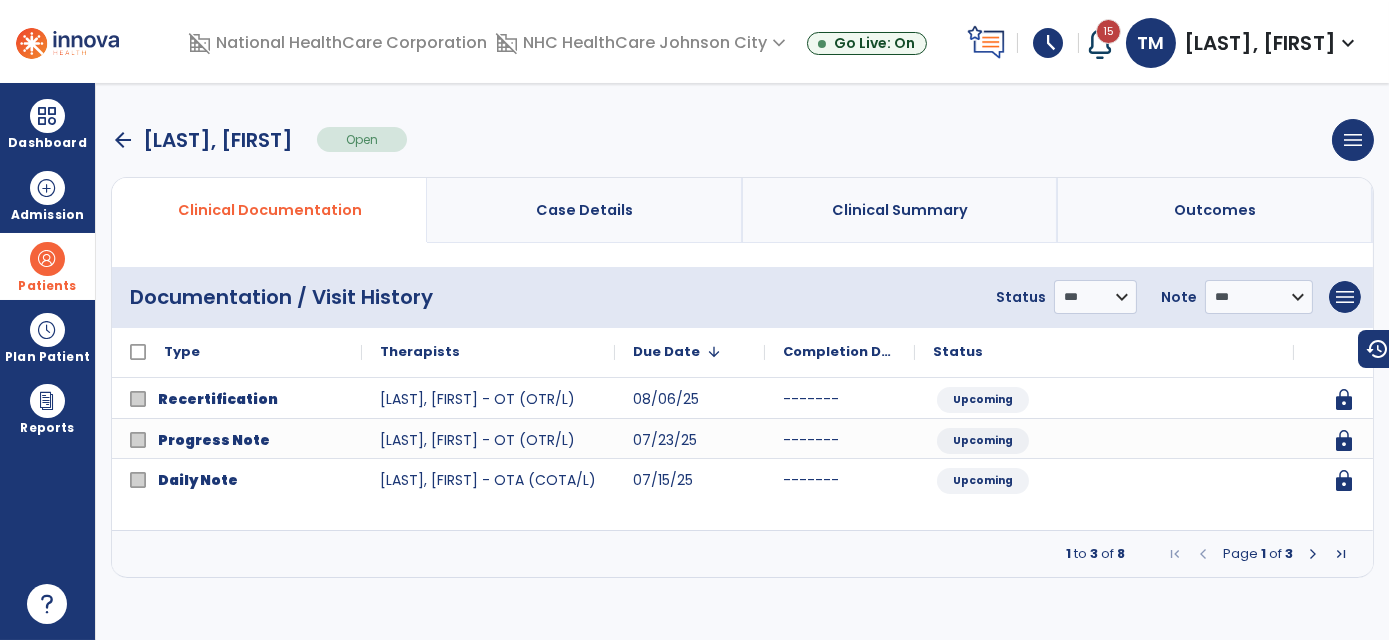 click at bounding box center (1313, 554) 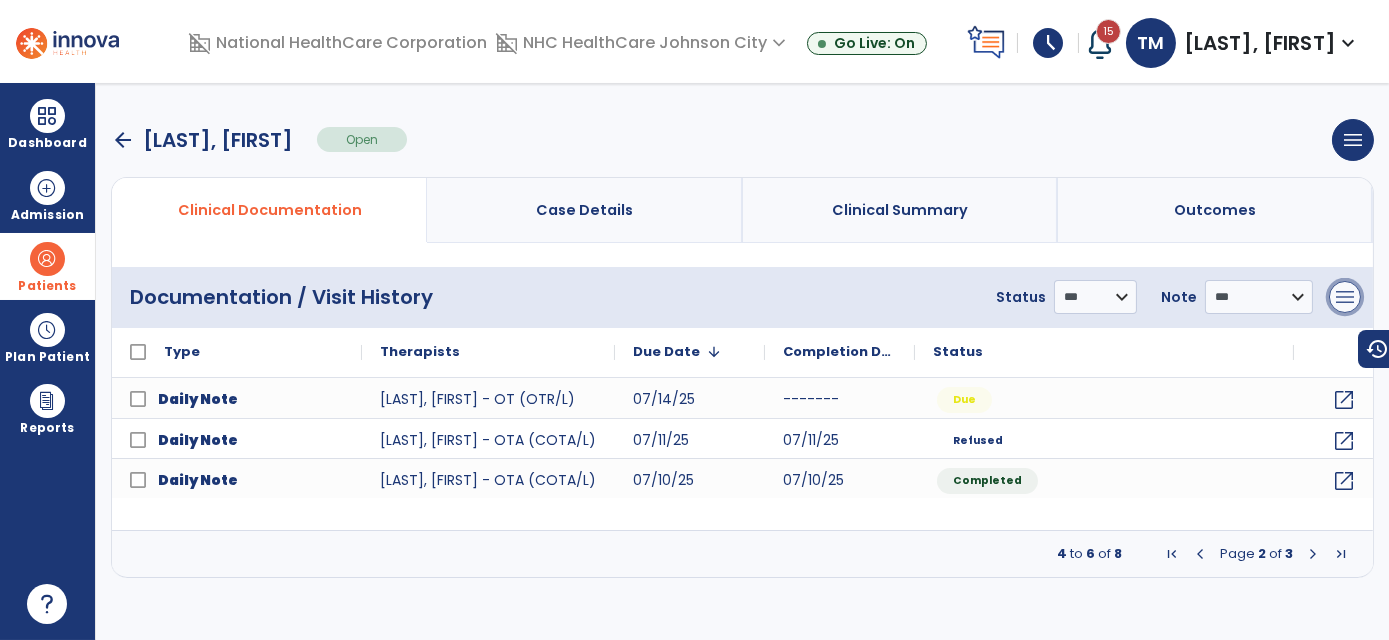click on "menu" at bounding box center (1345, 297) 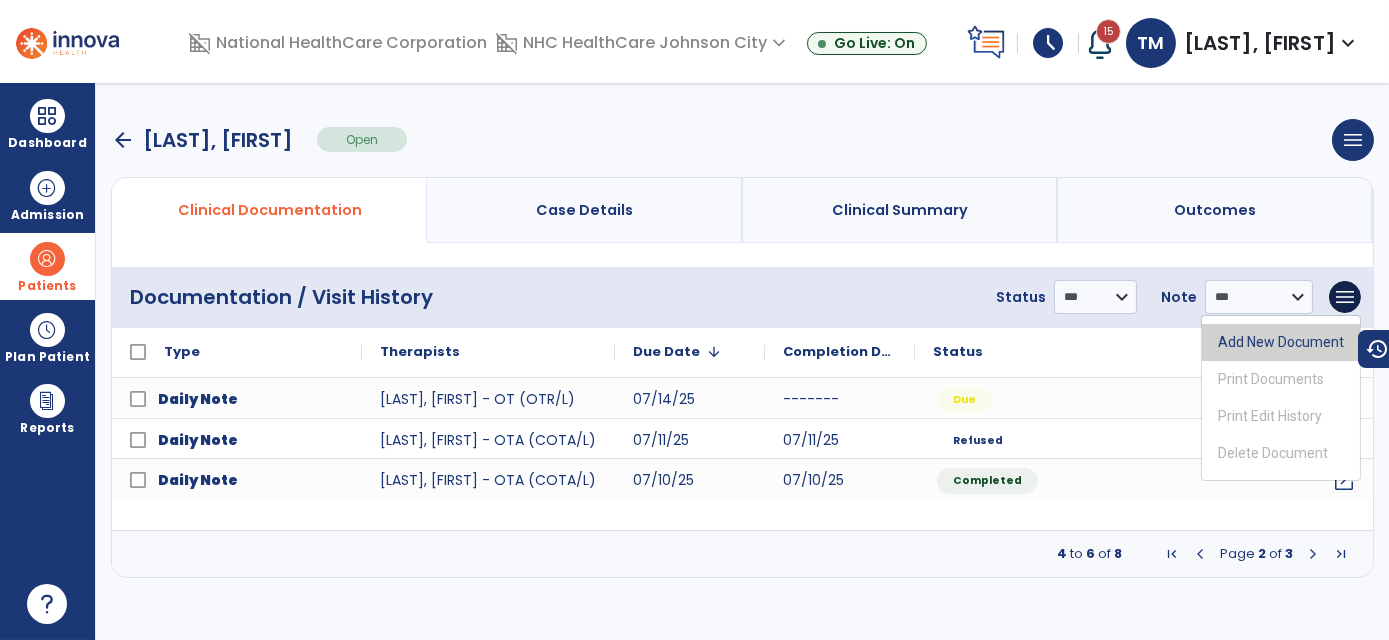 click on "Add New Document" at bounding box center (1281, 342) 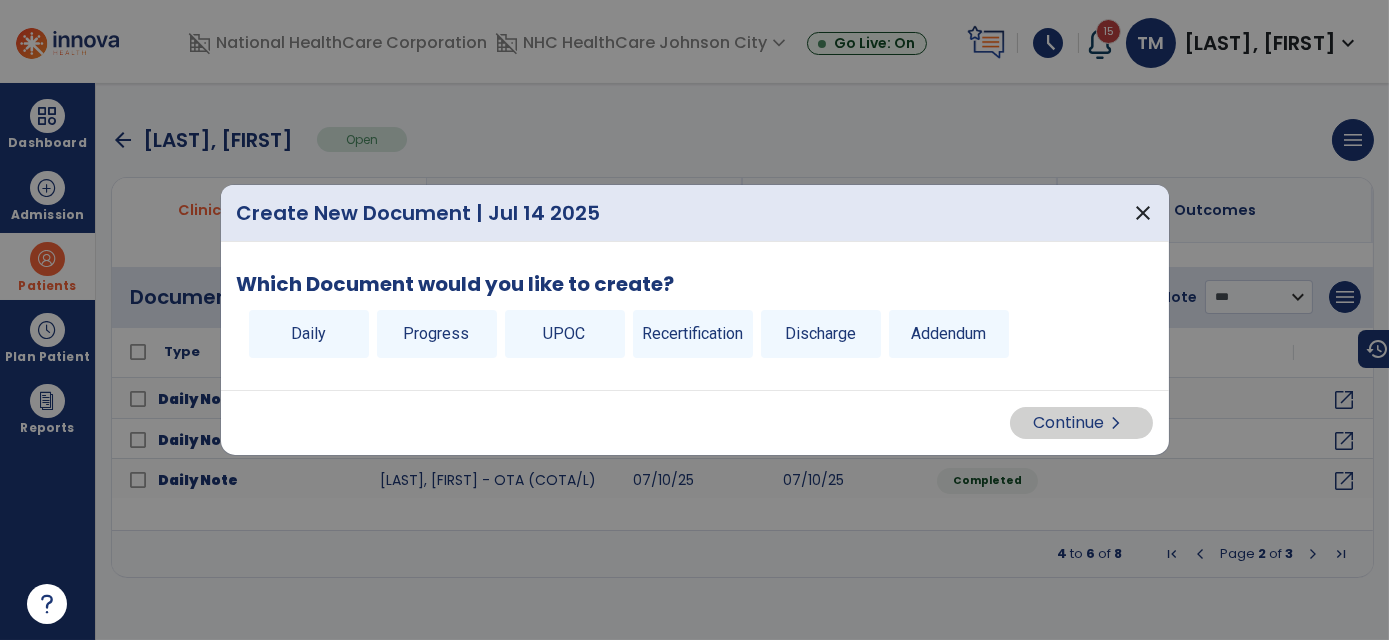click on "Discharge" at bounding box center (821, 334) 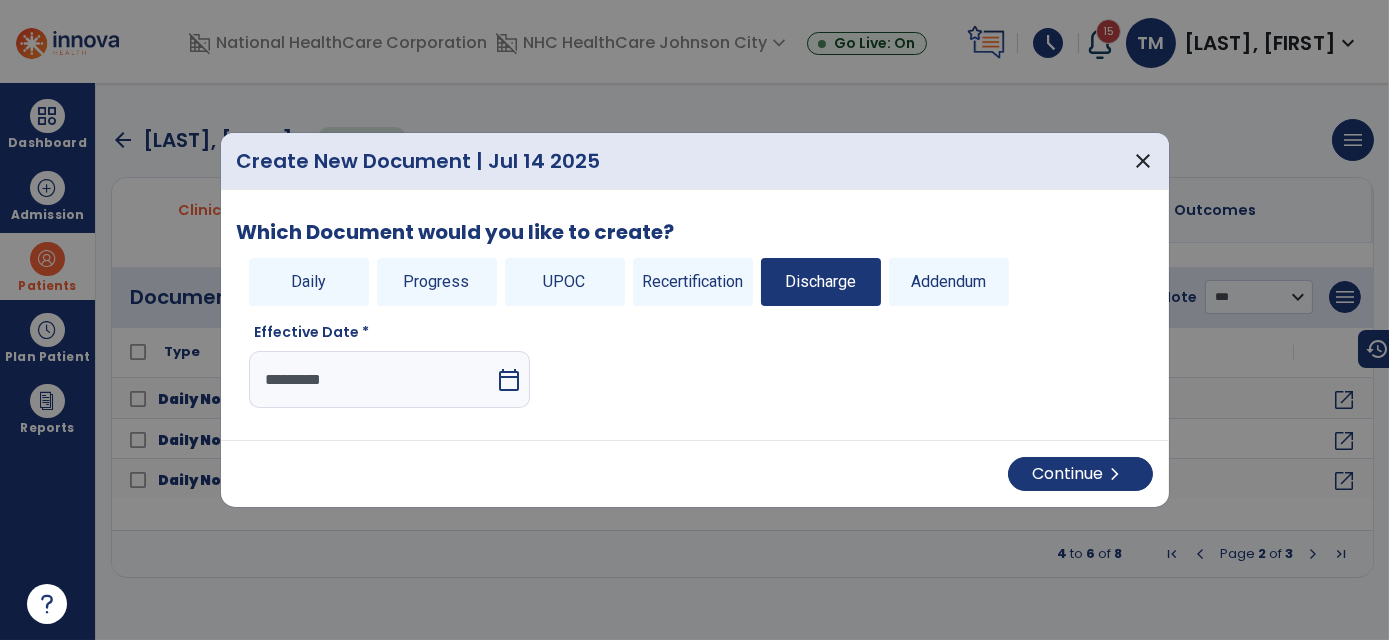 click on "calendar_today" at bounding box center [509, 380] 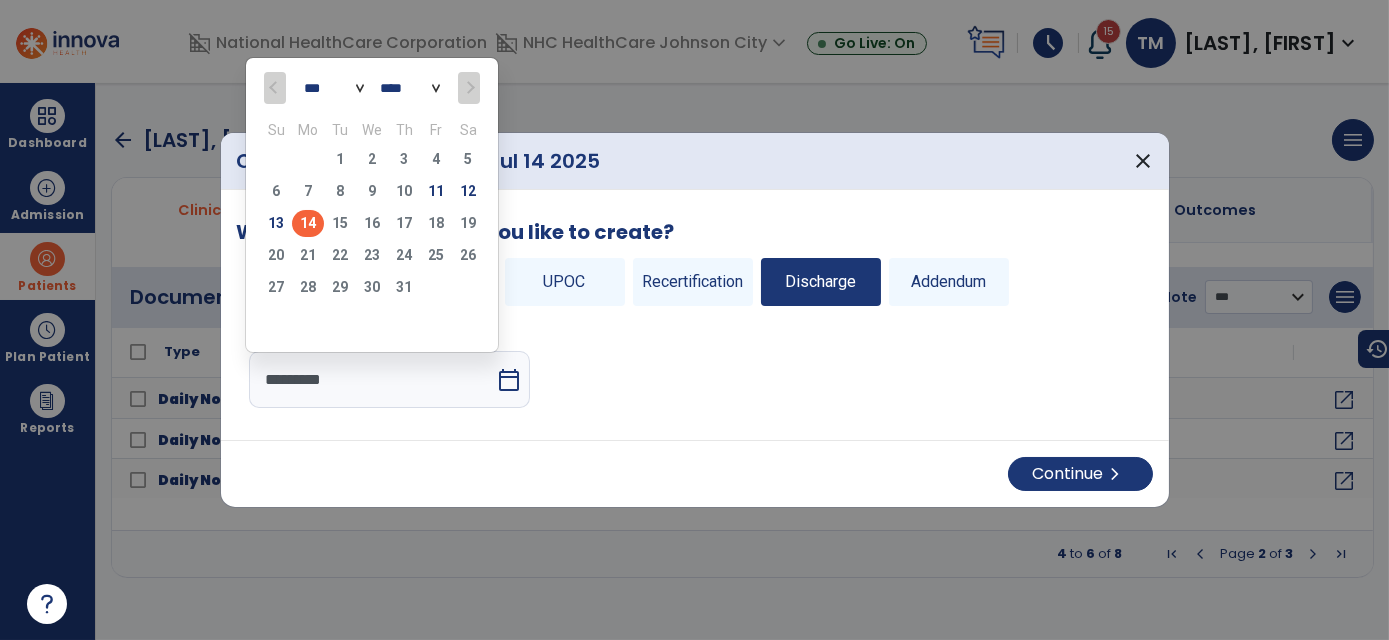 click on "11" 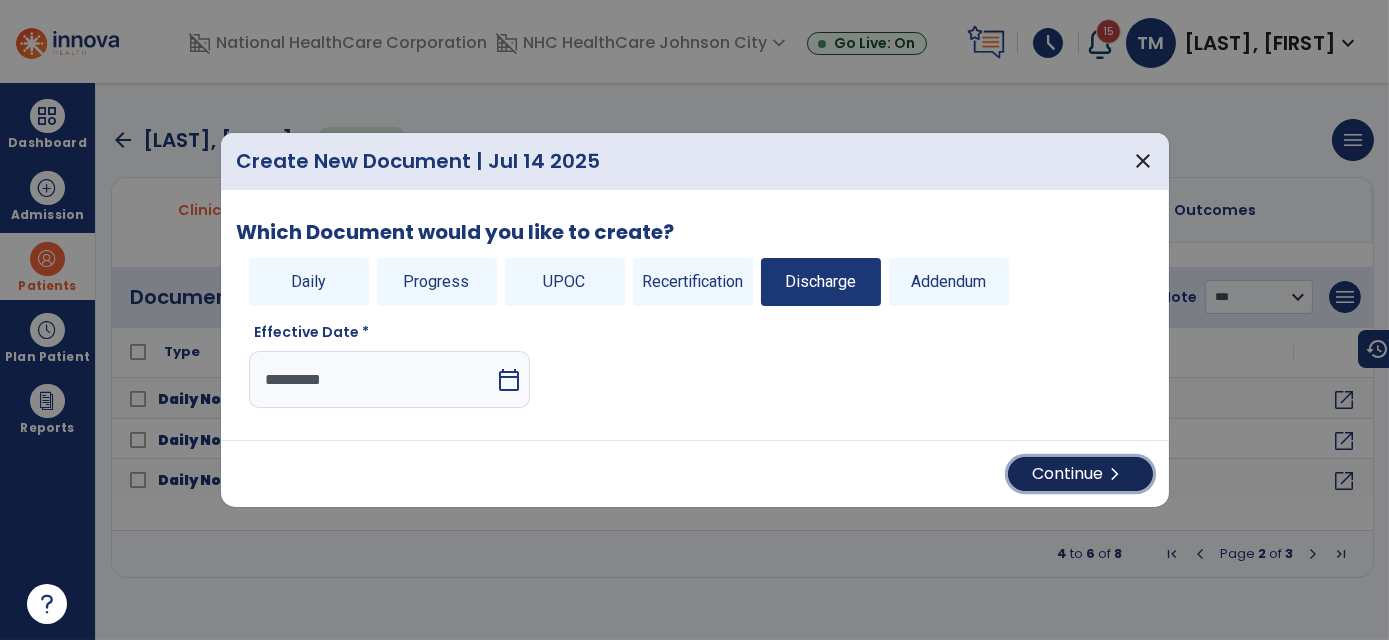 click on "Continue   chevron_right" at bounding box center [1080, 474] 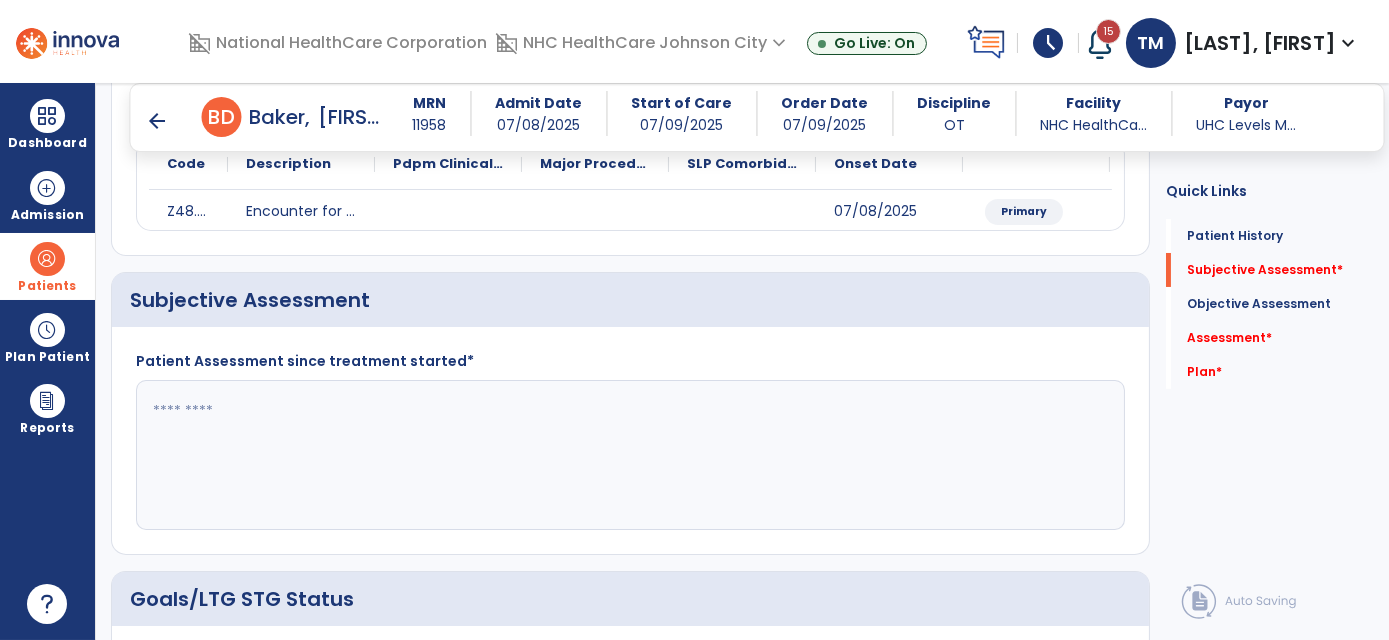 scroll, scrollTop: 363, scrollLeft: 0, axis: vertical 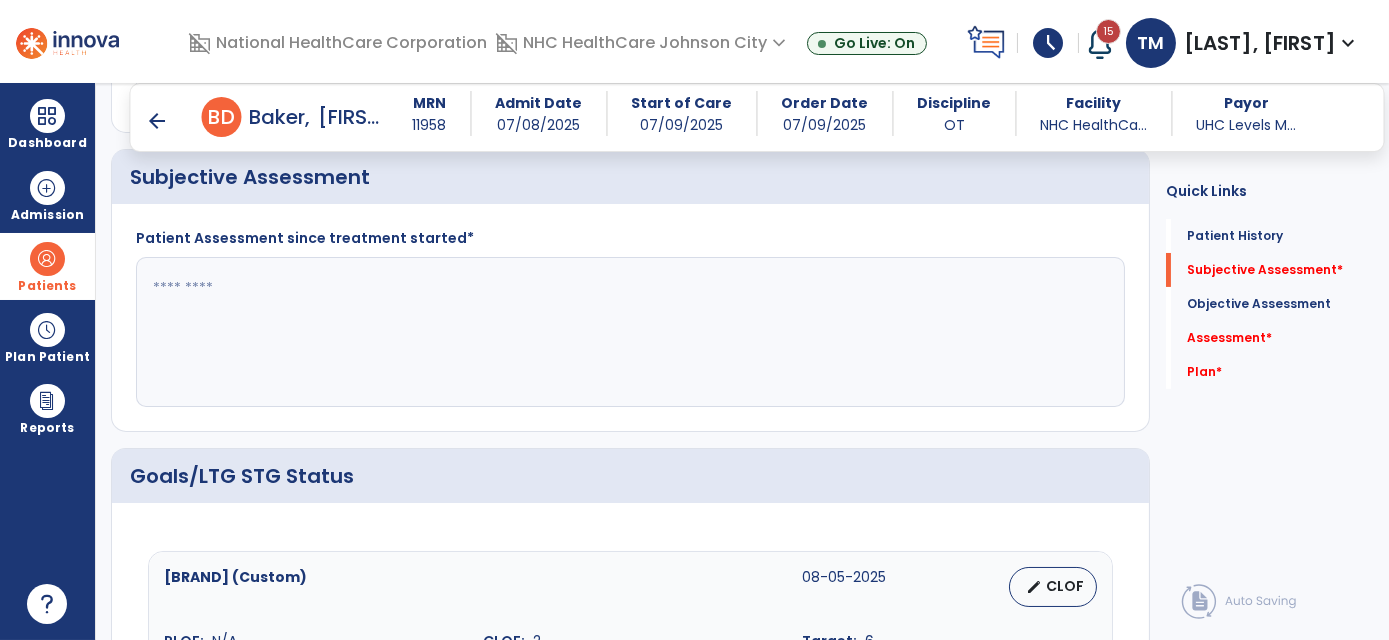 click 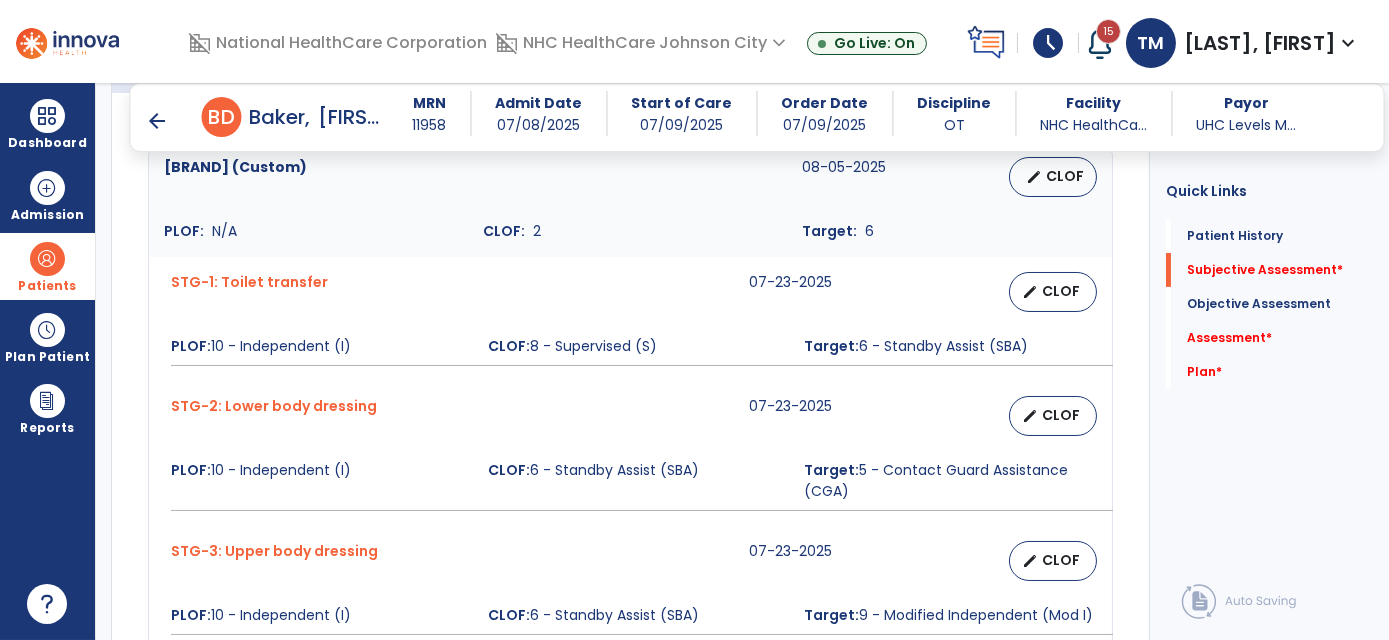 scroll, scrollTop: 818, scrollLeft: 0, axis: vertical 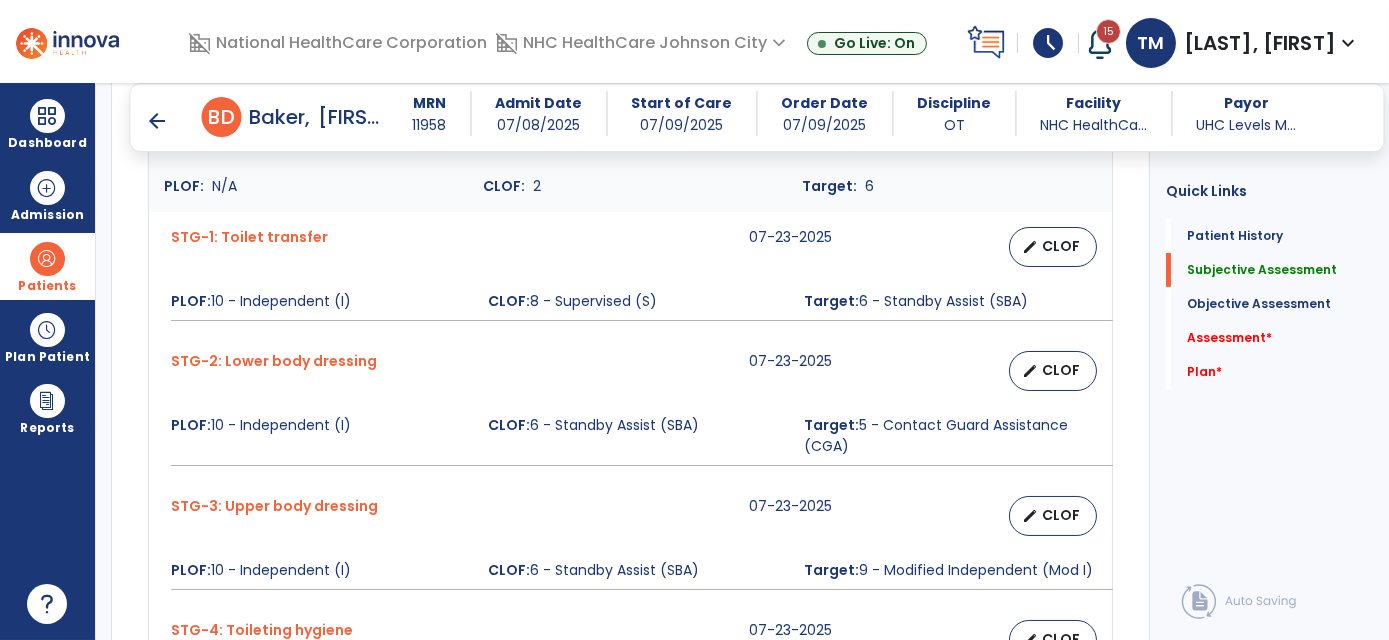 type on "***" 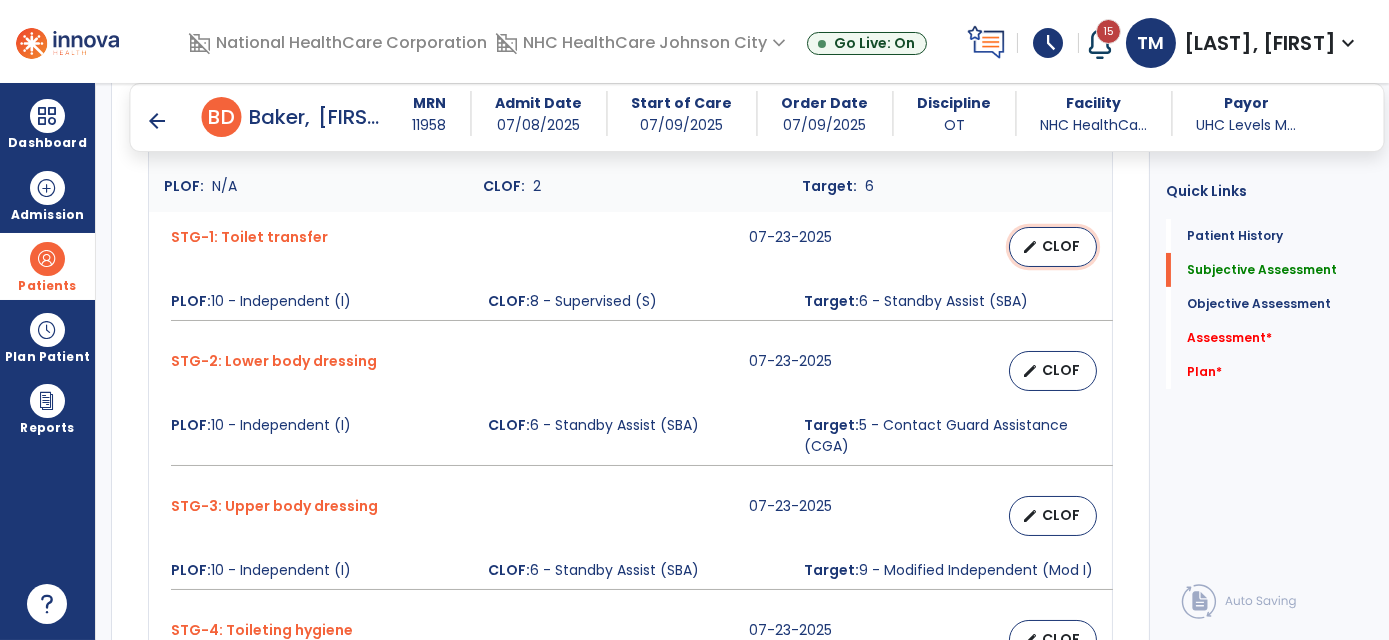 click on "CLOF" at bounding box center [1061, 246] 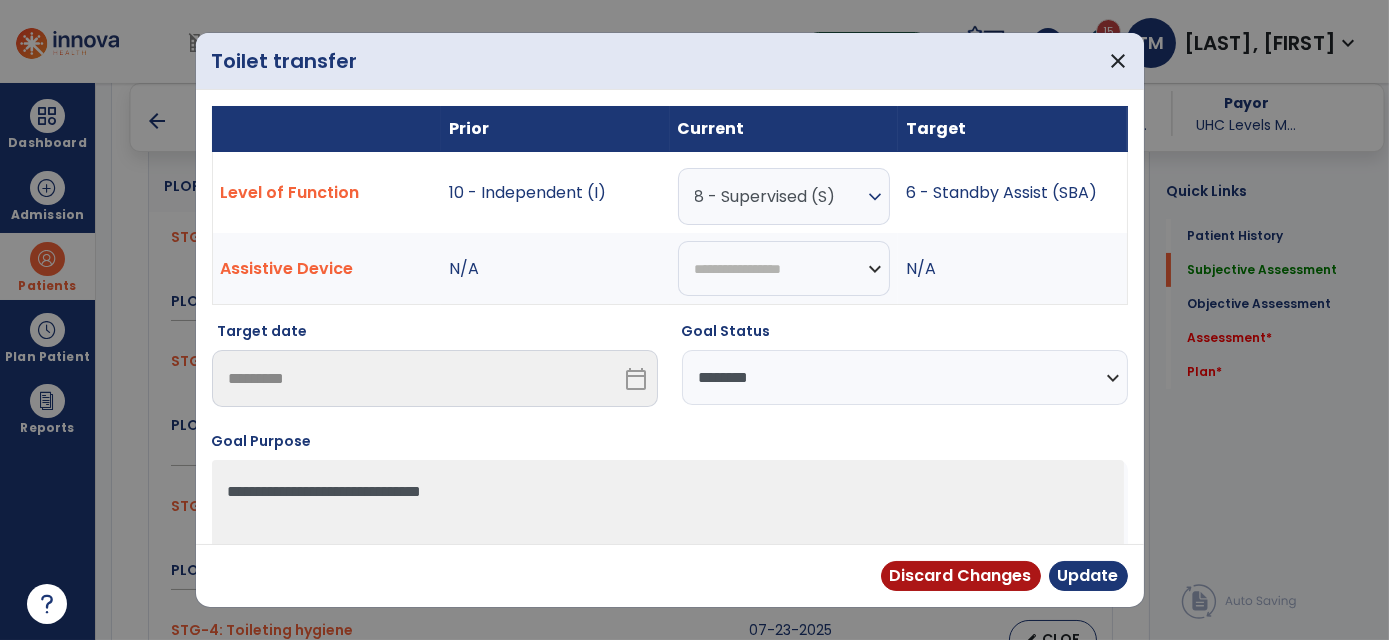 click on "**********" at bounding box center [905, 377] 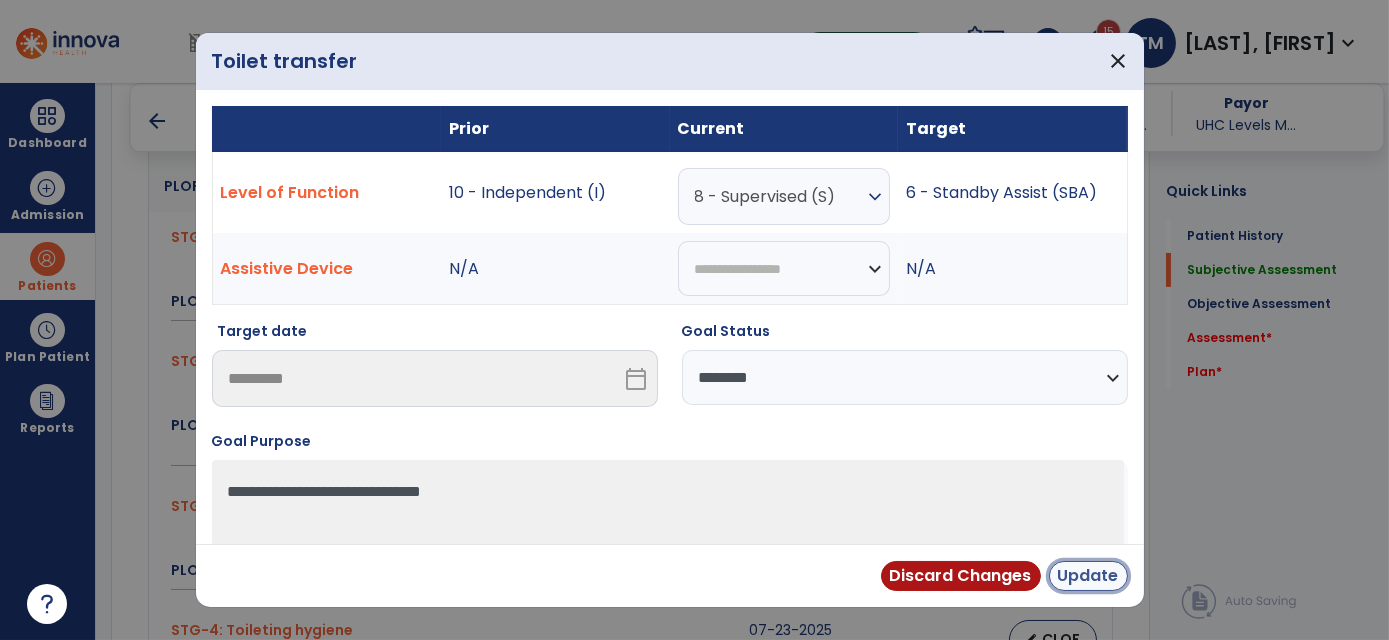 click on "Update" at bounding box center (1088, 576) 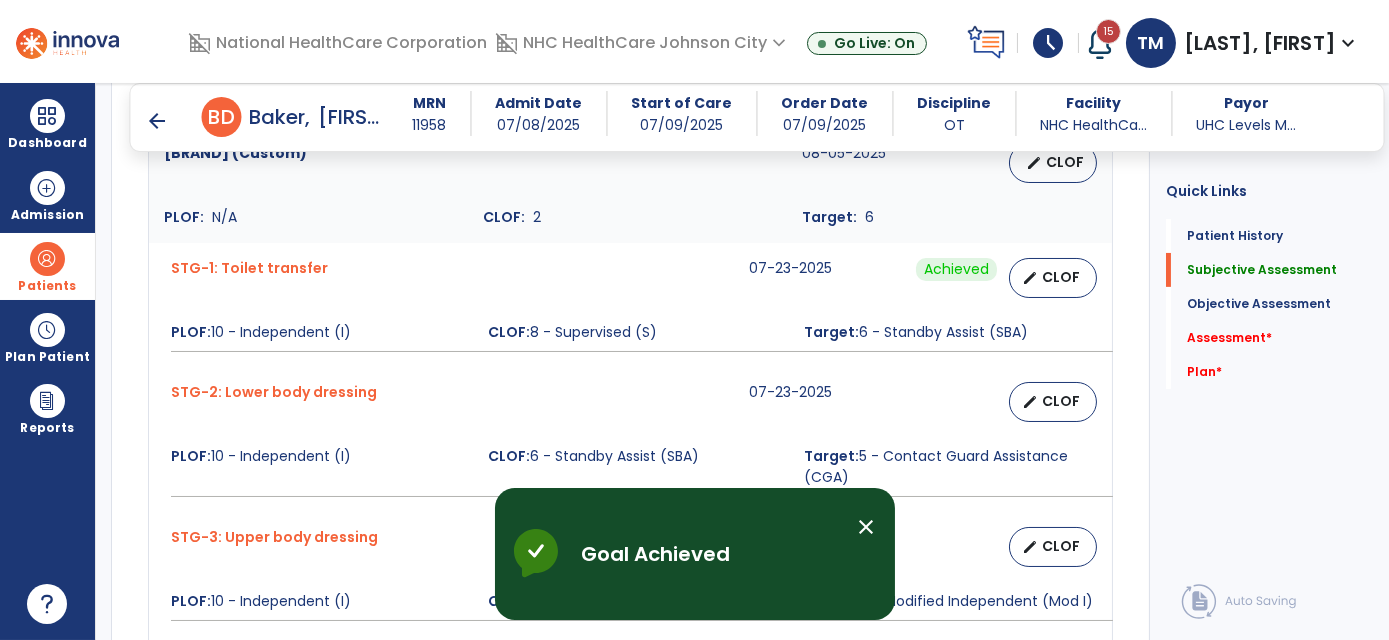 scroll, scrollTop: 818, scrollLeft: 0, axis: vertical 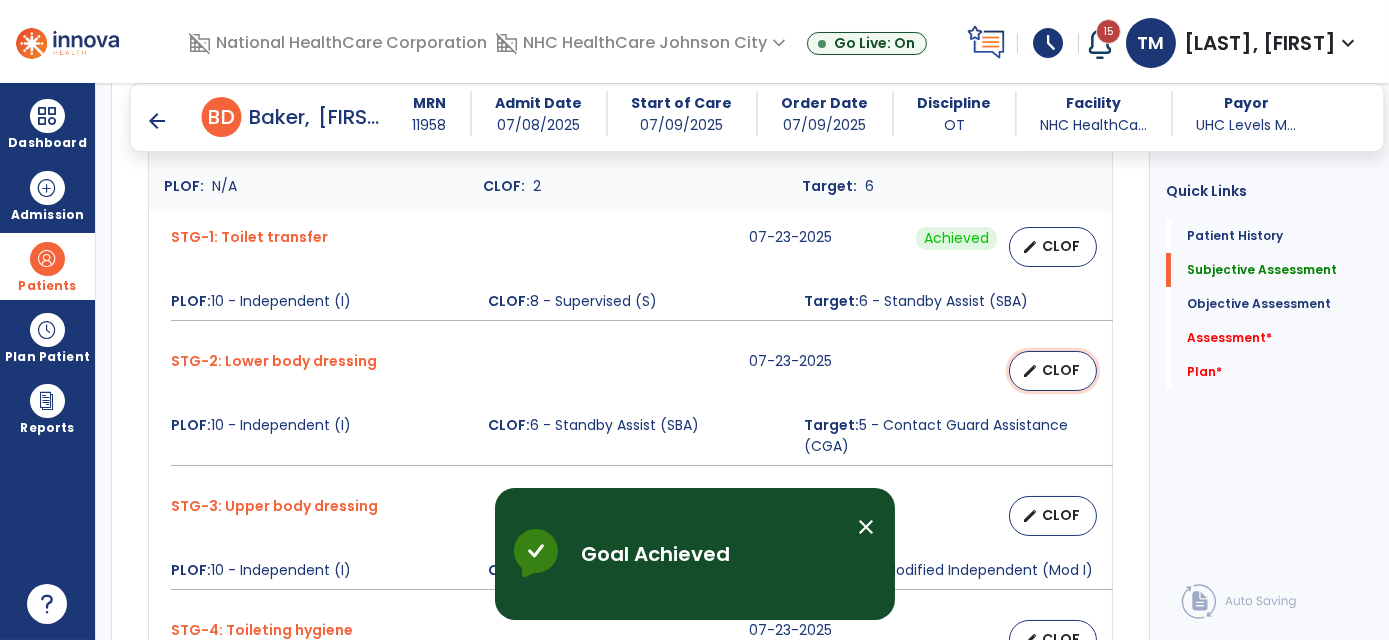 click on "CLOF" at bounding box center [1061, 370] 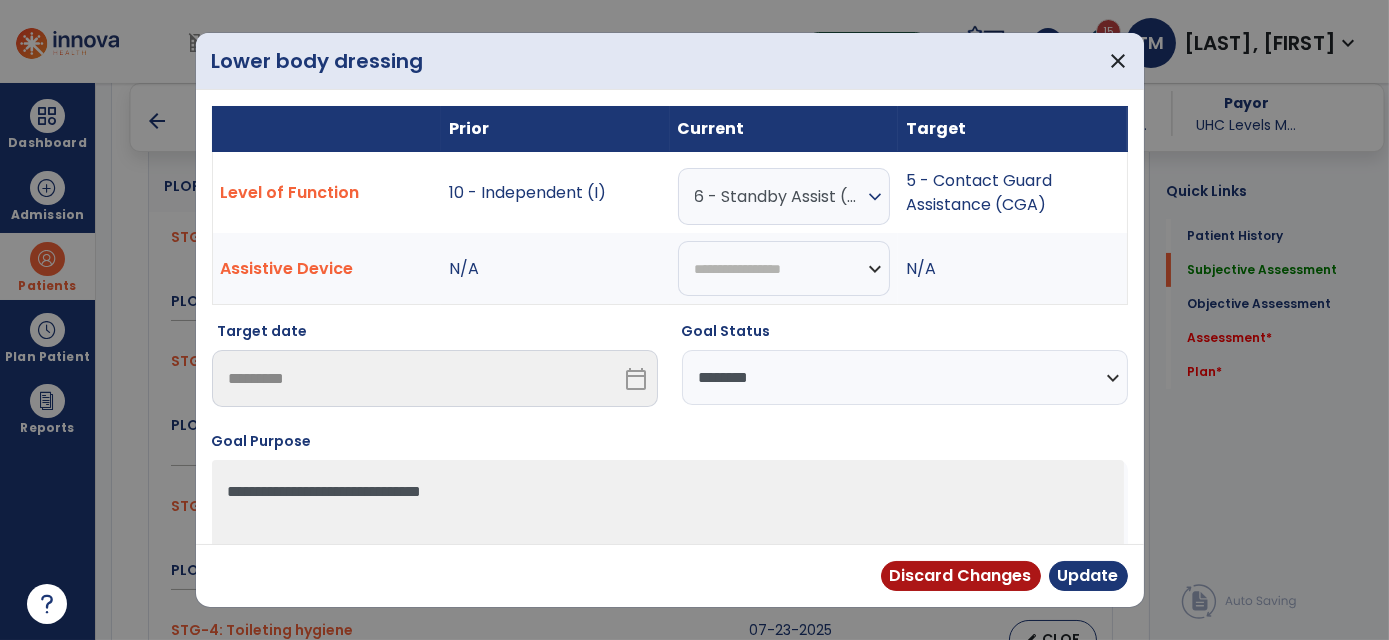 click on "**********" at bounding box center [905, 377] 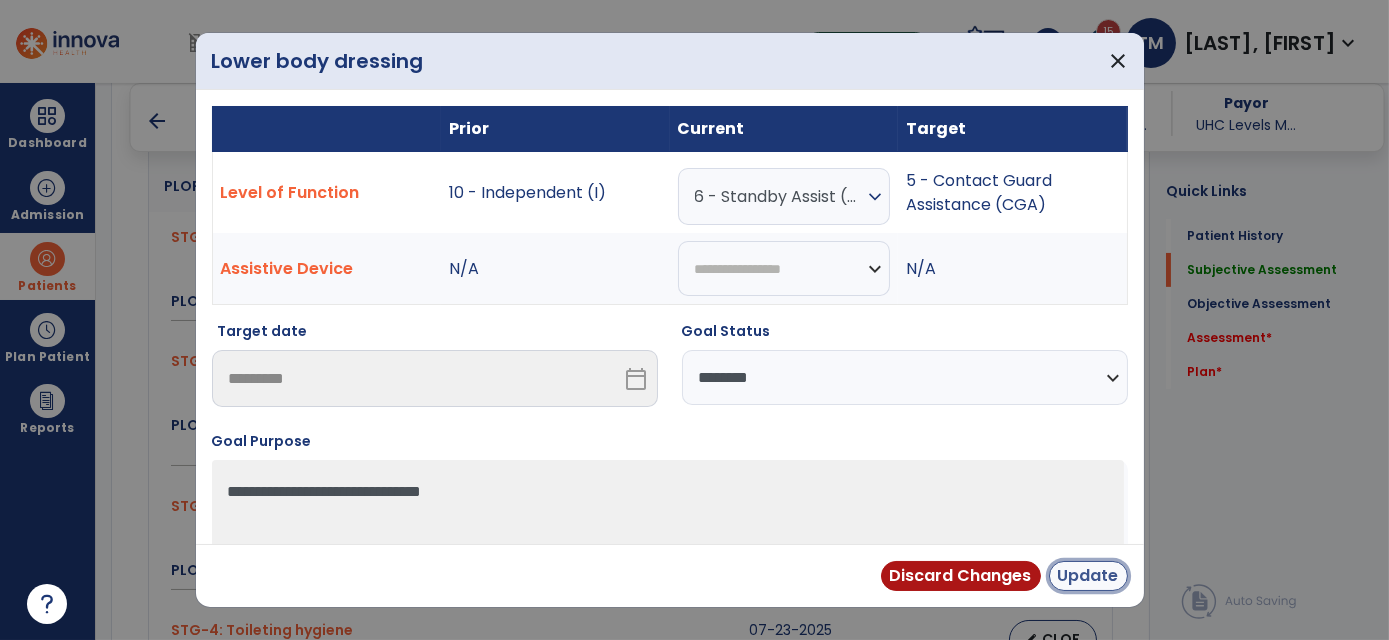 click on "Update" at bounding box center (1088, 576) 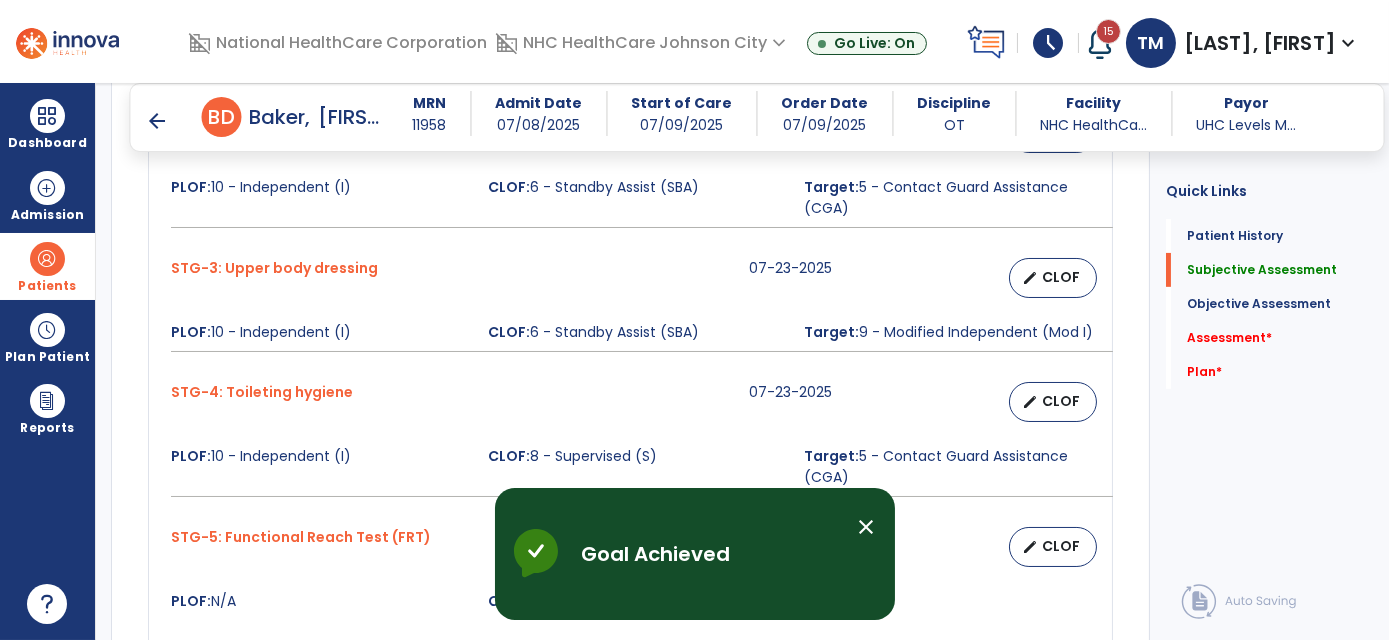 scroll, scrollTop: 1090, scrollLeft: 0, axis: vertical 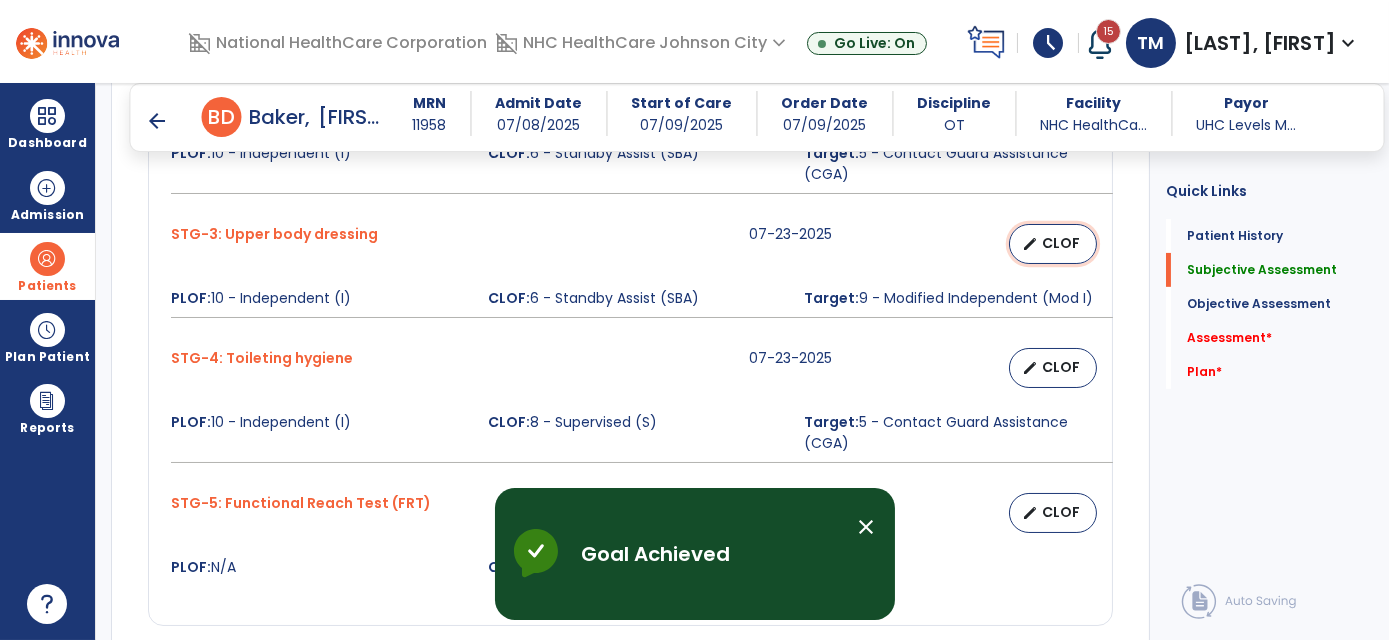 click on "edit   CLOF" at bounding box center (1053, 244) 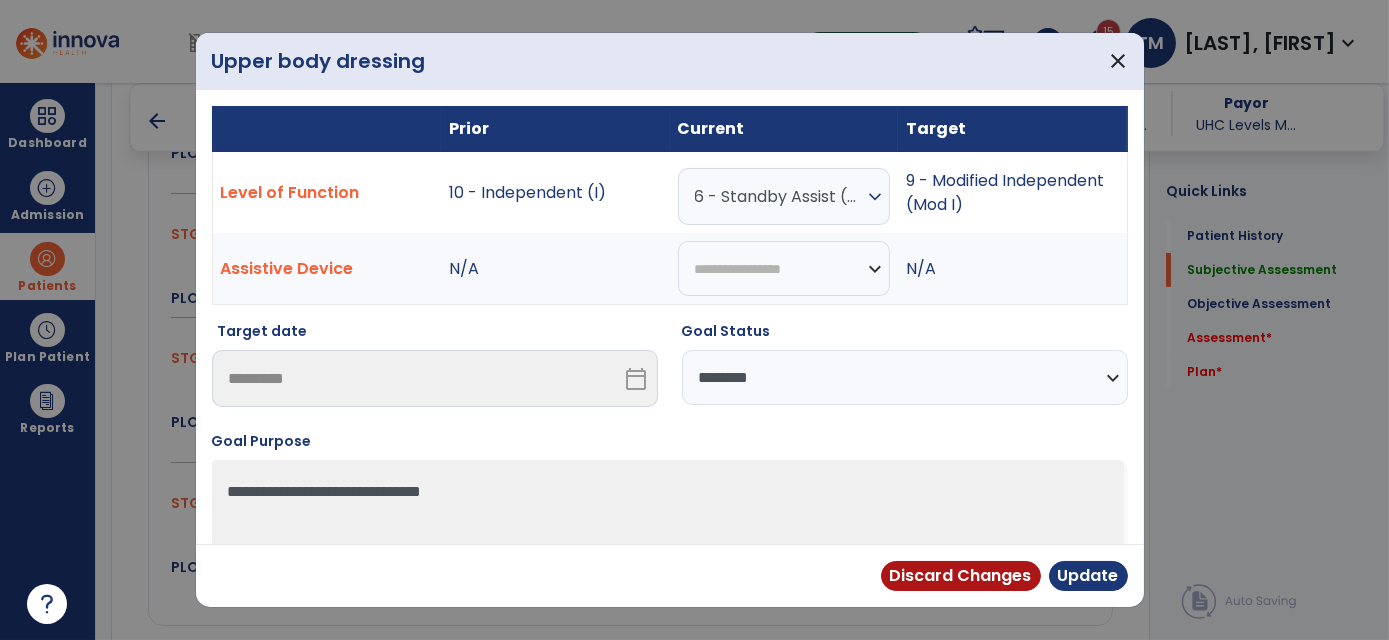 click on "**********" at bounding box center (905, 377) 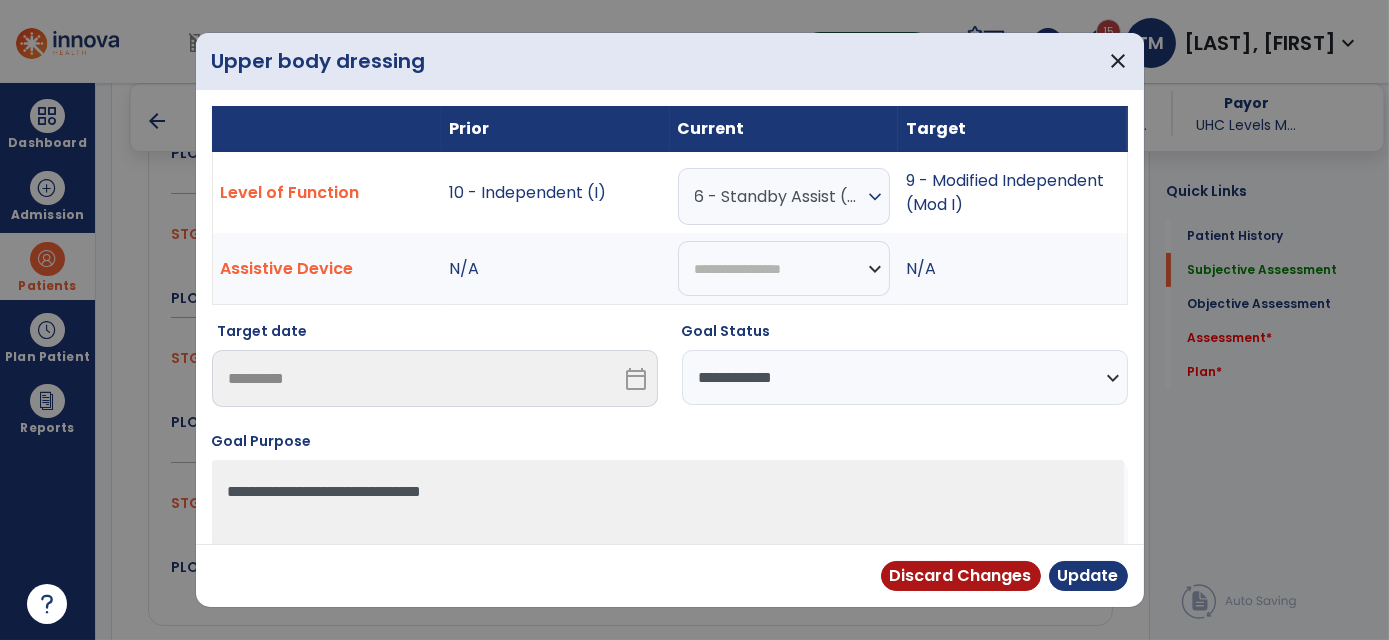 click on "**********" at bounding box center [905, 377] 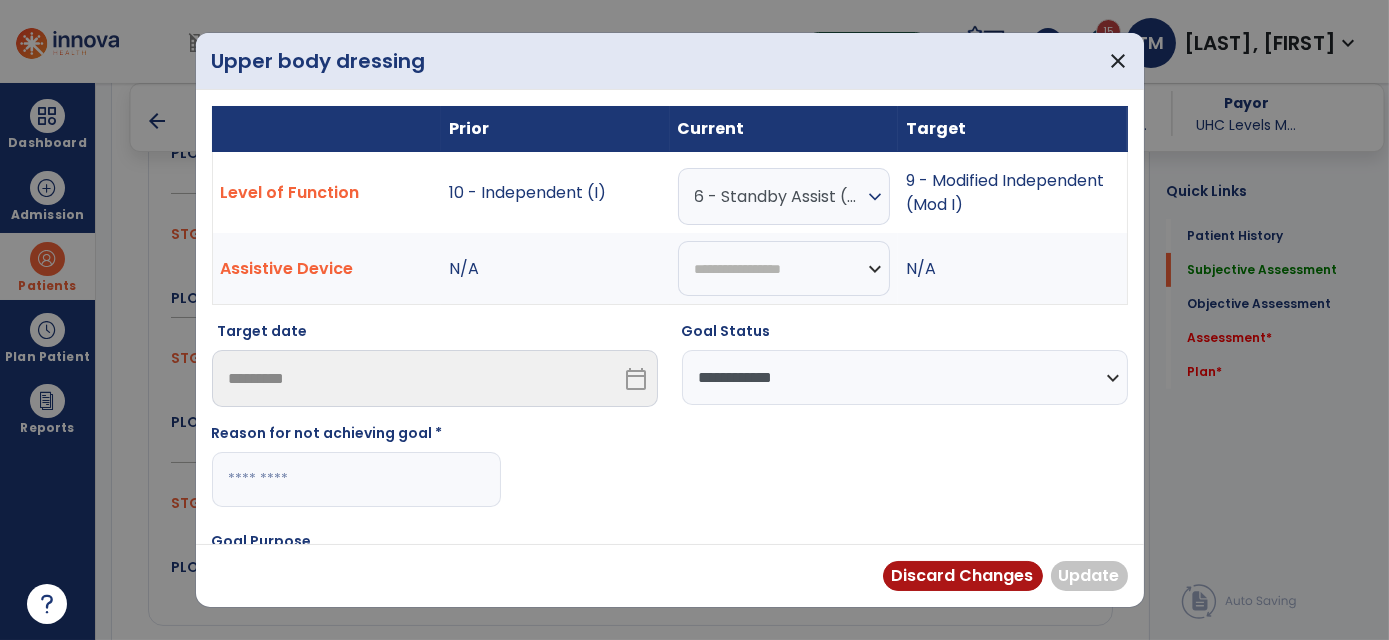 click at bounding box center (356, 479) 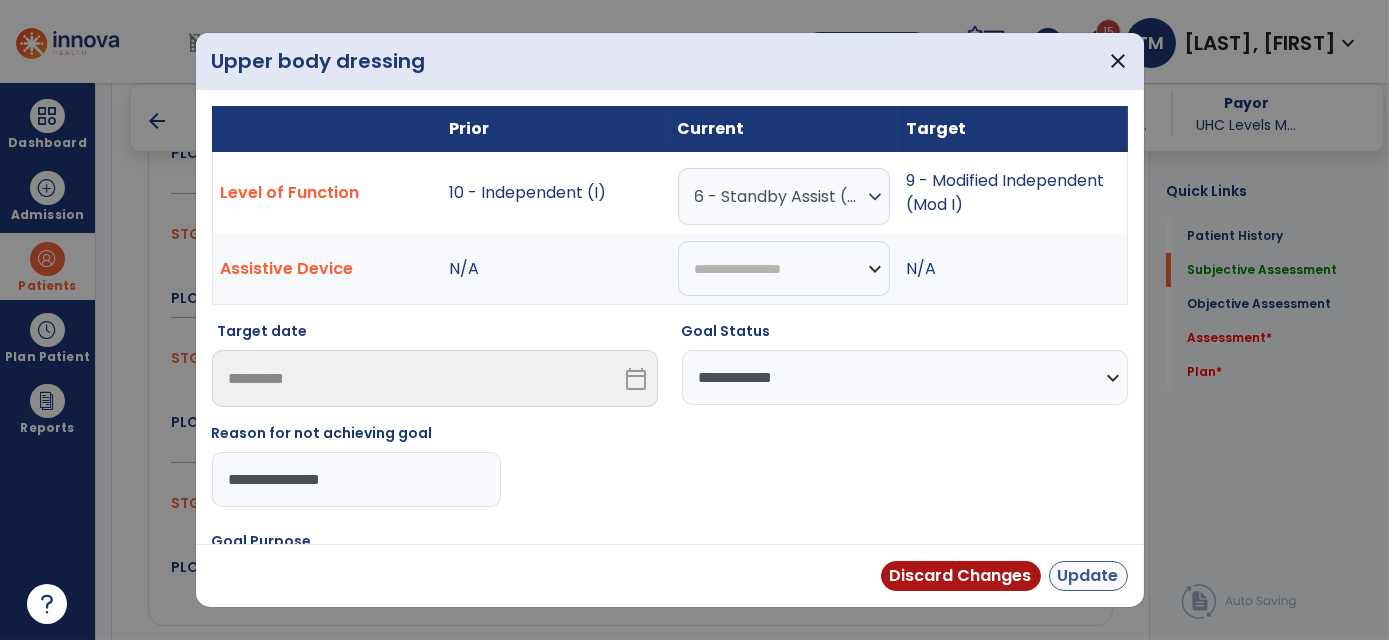 type on "**********" 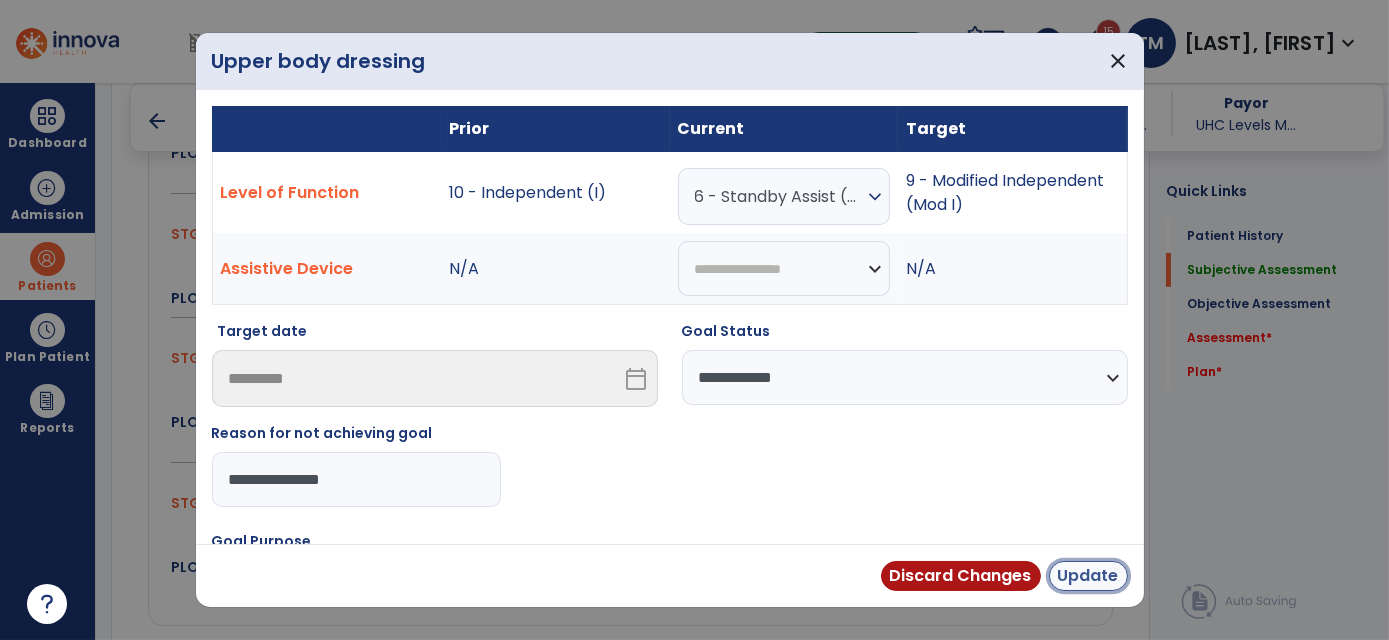 click on "Update" at bounding box center (1088, 576) 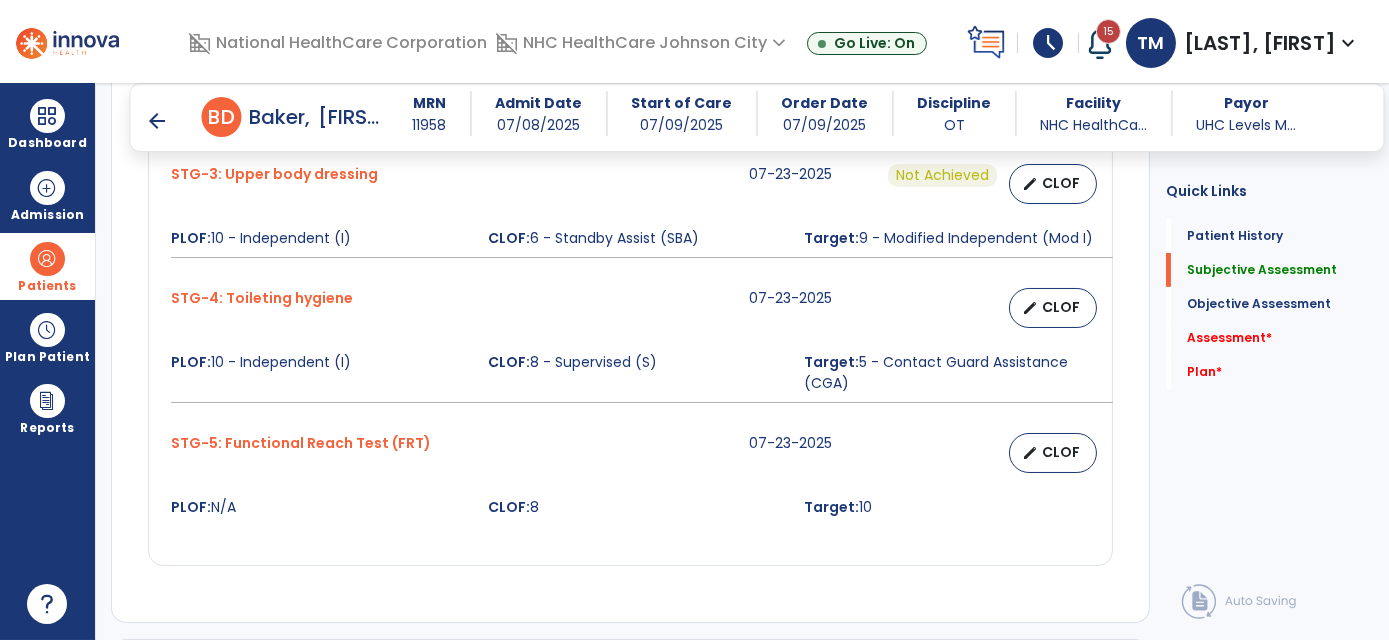 scroll, scrollTop: 1181, scrollLeft: 0, axis: vertical 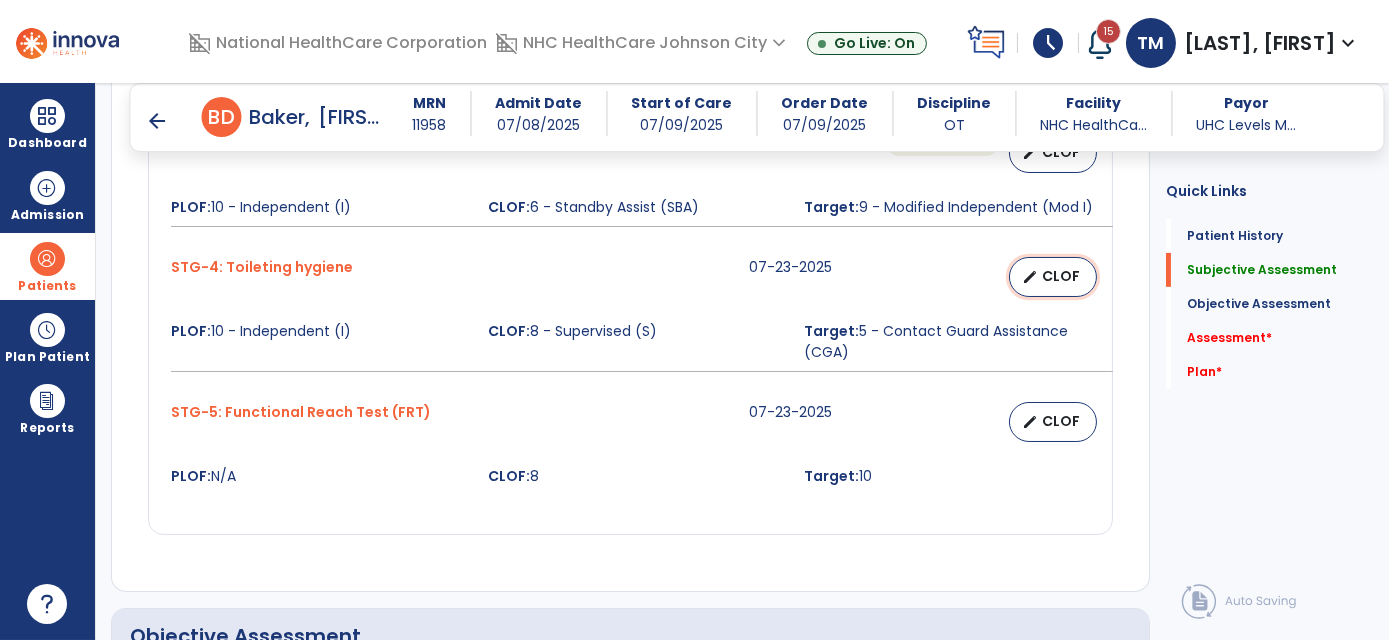 click on "edit   CLOF" at bounding box center [1053, 277] 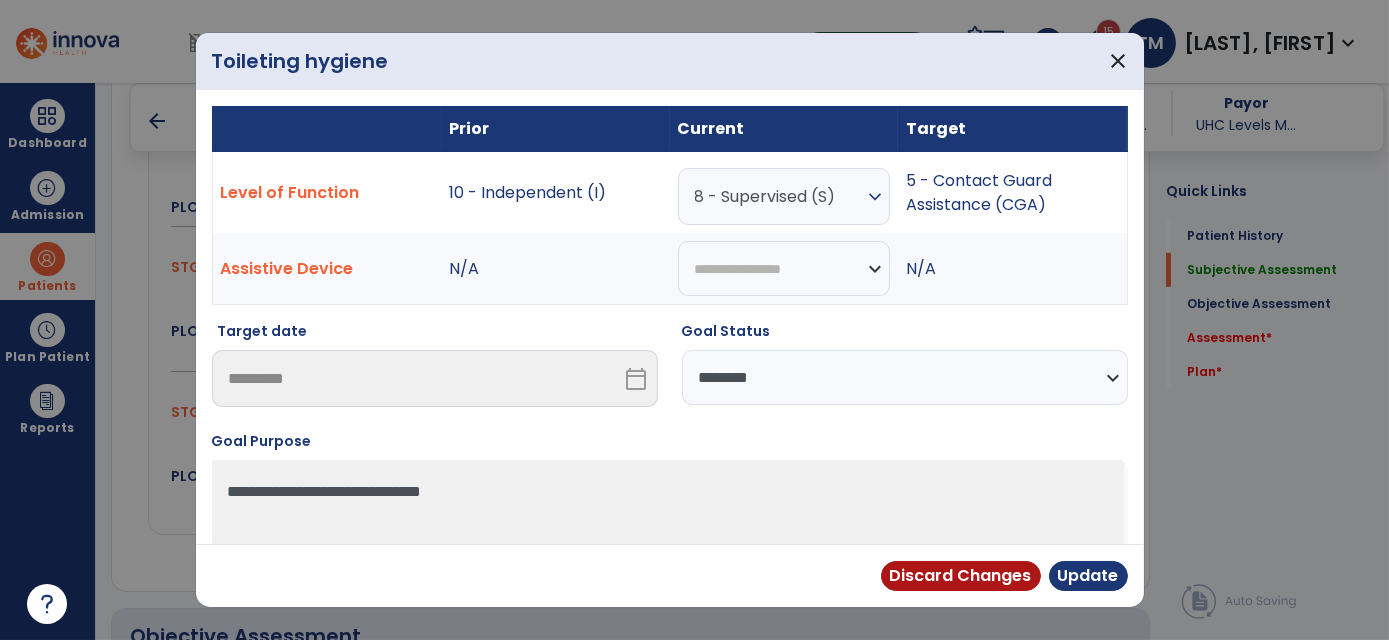 drag, startPoint x: 787, startPoint y: 381, endPoint x: 785, endPoint y: 400, distance: 19.104973 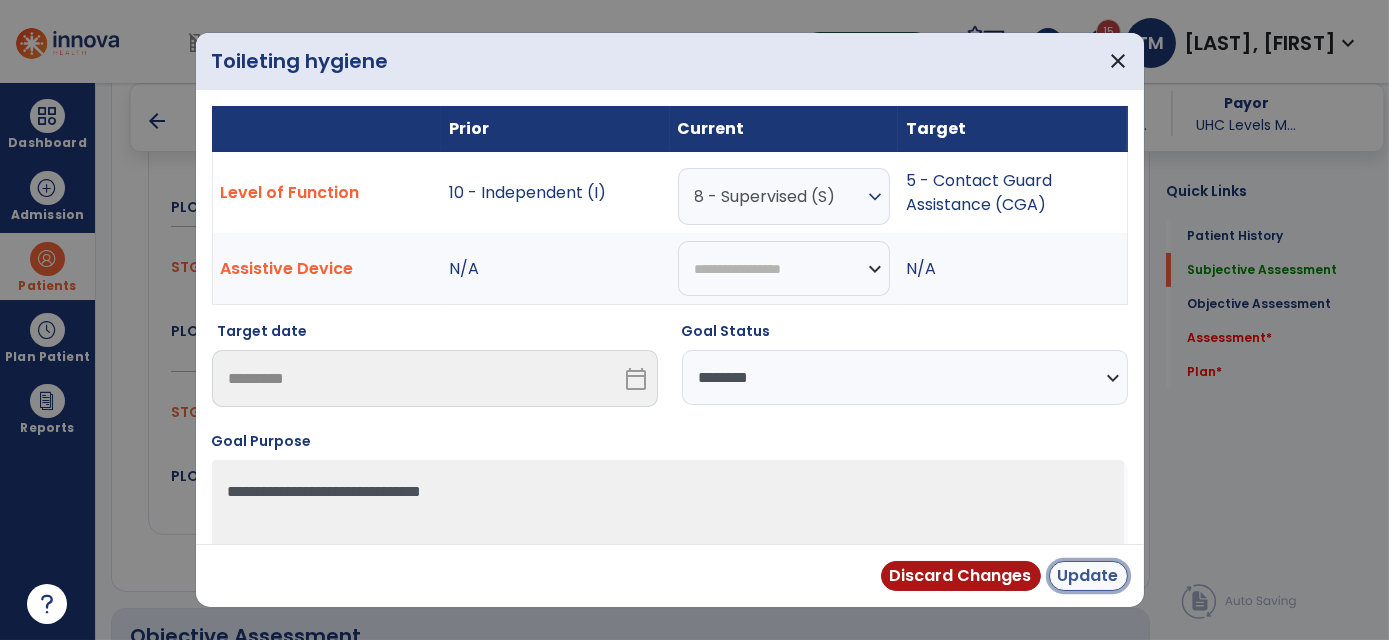 click on "Update" at bounding box center [1088, 576] 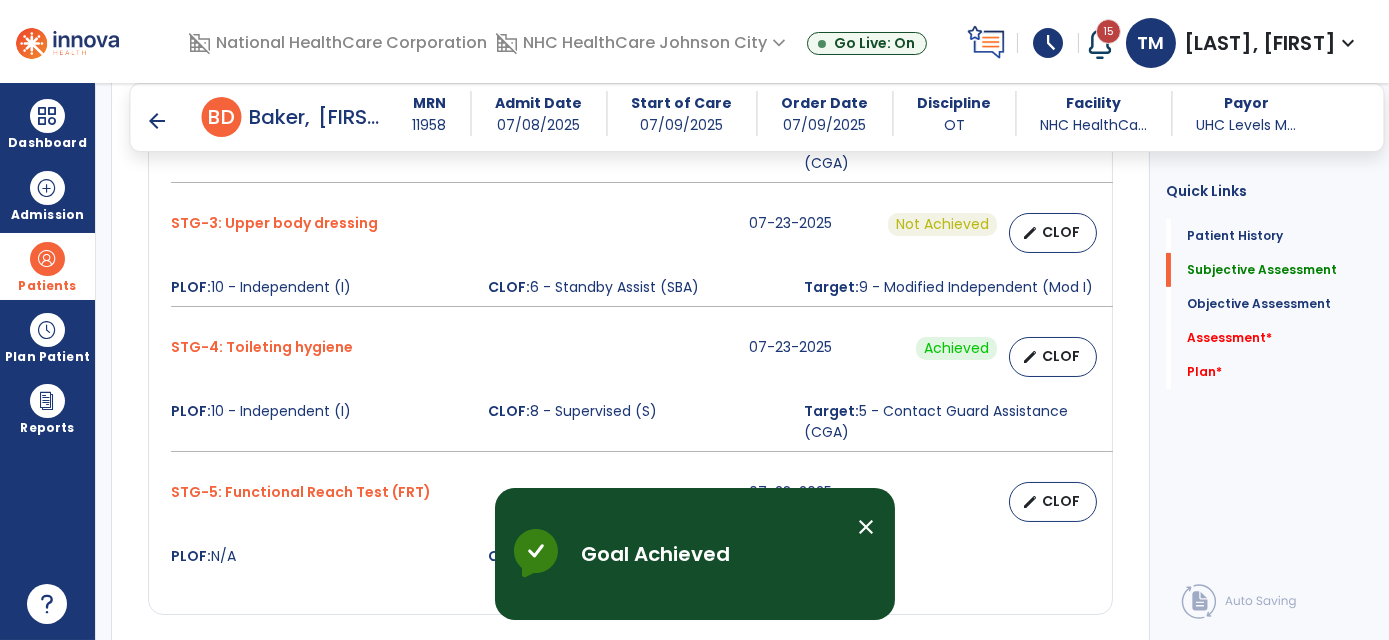 scroll, scrollTop: 1090, scrollLeft: 0, axis: vertical 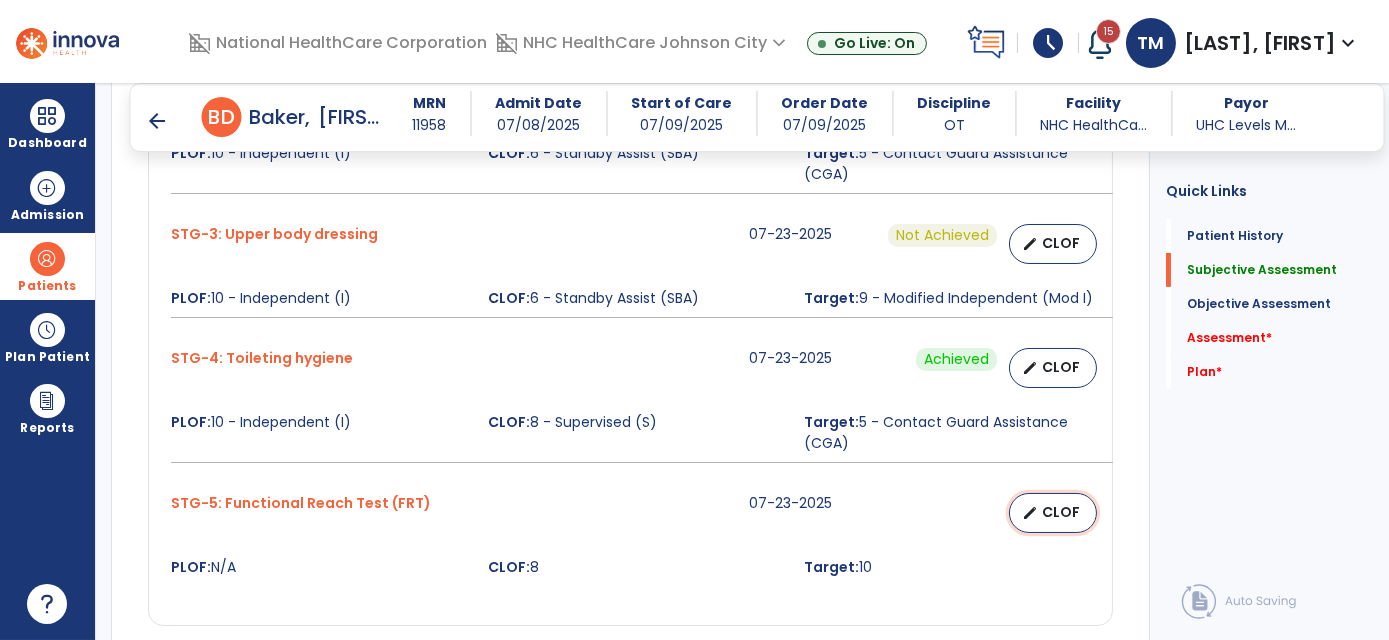 click on "edit   CLOF" at bounding box center [1053, 513] 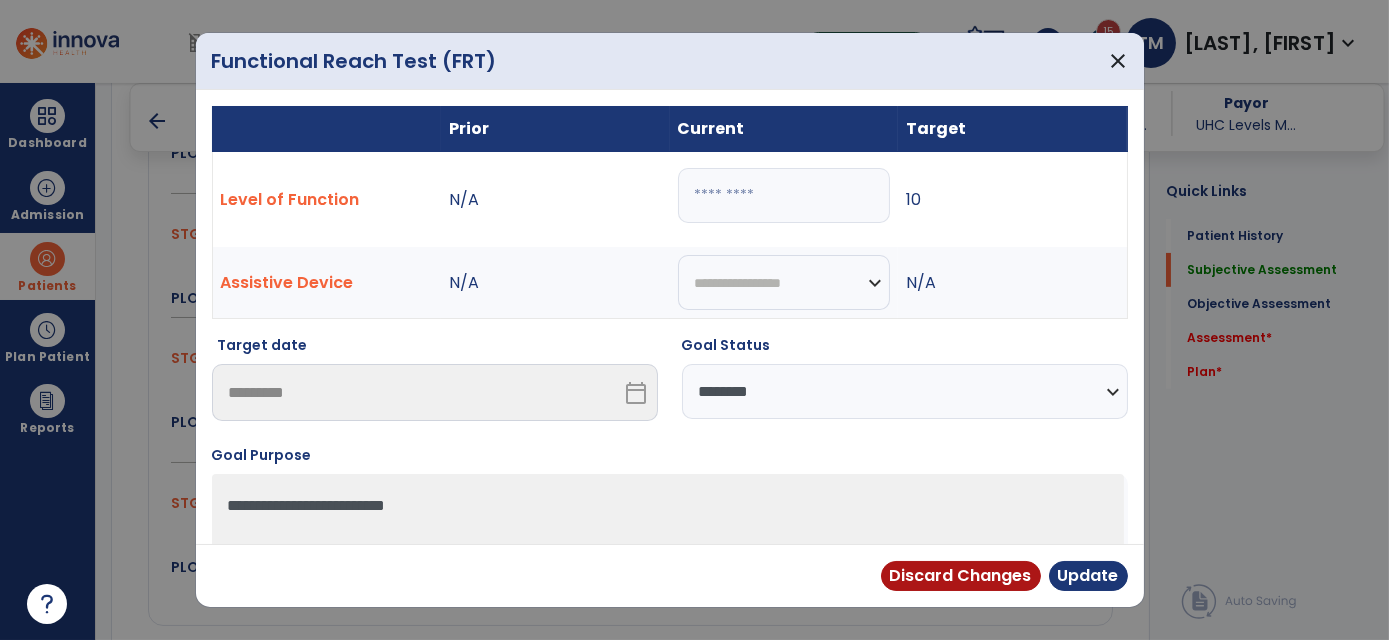 click on "**********" at bounding box center (905, 391) 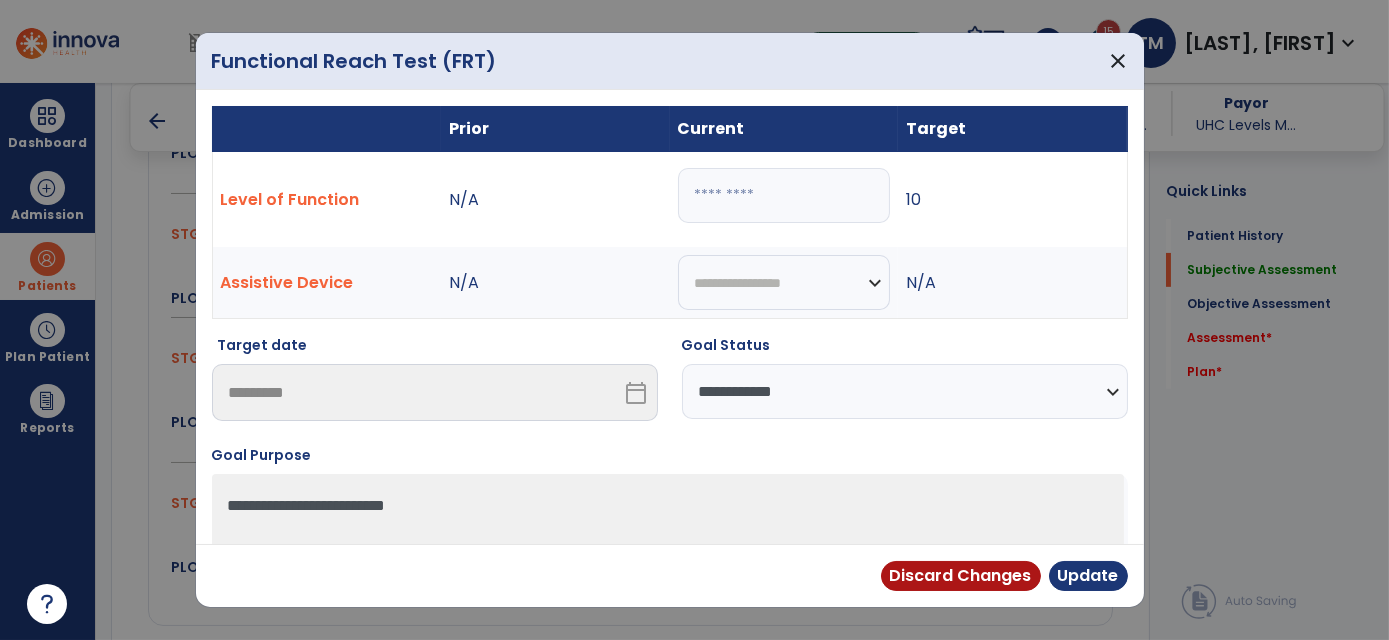 click on "**********" at bounding box center [905, 391] 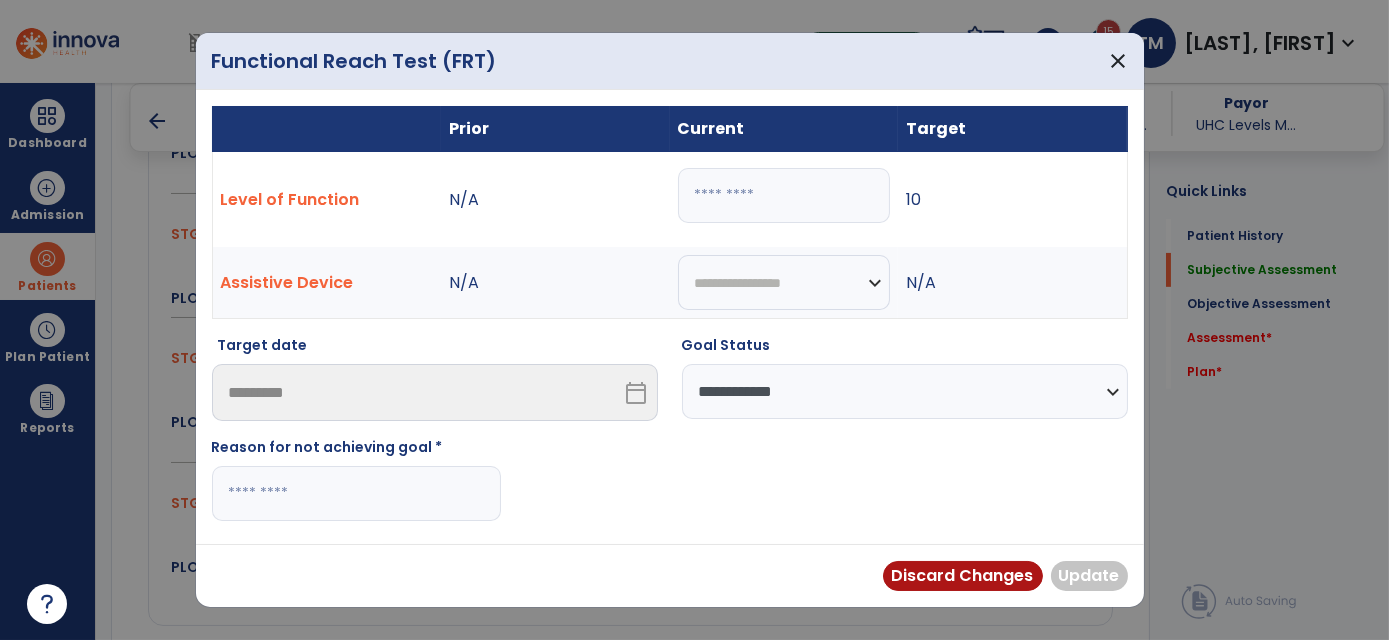 click at bounding box center [356, 493] 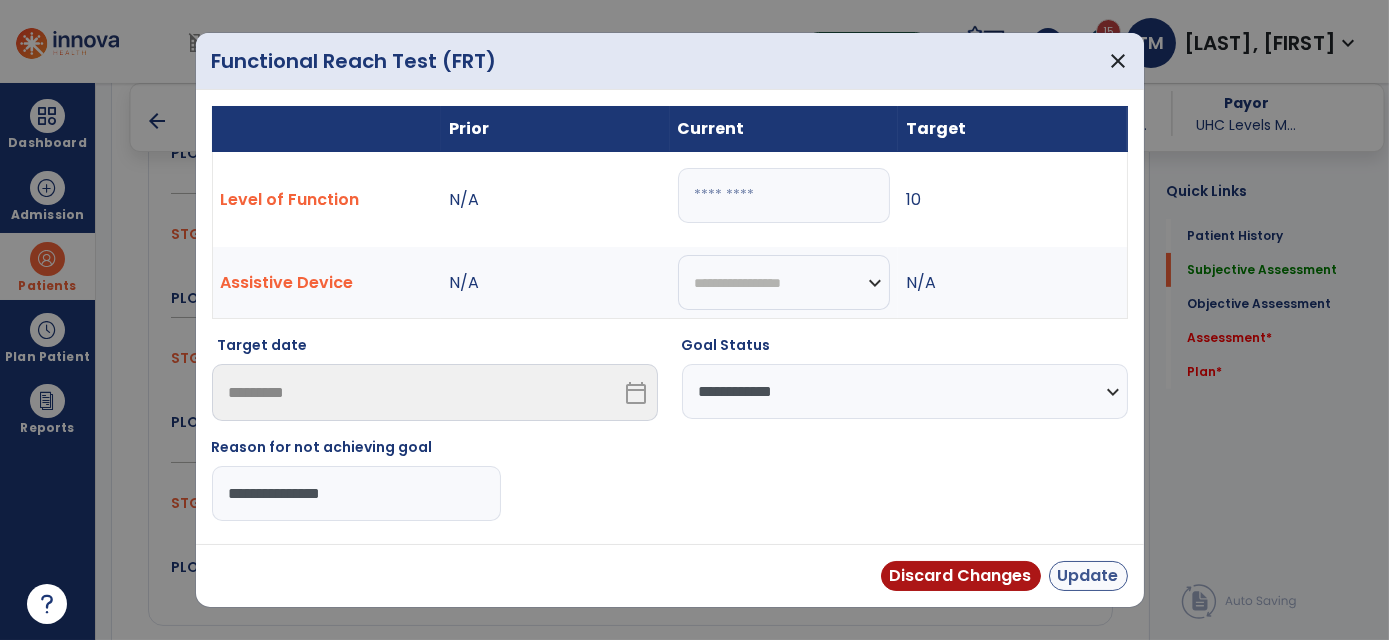 type on "**********" 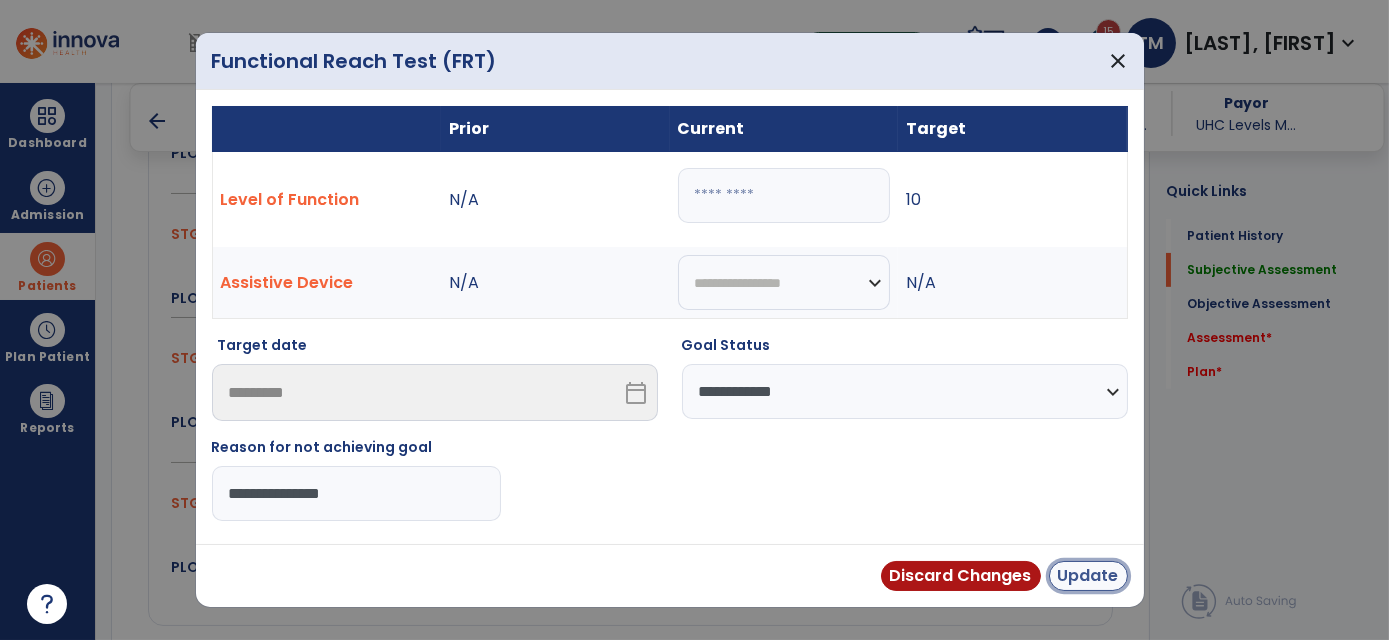 click on "Update" at bounding box center (1088, 576) 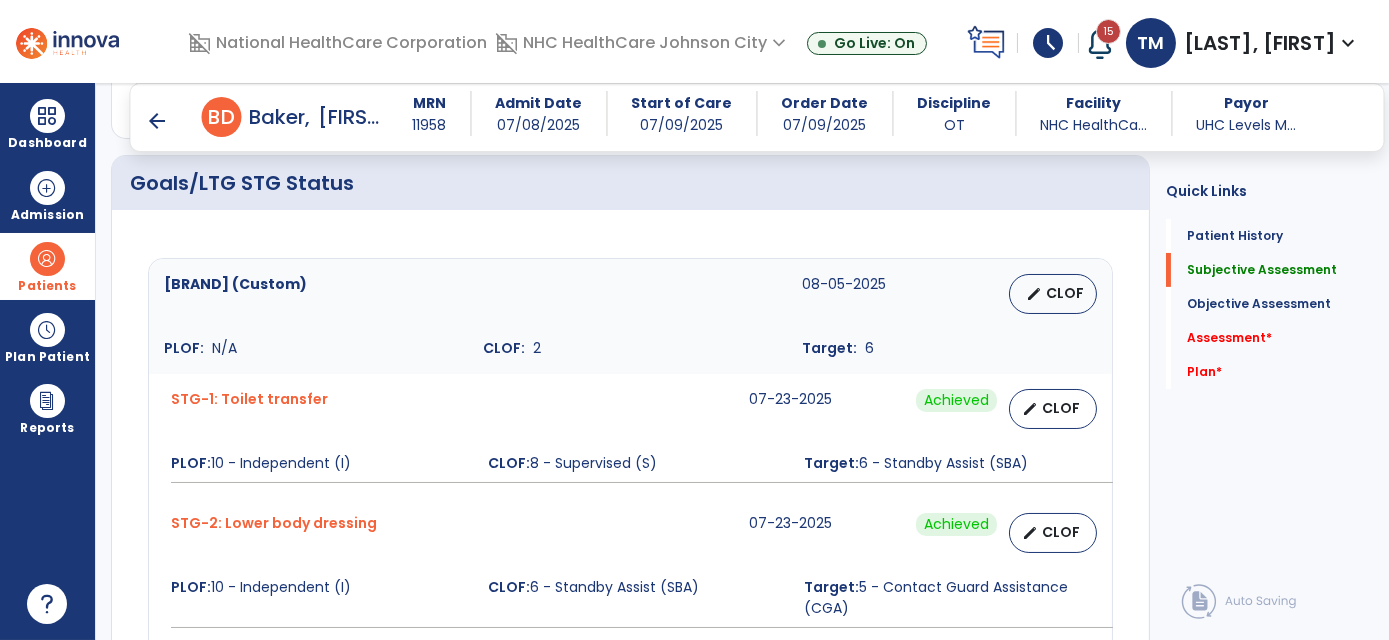 scroll, scrollTop: 545, scrollLeft: 0, axis: vertical 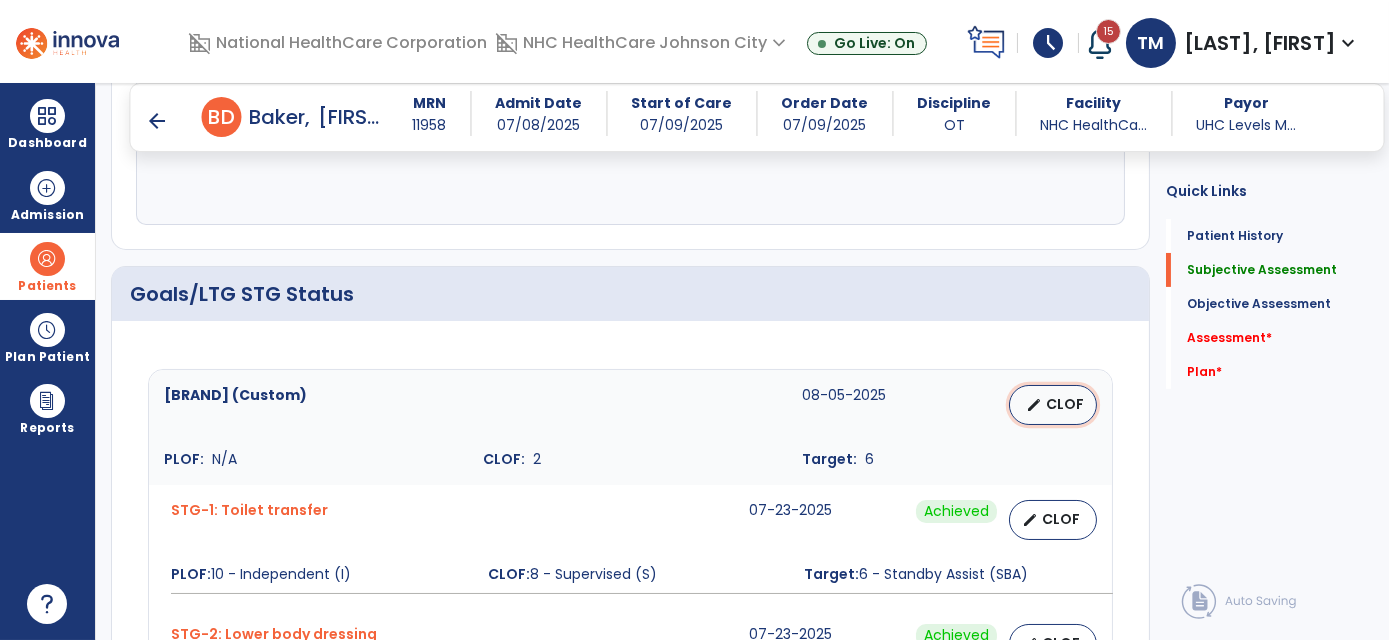 click on "CLOF" at bounding box center [1065, 404] 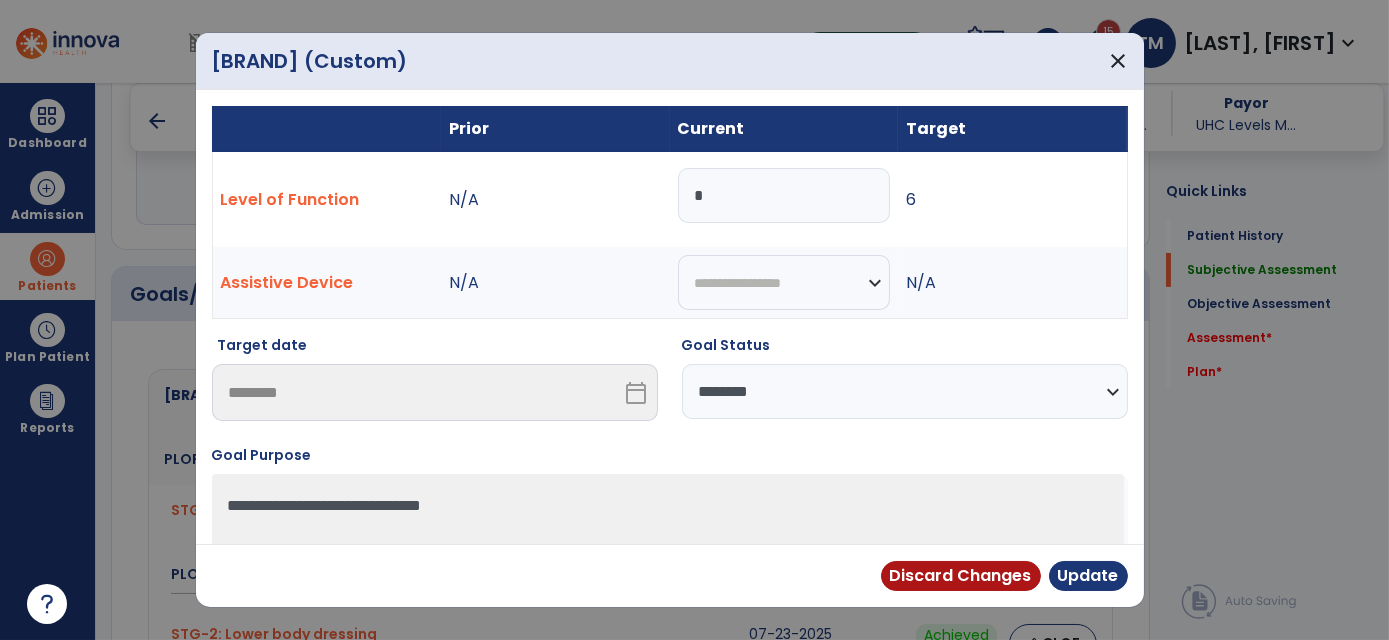 click on "**********" at bounding box center [905, 391] 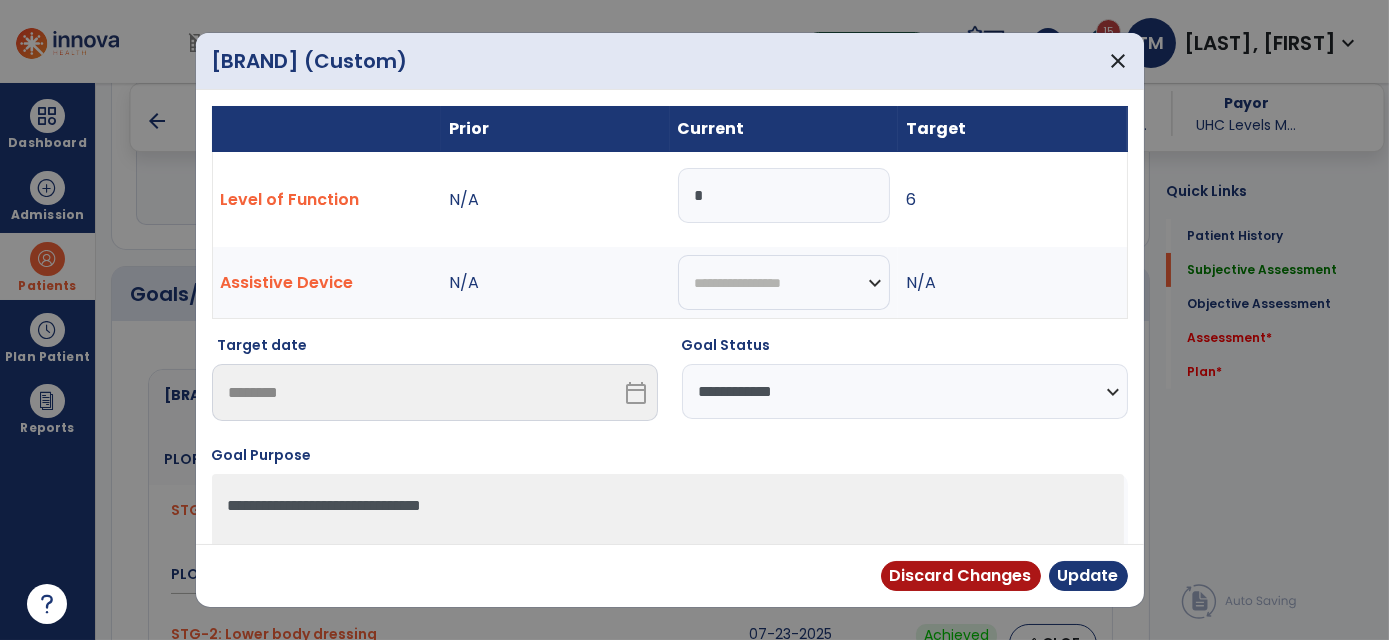 click on "**********" at bounding box center (905, 391) 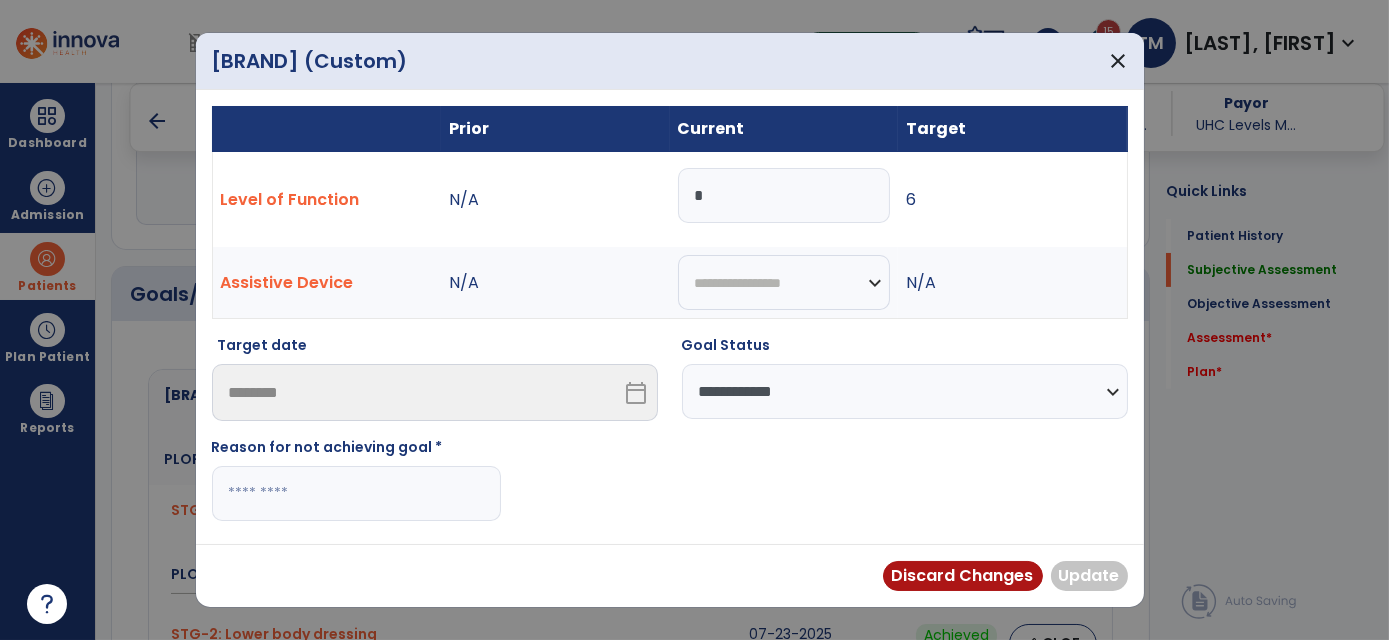 click at bounding box center [356, 493] 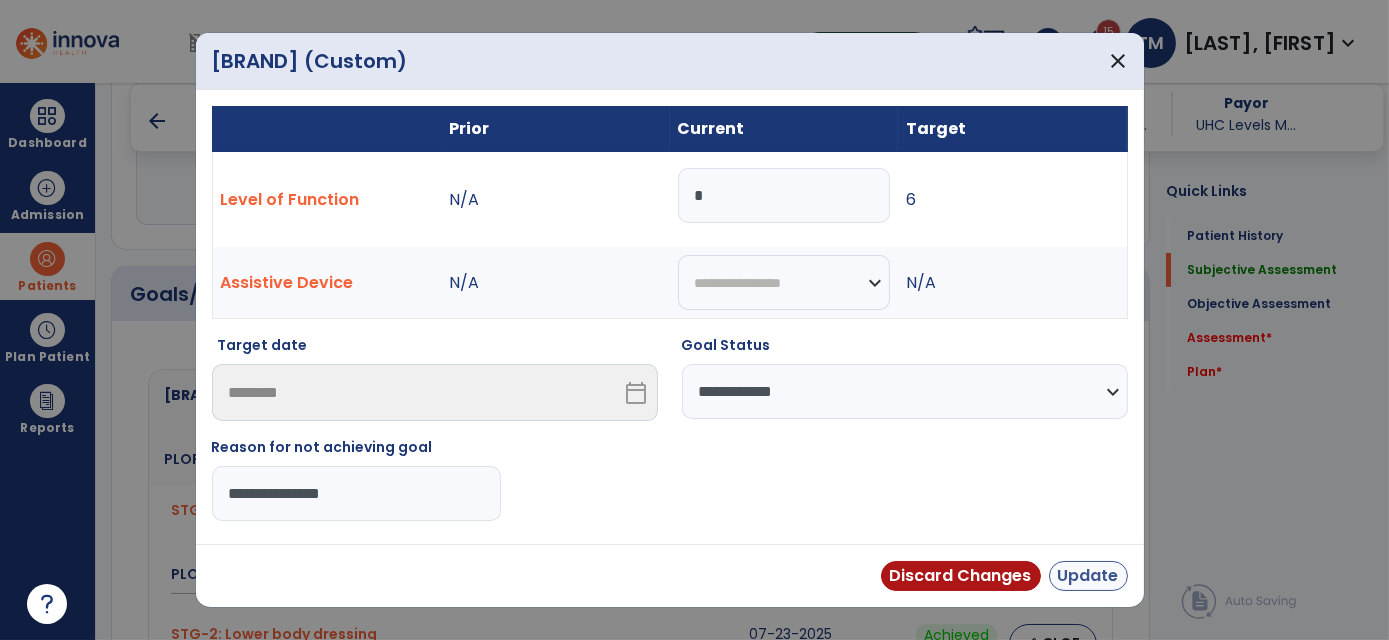 type on "**********" 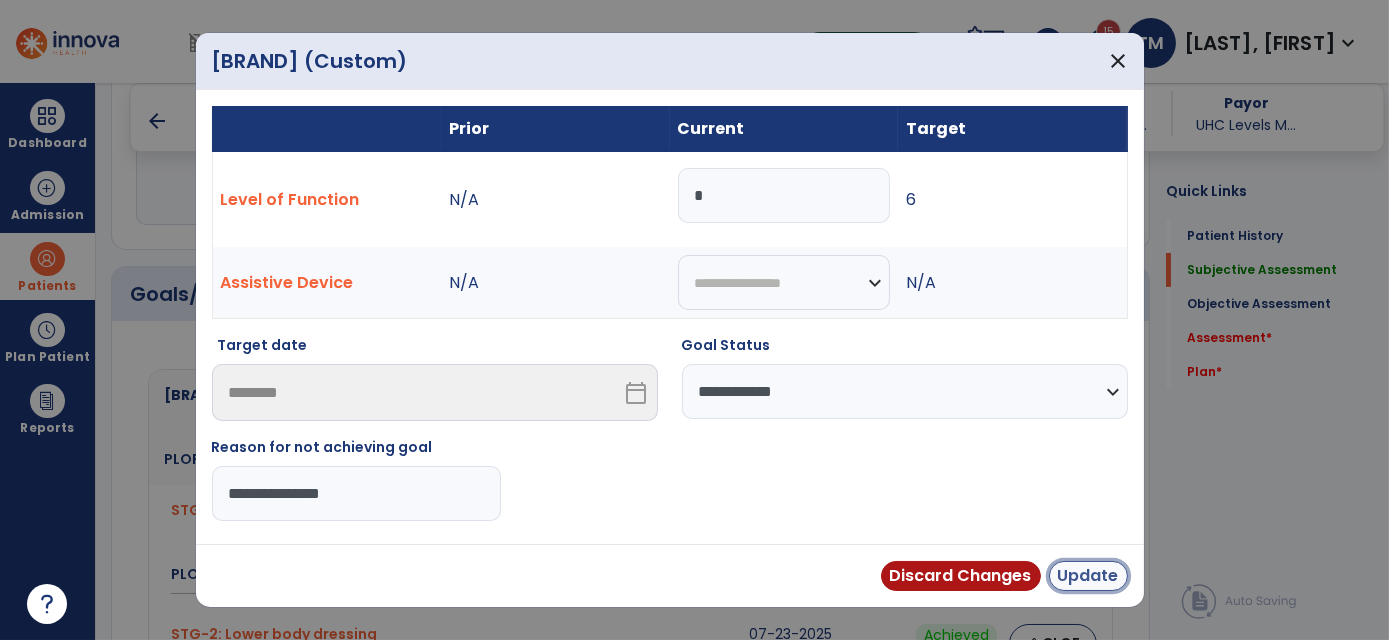 click on "Update" at bounding box center [1088, 576] 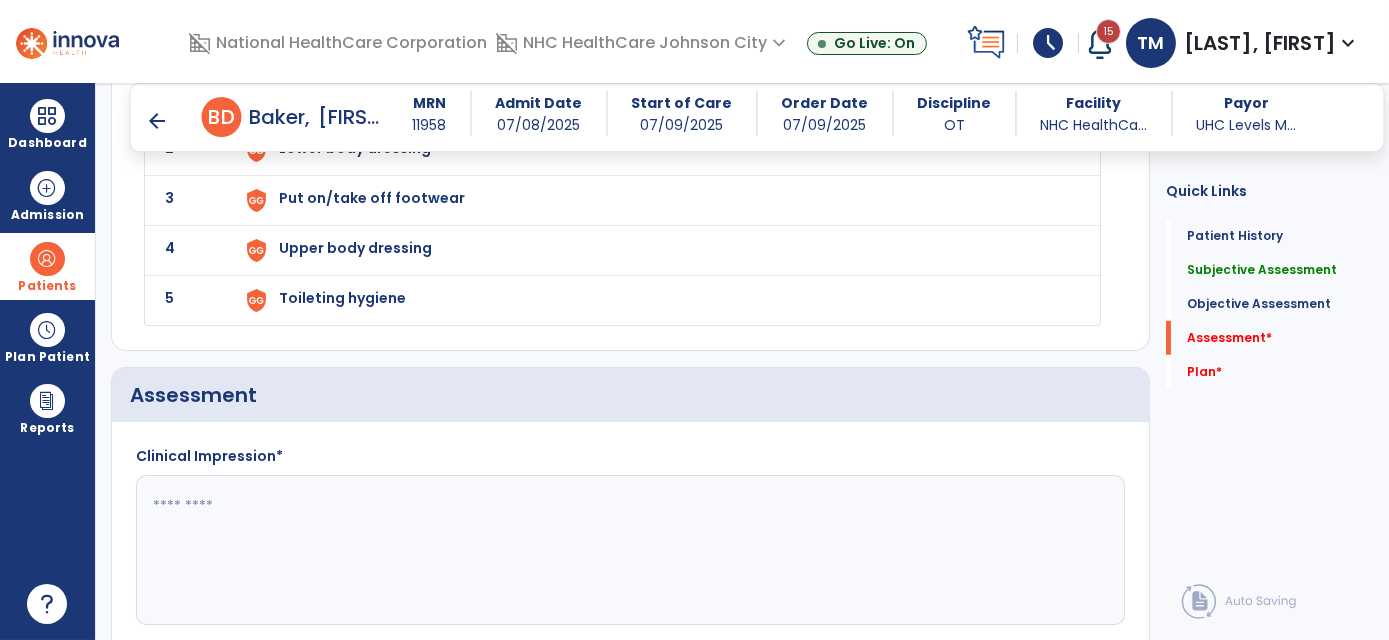 scroll, scrollTop: 2181, scrollLeft: 0, axis: vertical 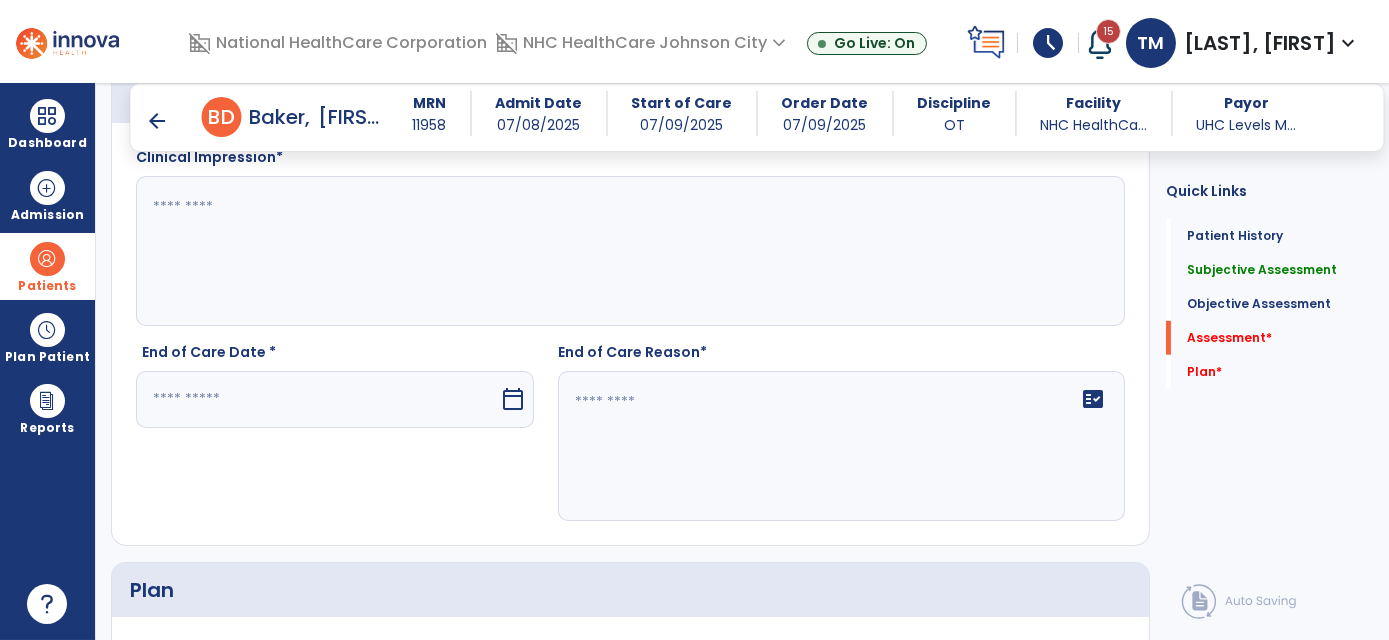click at bounding box center [317, 399] 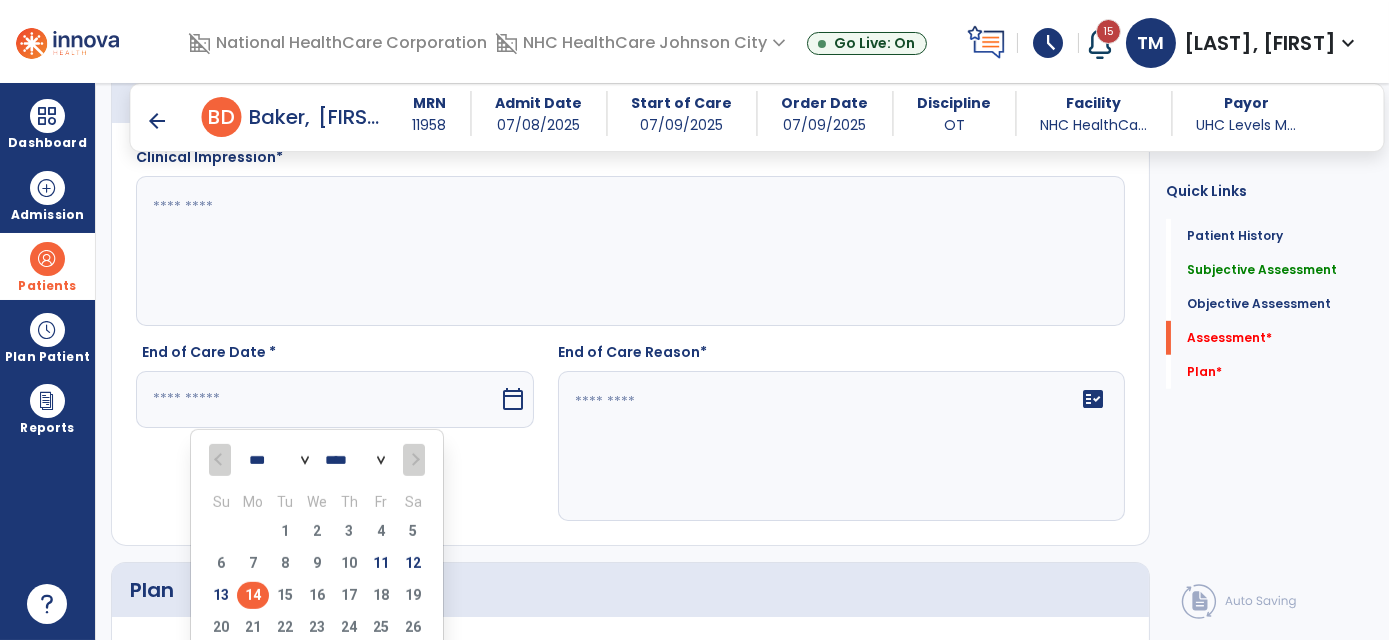 drag, startPoint x: 378, startPoint y: 551, endPoint x: 452, endPoint y: 514, distance: 82.73451 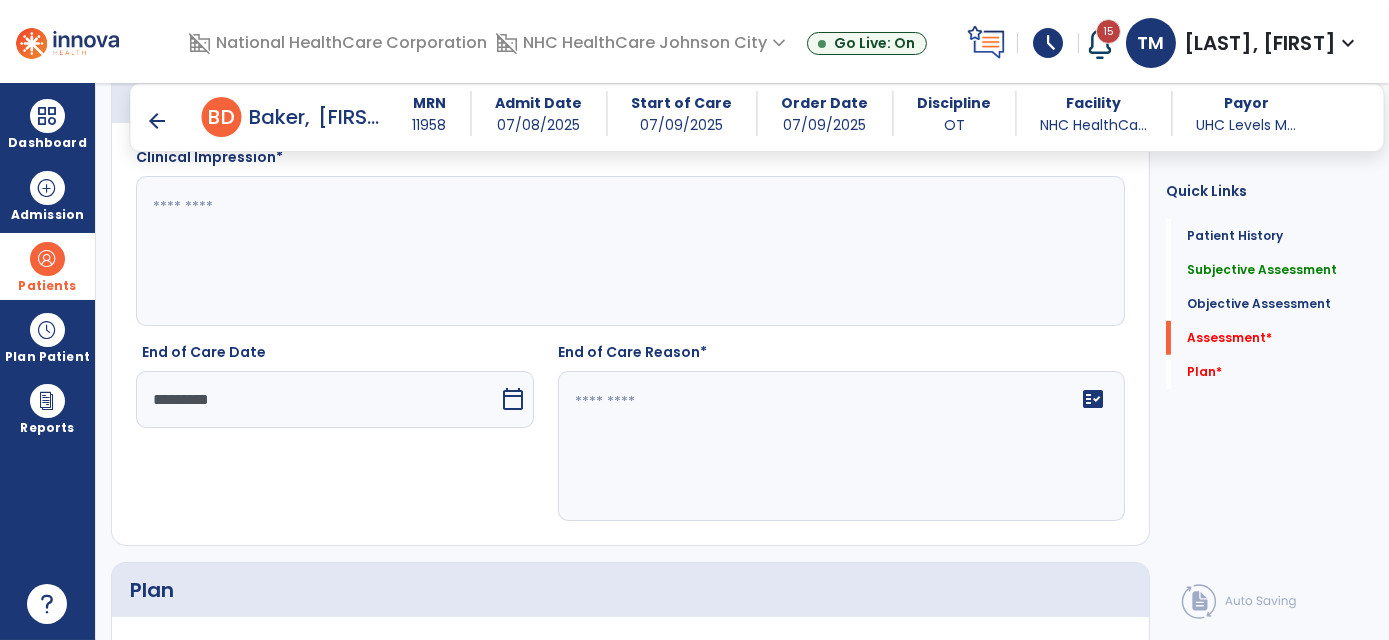 click on "fact_check" 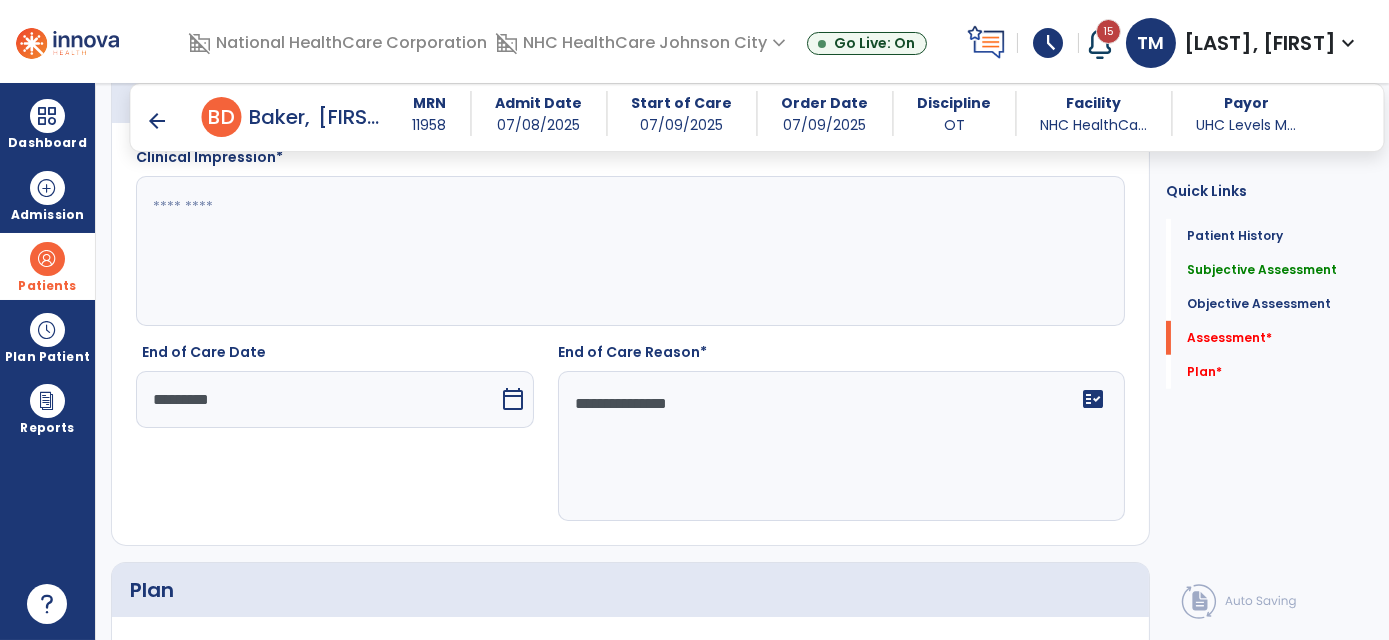 type on "**********" 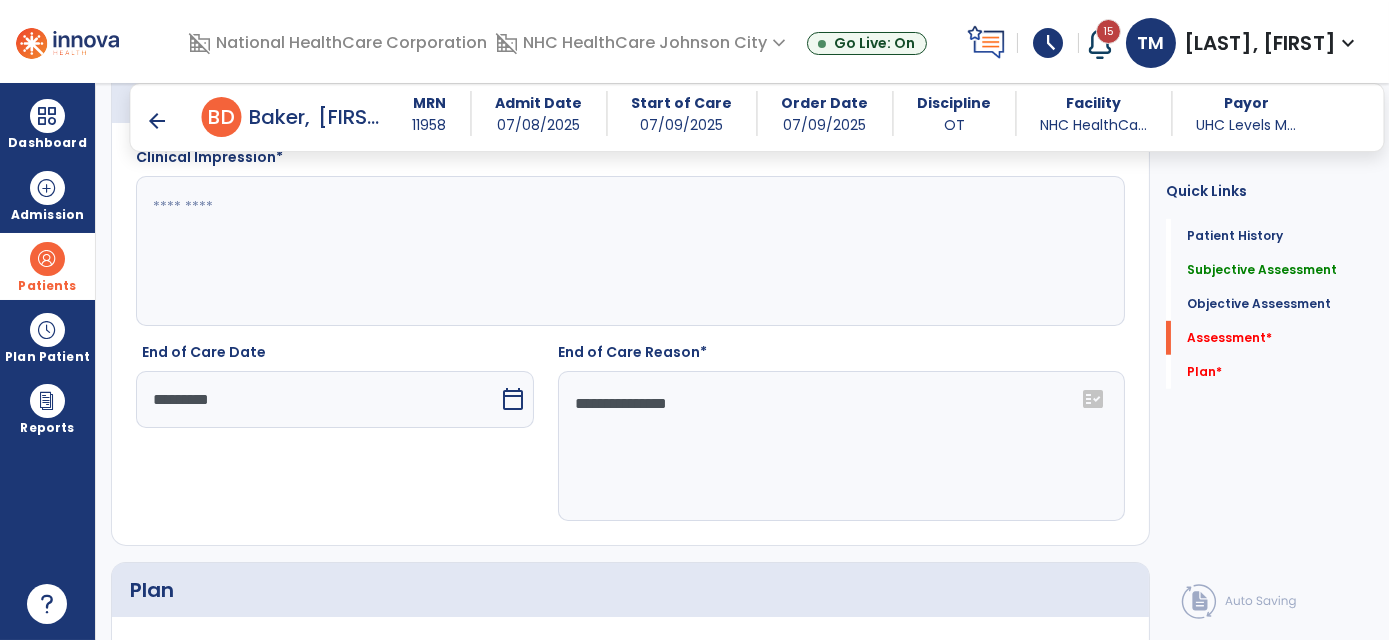 drag, startPoint x: 27, startPoint y: 243, endPoint x: 111, endPoint y: 280, distance: 91.787796 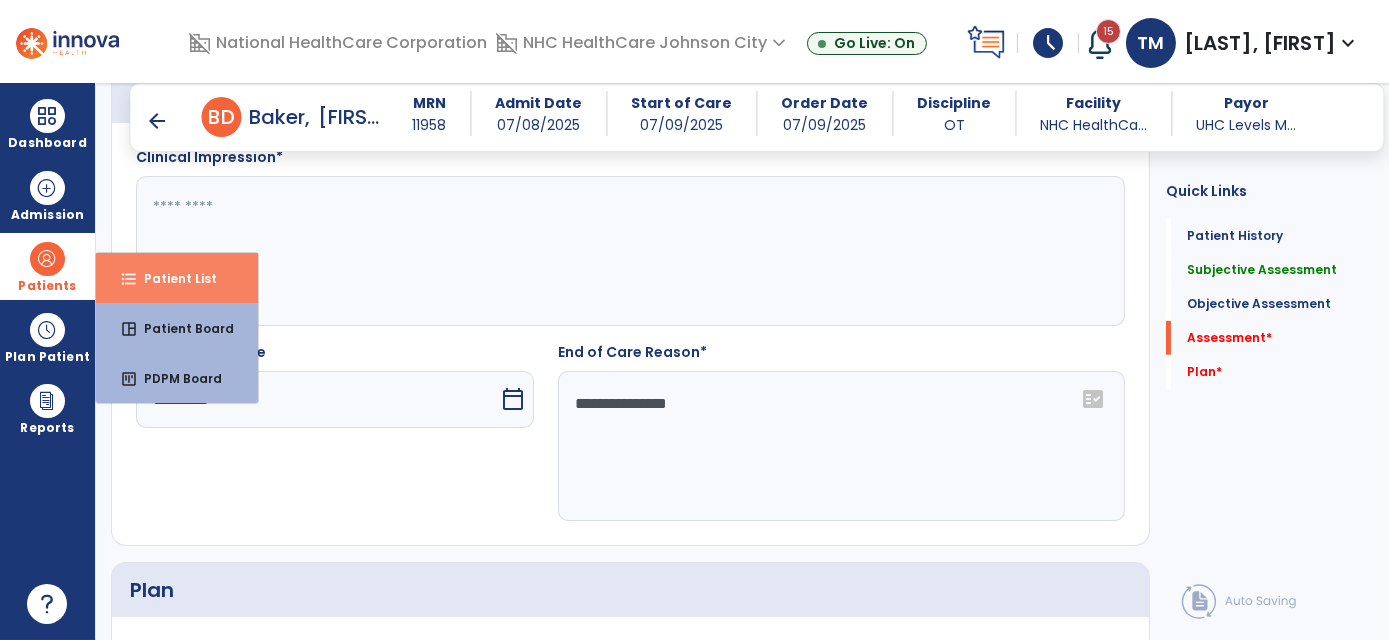 click on "format_list_bulleted" at bounding box center (129, 279) 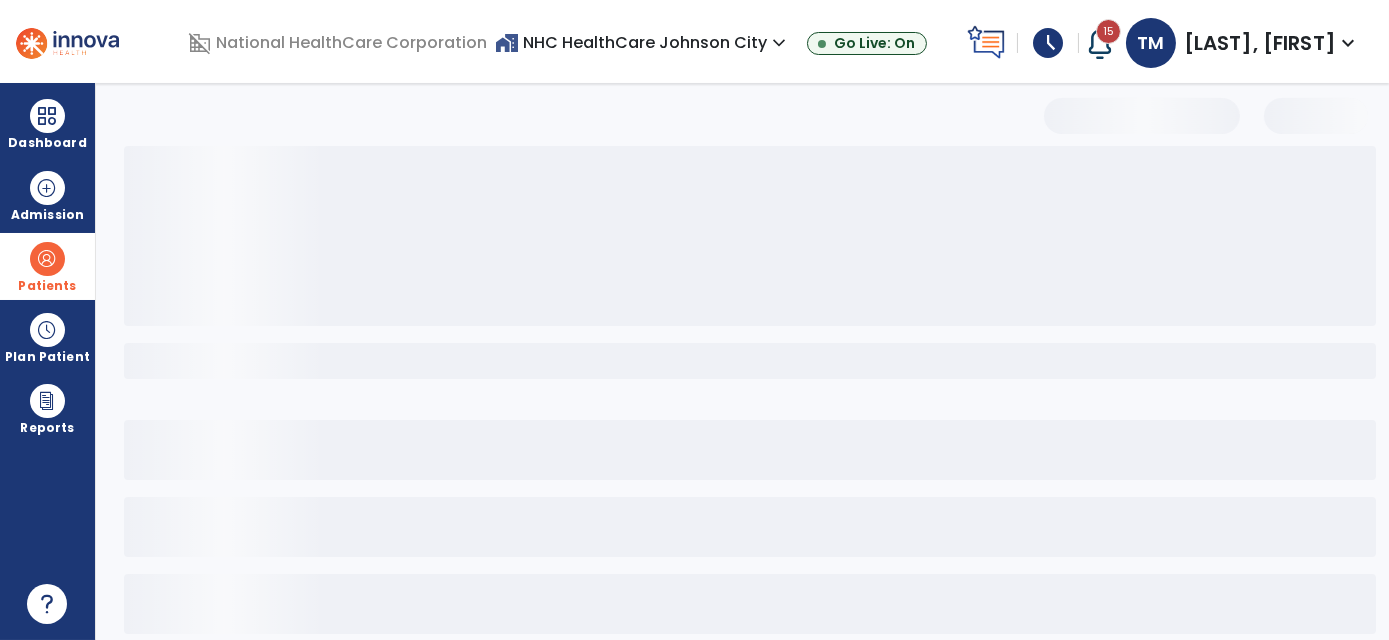 scroll, scrollTop: 101, scrollLeft: 0, axis: vertical 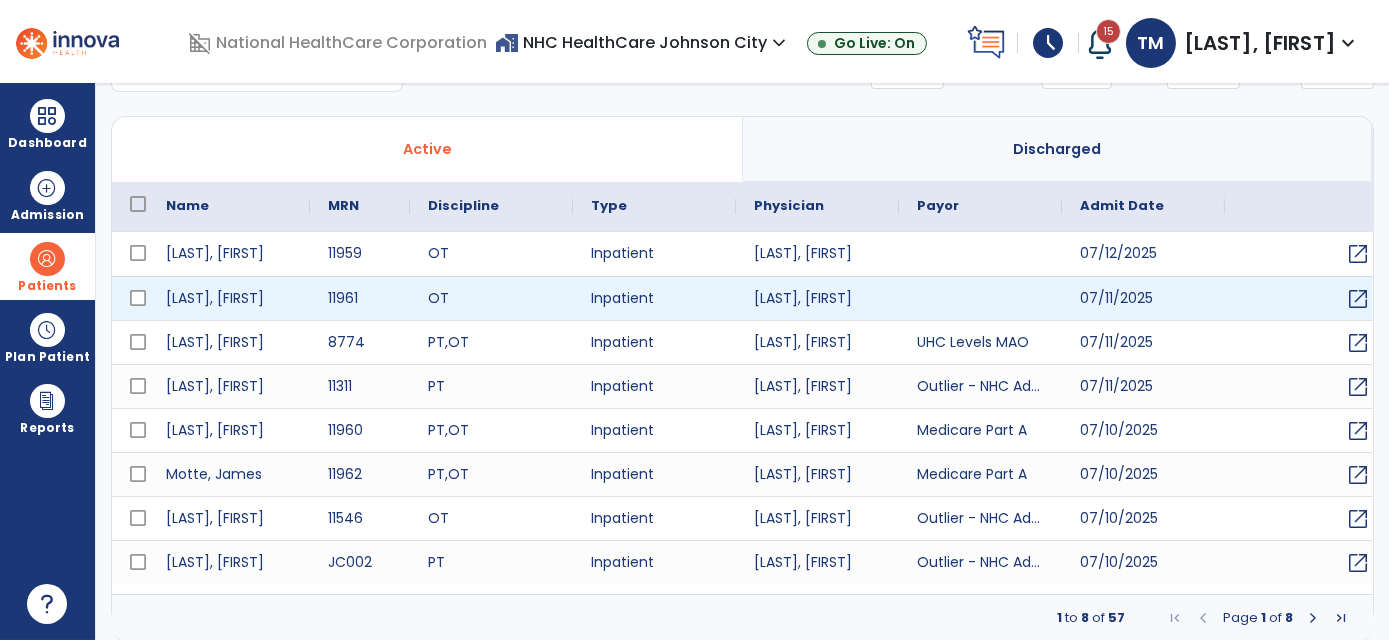 select on "***" 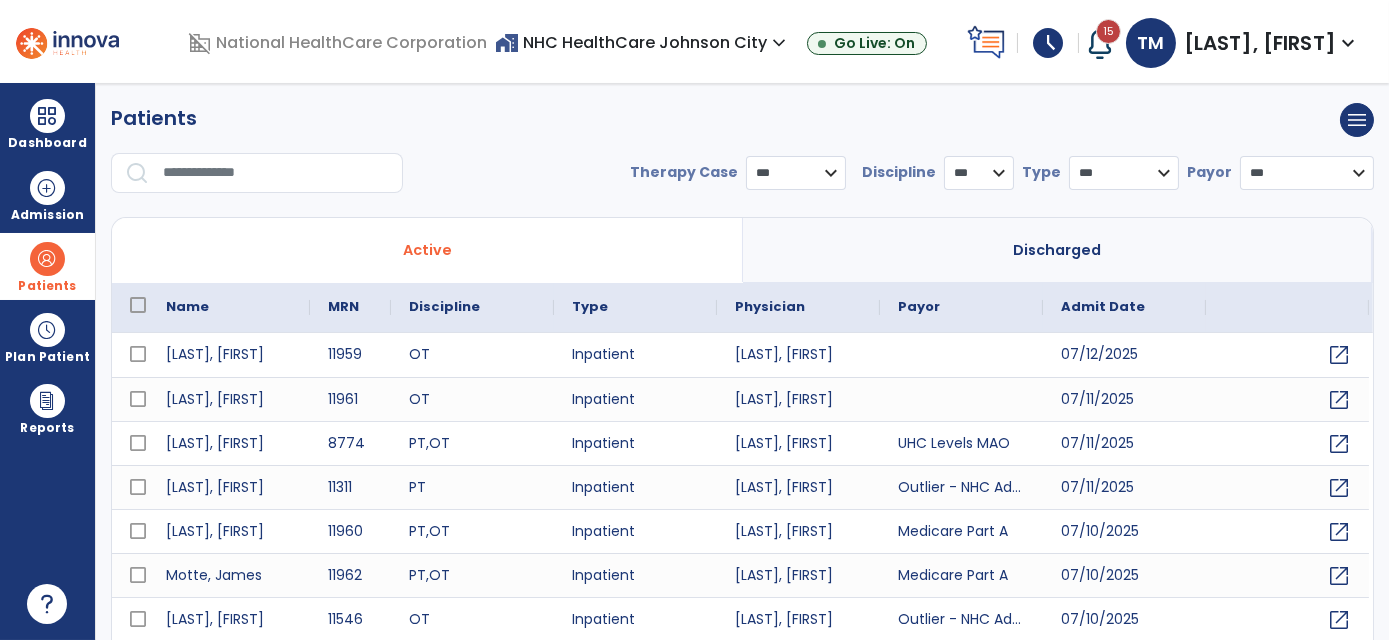 scroll, scrollTop: 0, scrollLeft: 0, axis: both 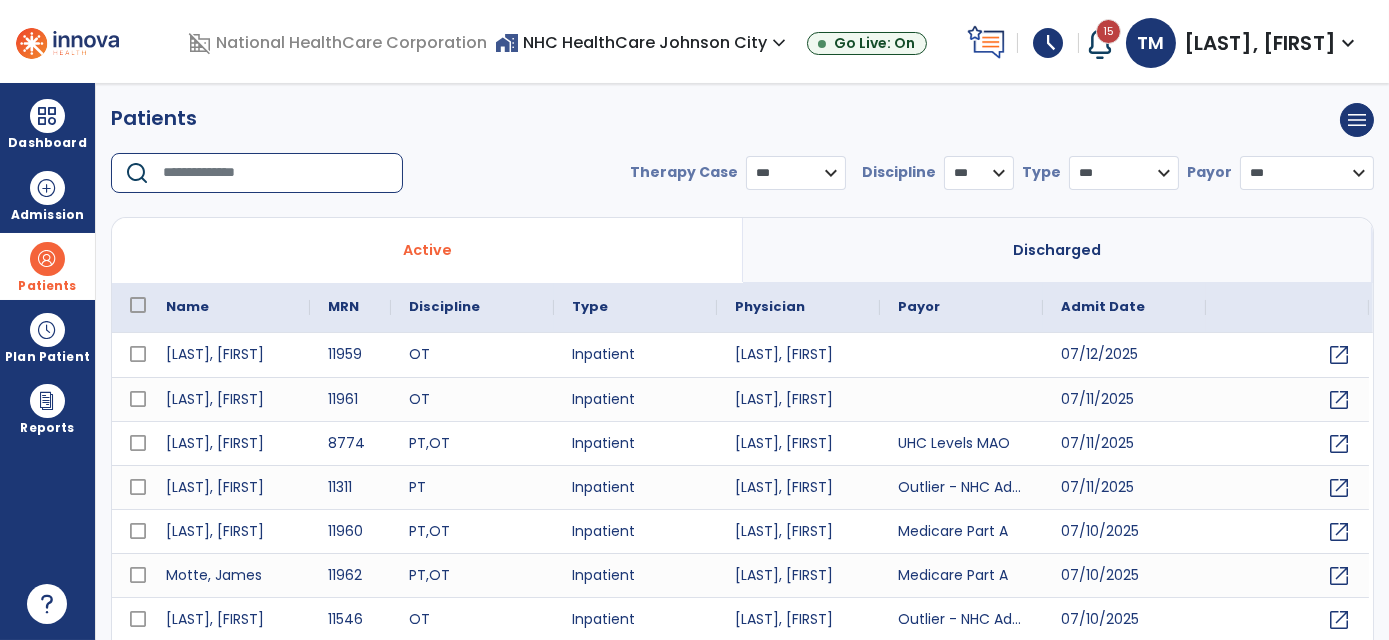 click at bounding box center [276, 173] 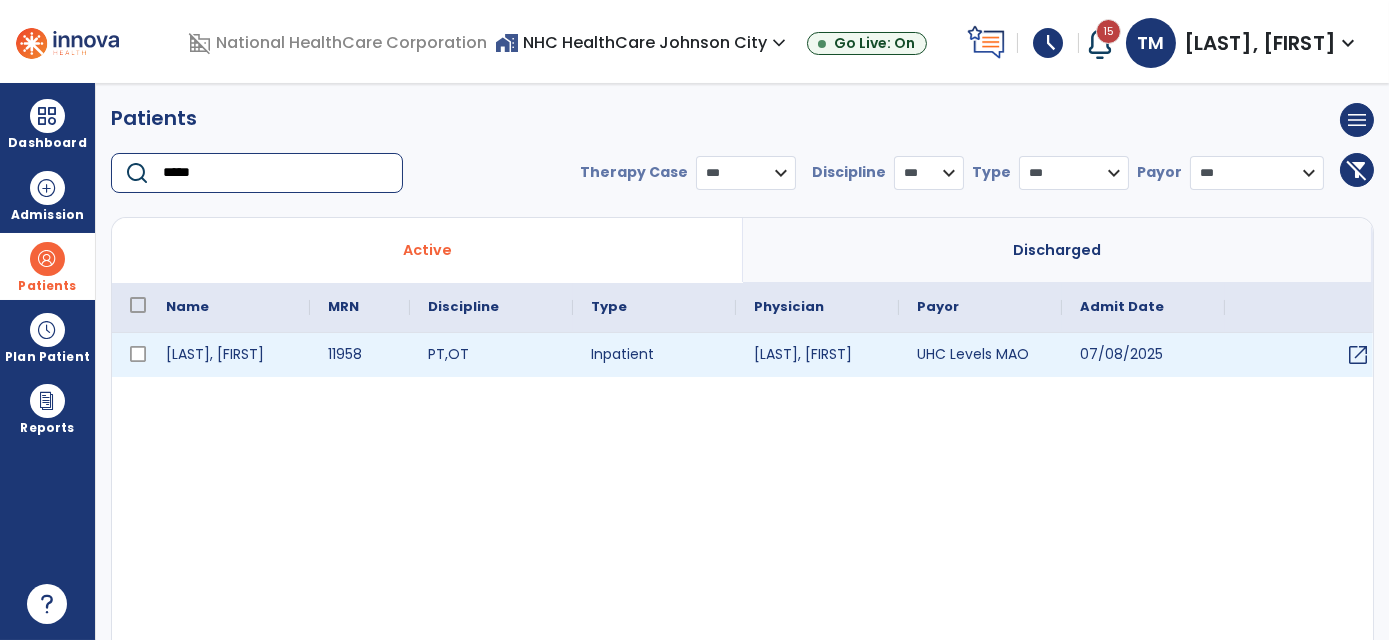 type on "*****" 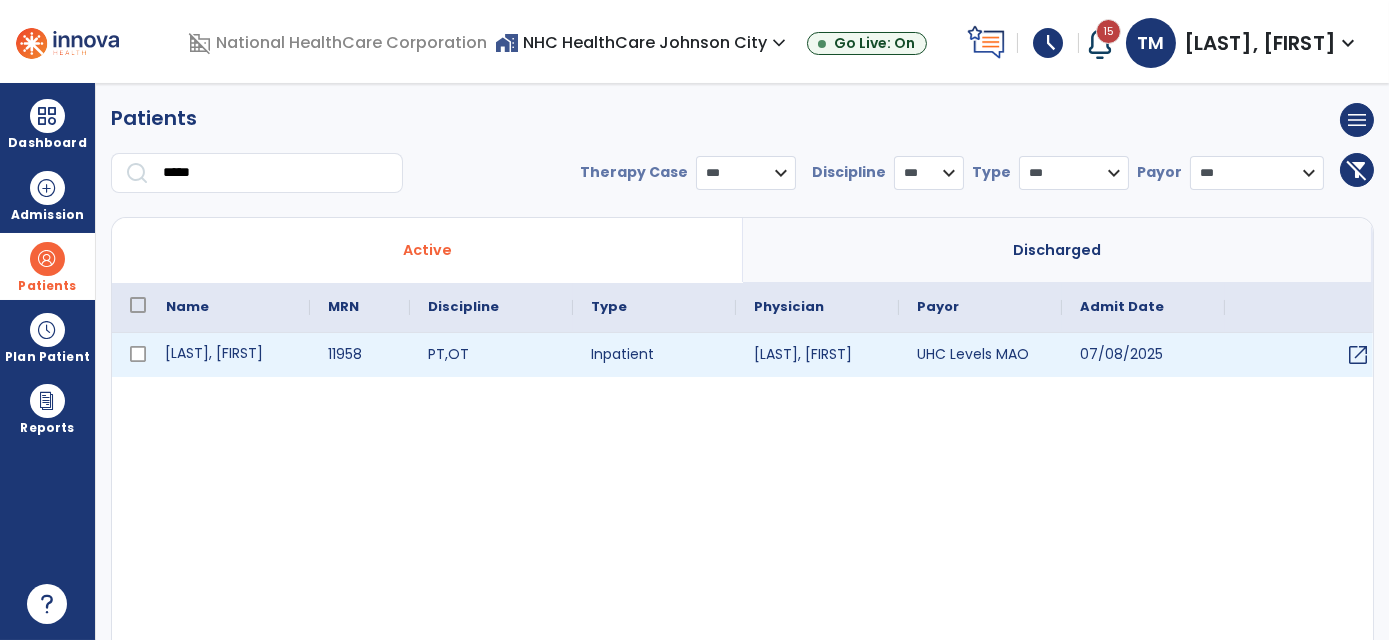 click on "[LAST], [FIRST]" at bounding box center [229, 355] 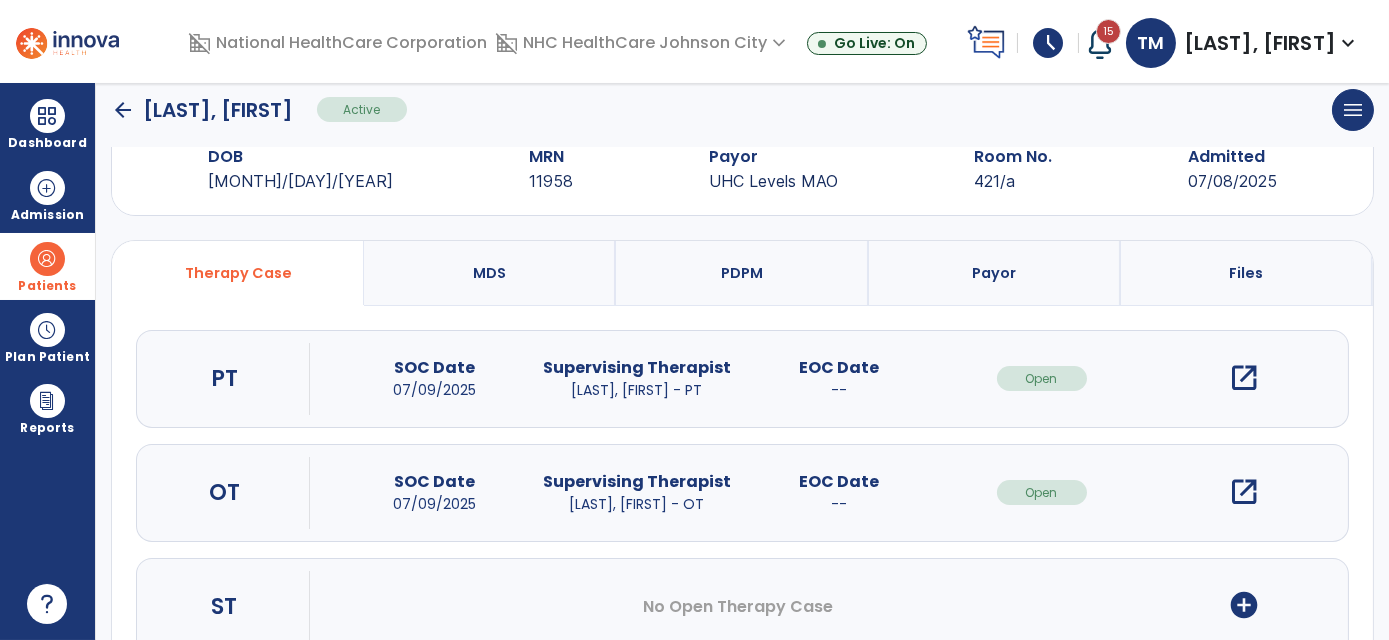 scroll, scrollTop: 117, scrollLeft: 0, axis: vertical 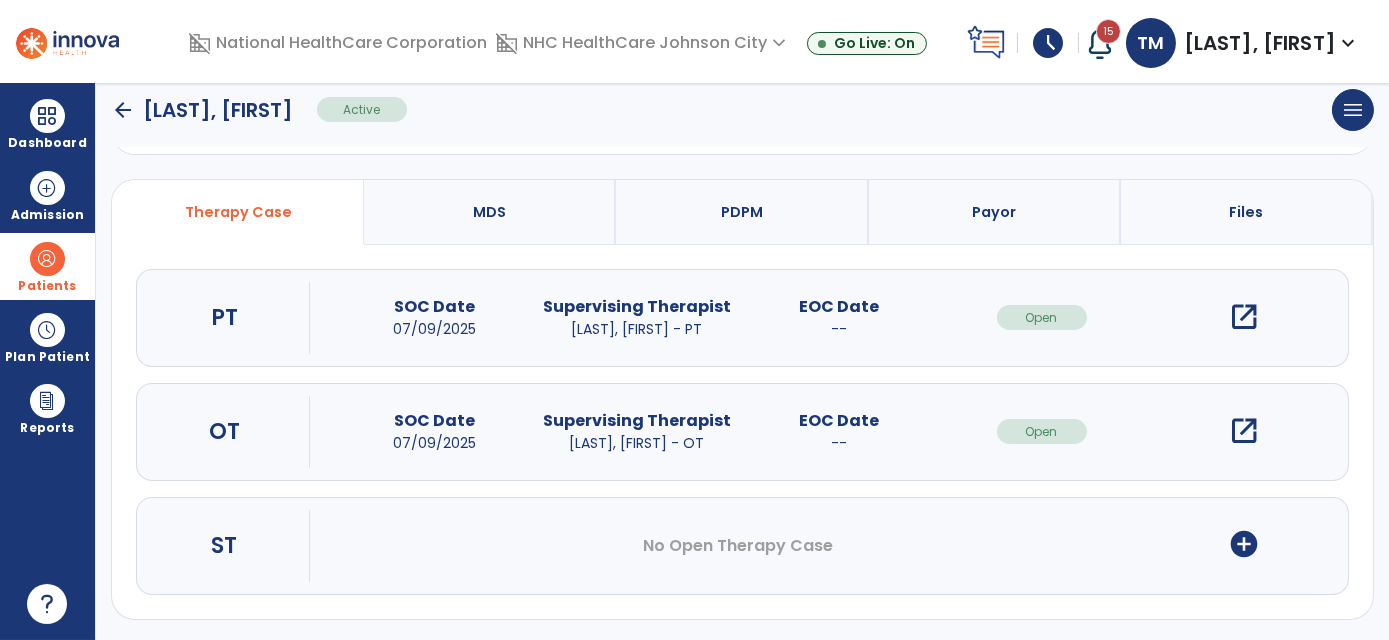 click on "open_in_new" at bounding box center [1244, 431] 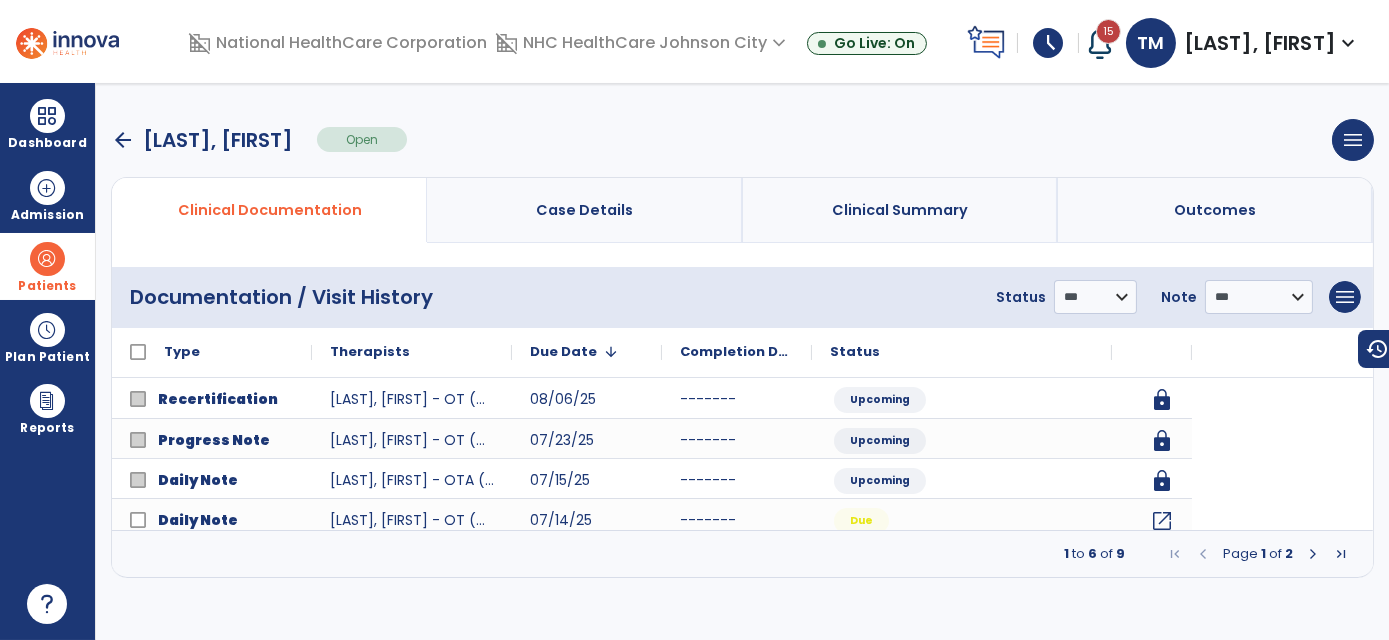 scroll, scrollTop: 0, scrollLeft: 0, axis: both 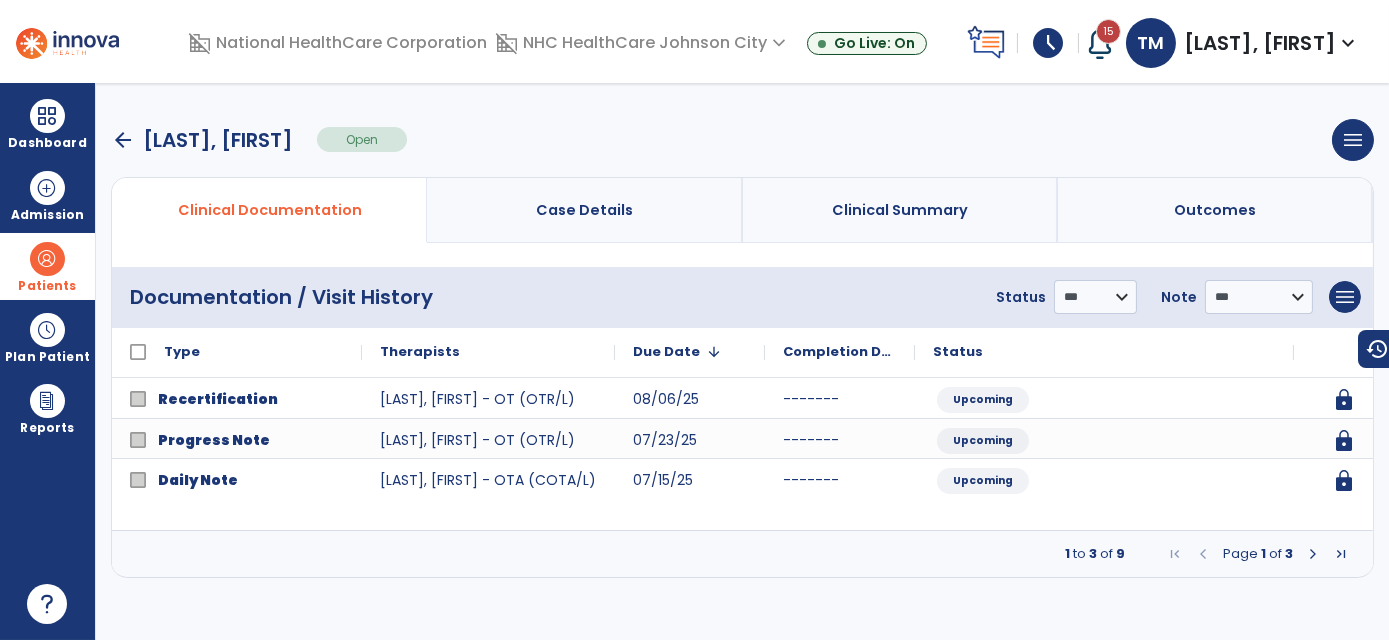 click at bounding box center (1313, 554) 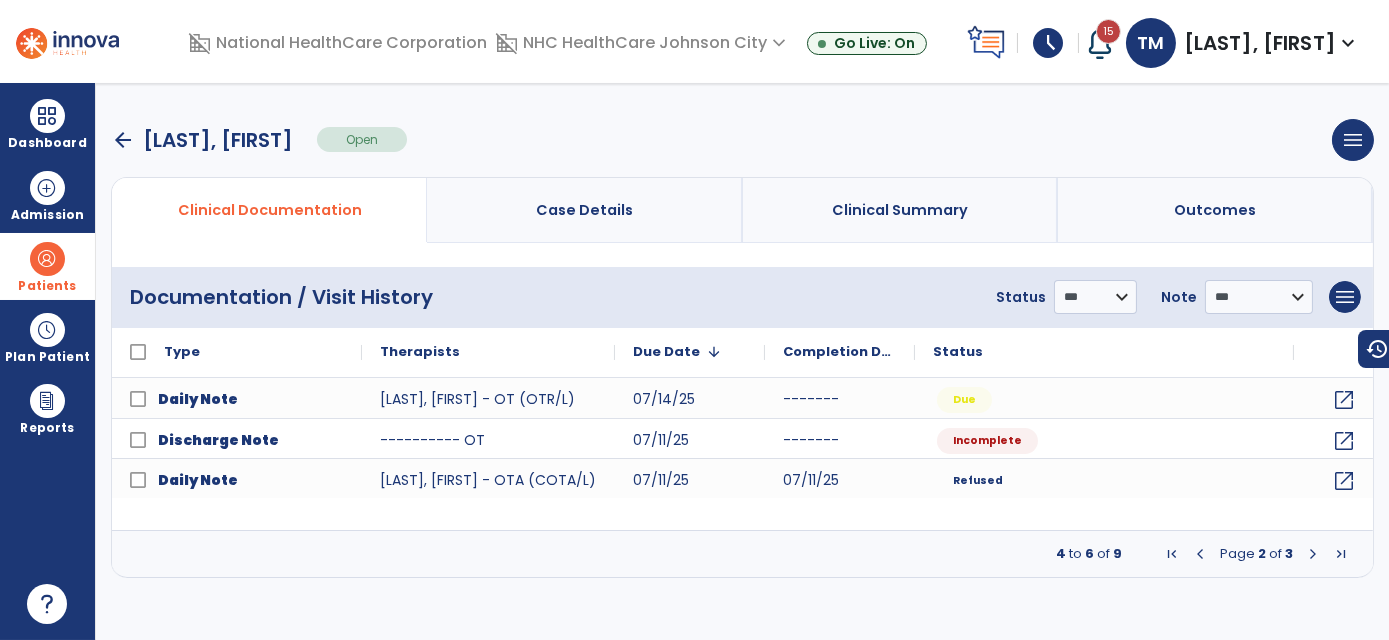 click at bounding box center [1313, 554] 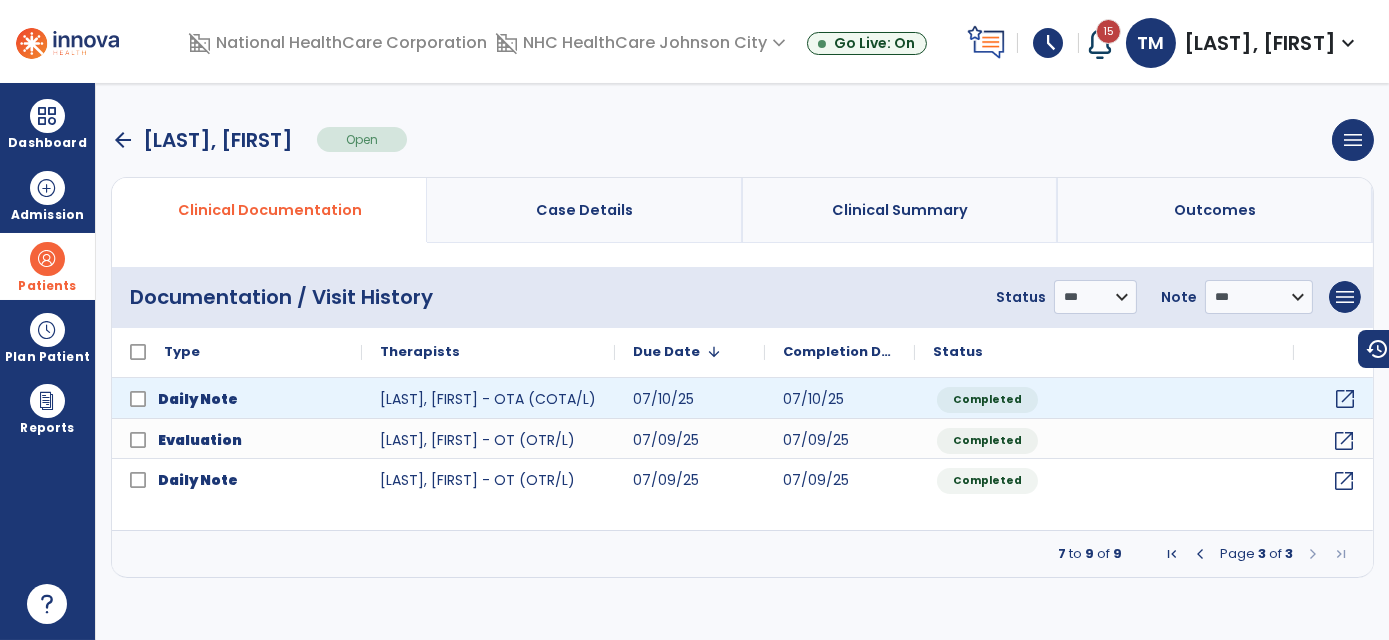 click on "open_in_new" 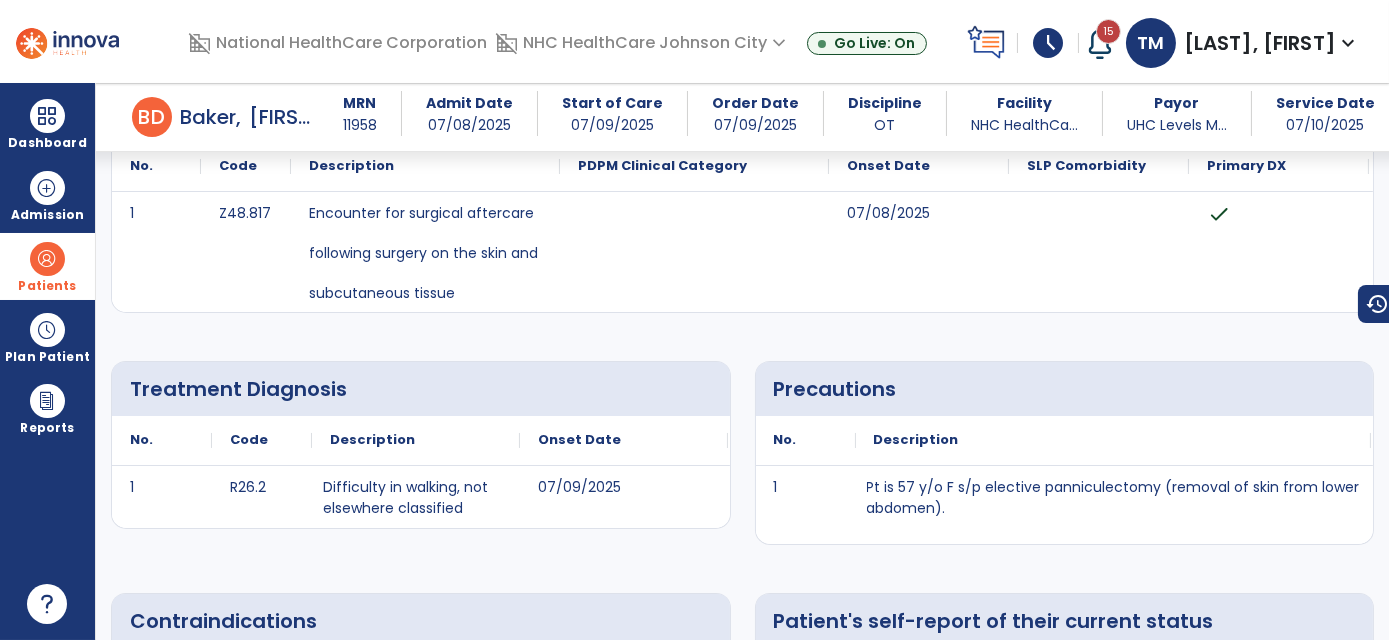 scroll, scrollTop: 0, scrollLeft: 0, axis: both 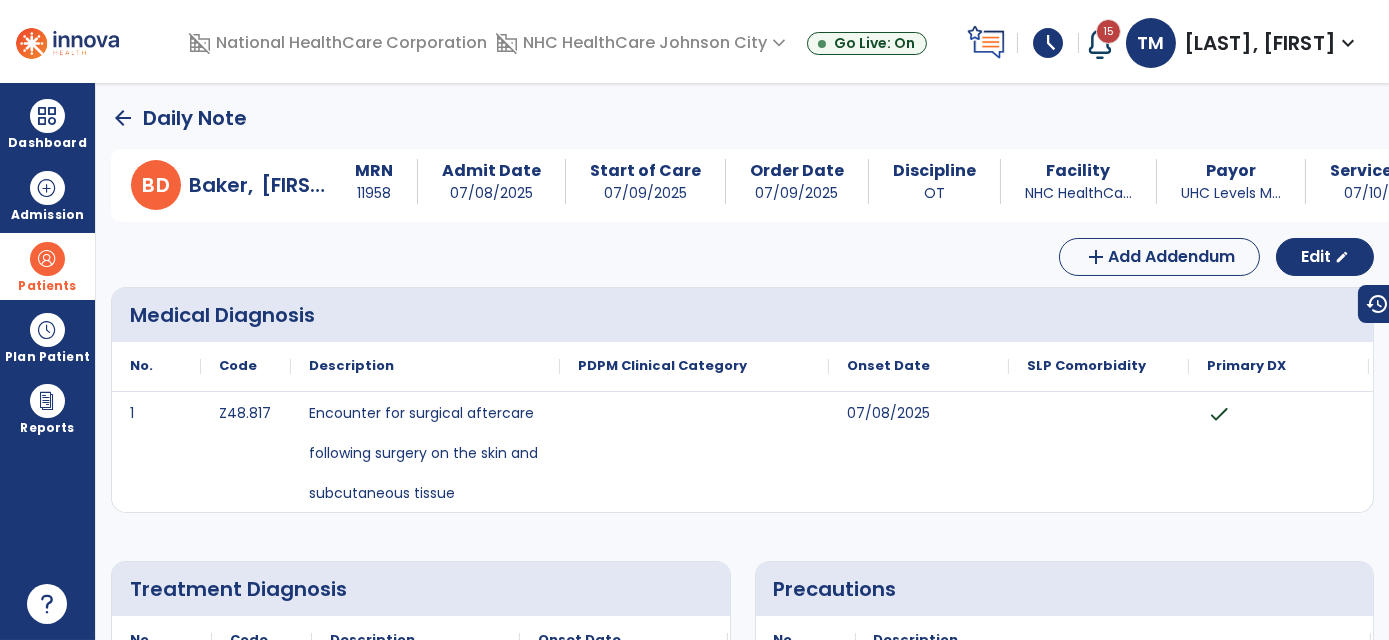 click on "arrow_back" 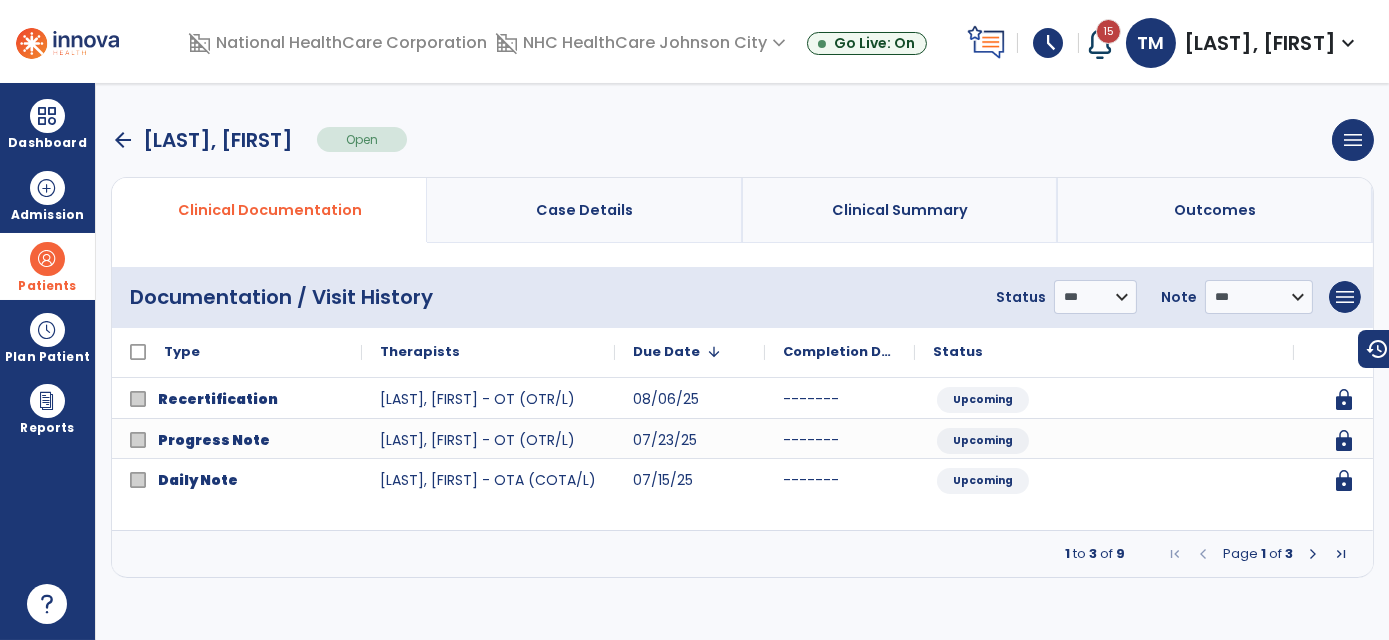 click at bounding box center [1313, 554] 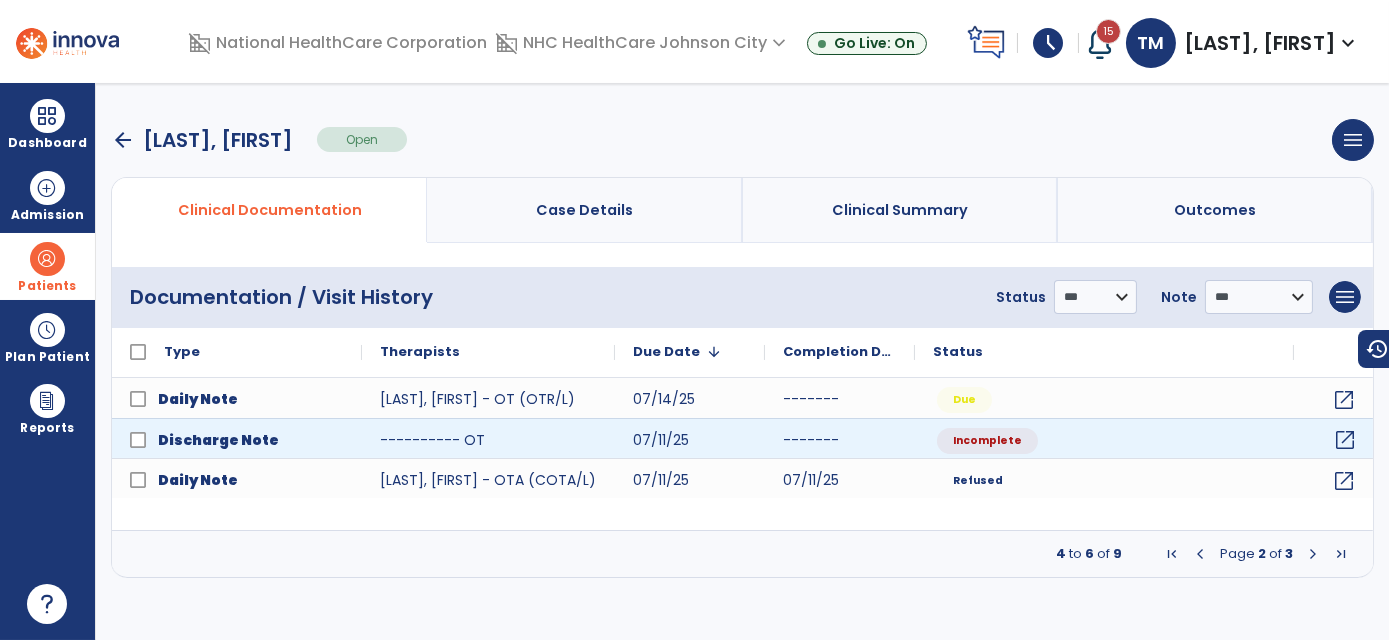 click on "open_in_new" 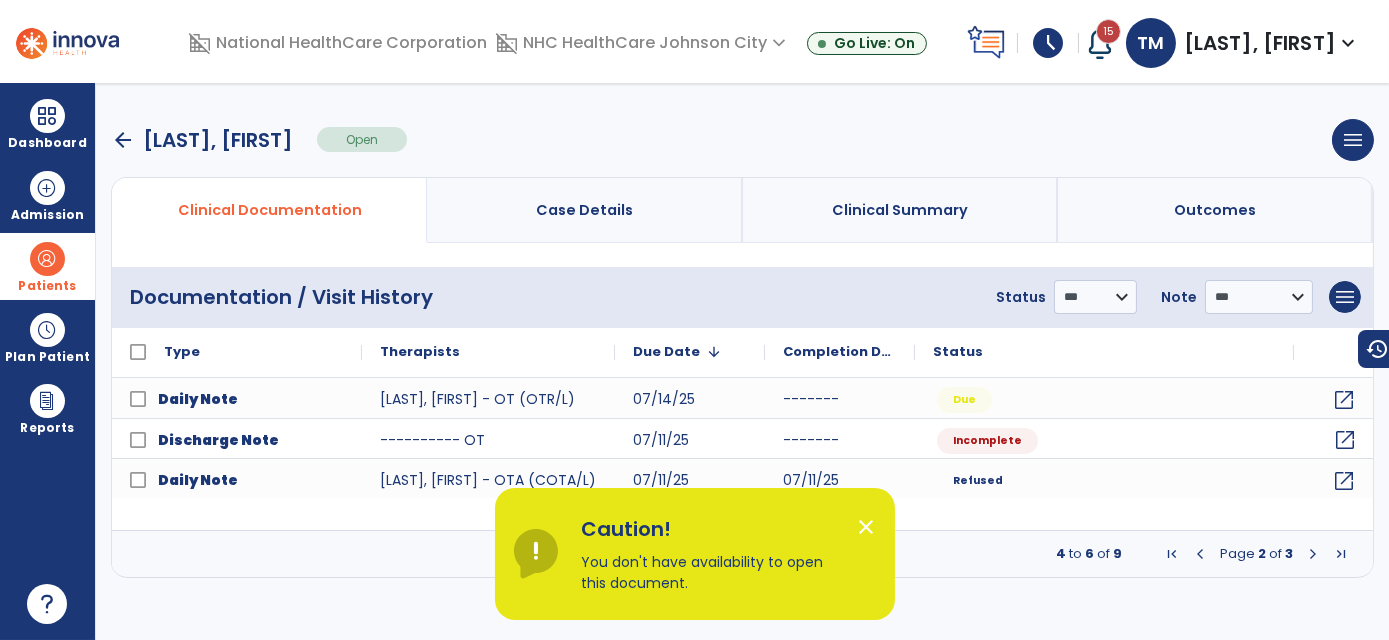 click on "Caution! You don't have availability to open this document." at bounding box center (712, 562) 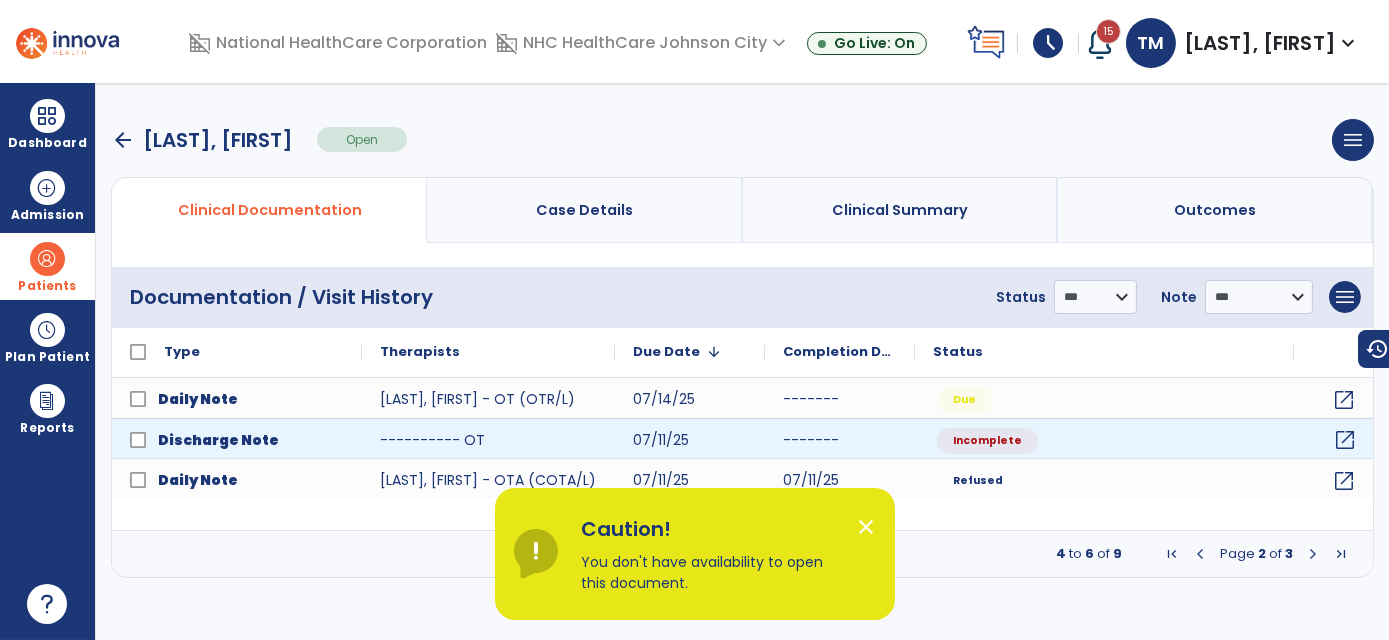 click on "open_in_new" 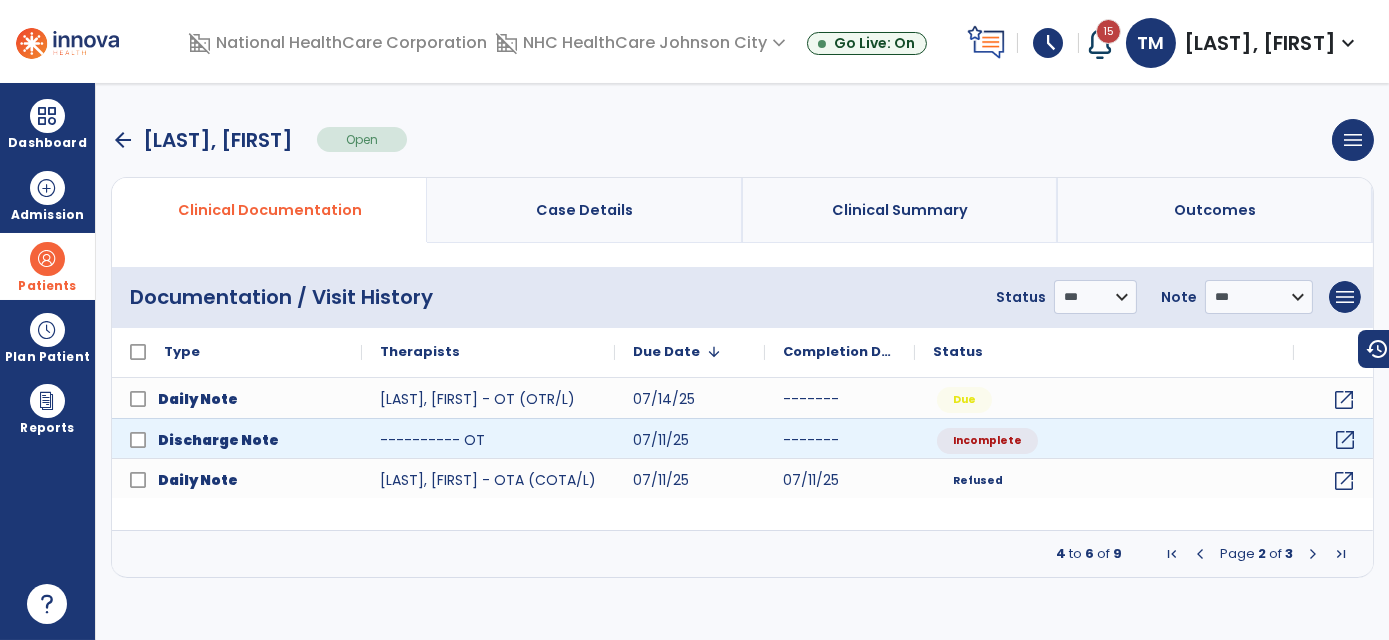 click on "open_in_new" 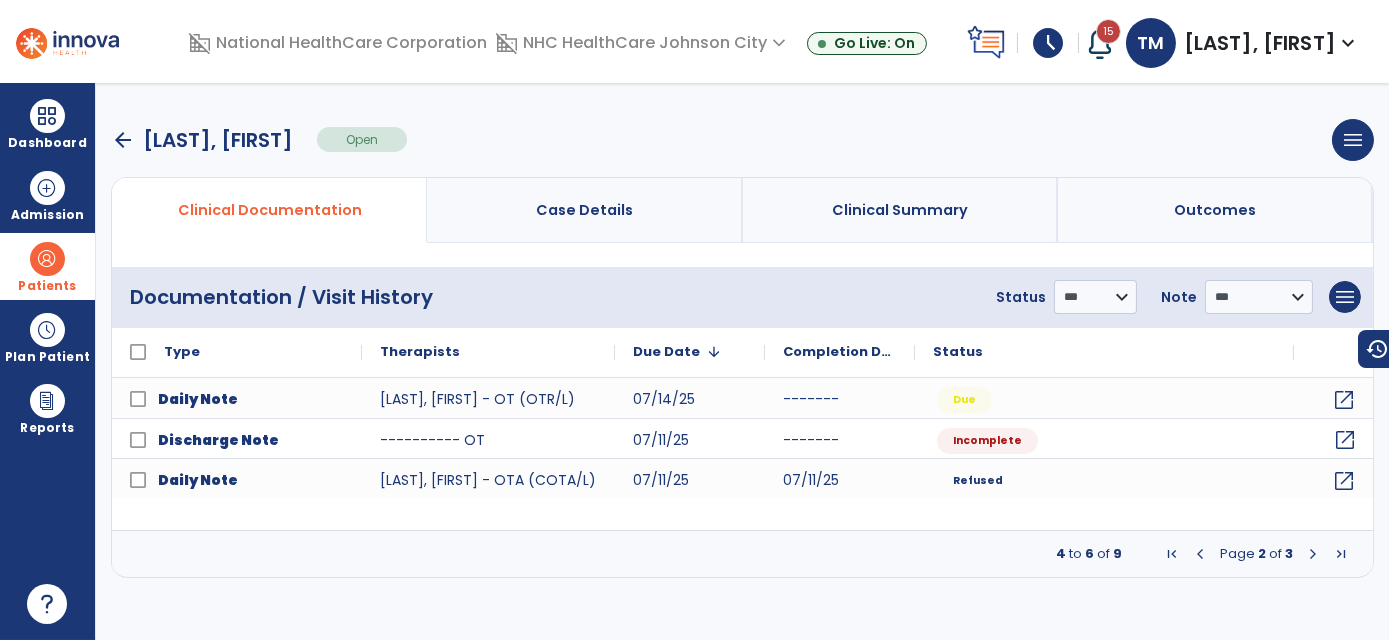 click on "arrow_back" at bounding box center (123, 140) 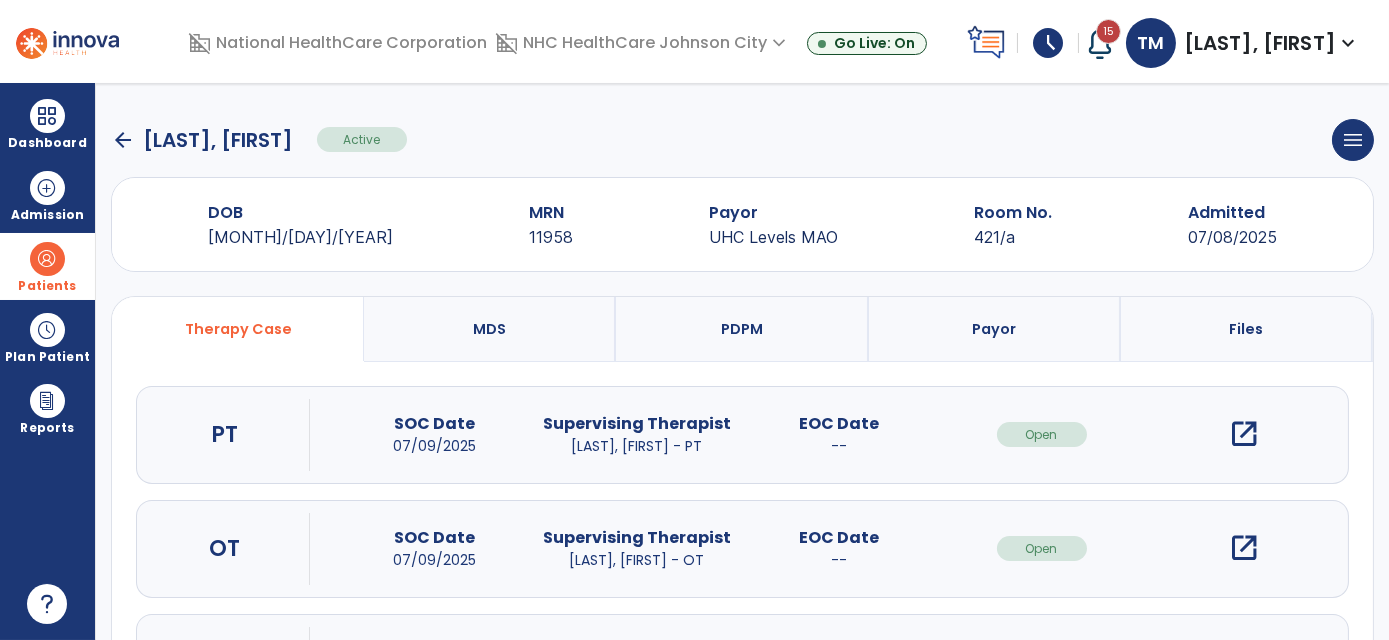 click on "open_in_new" at bounding box center (1244, 548) 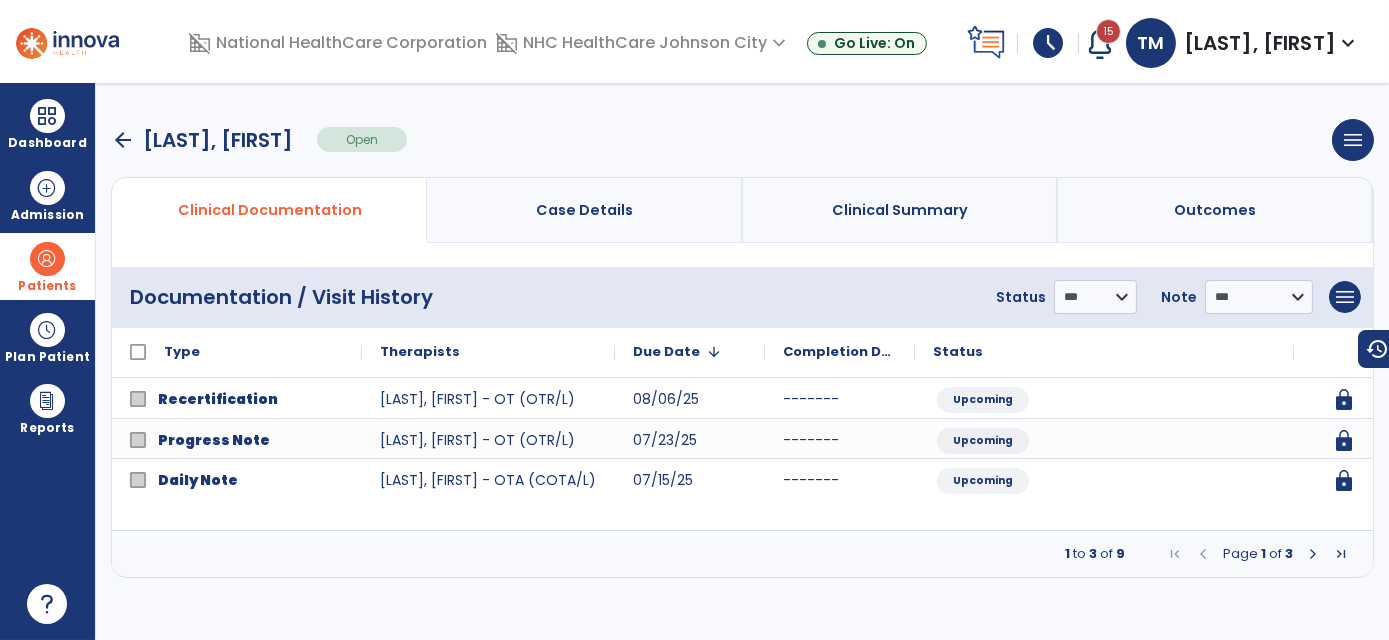 click on "Page
1
of
3" at bounding box center [1258, 554] 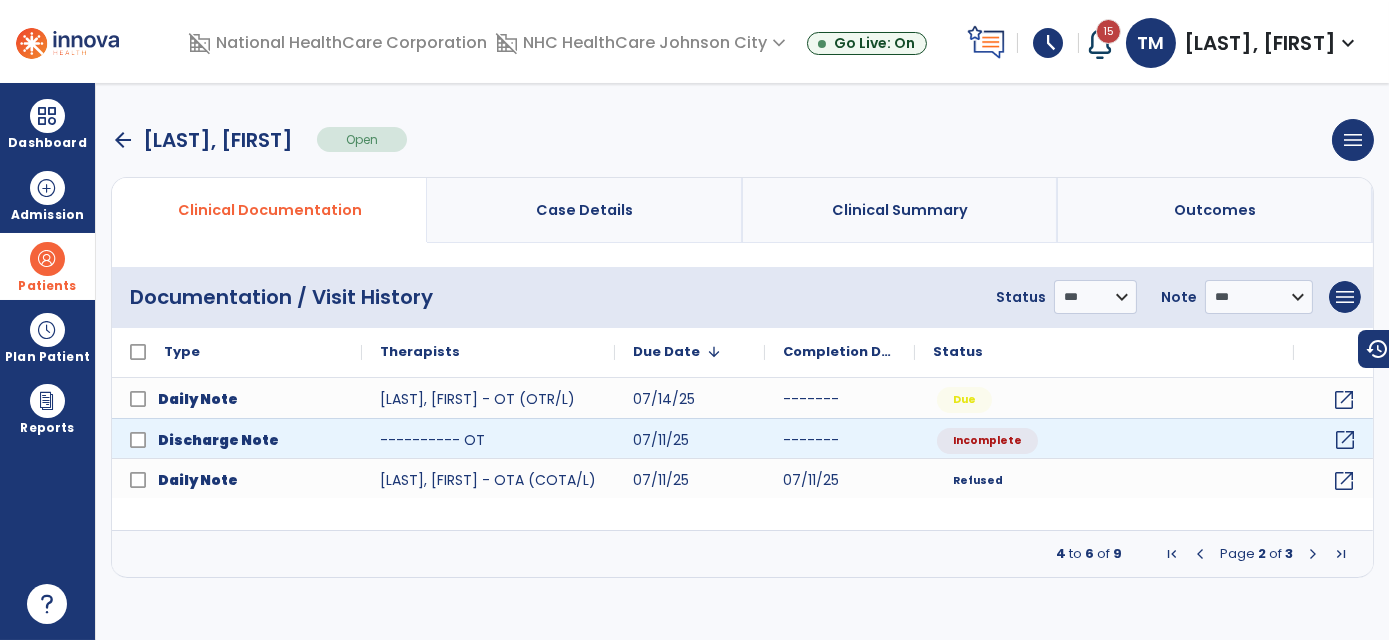 click on "open_in_new" 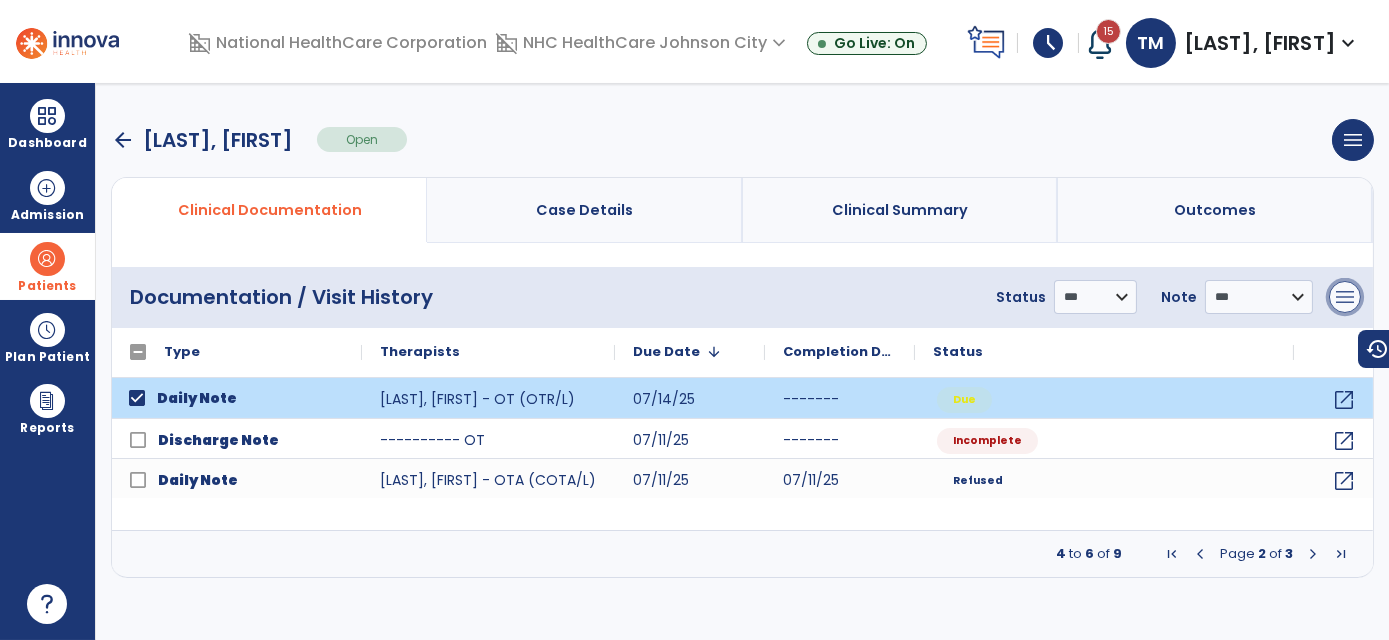 click on "menu" at bounding box center (1345, 297) 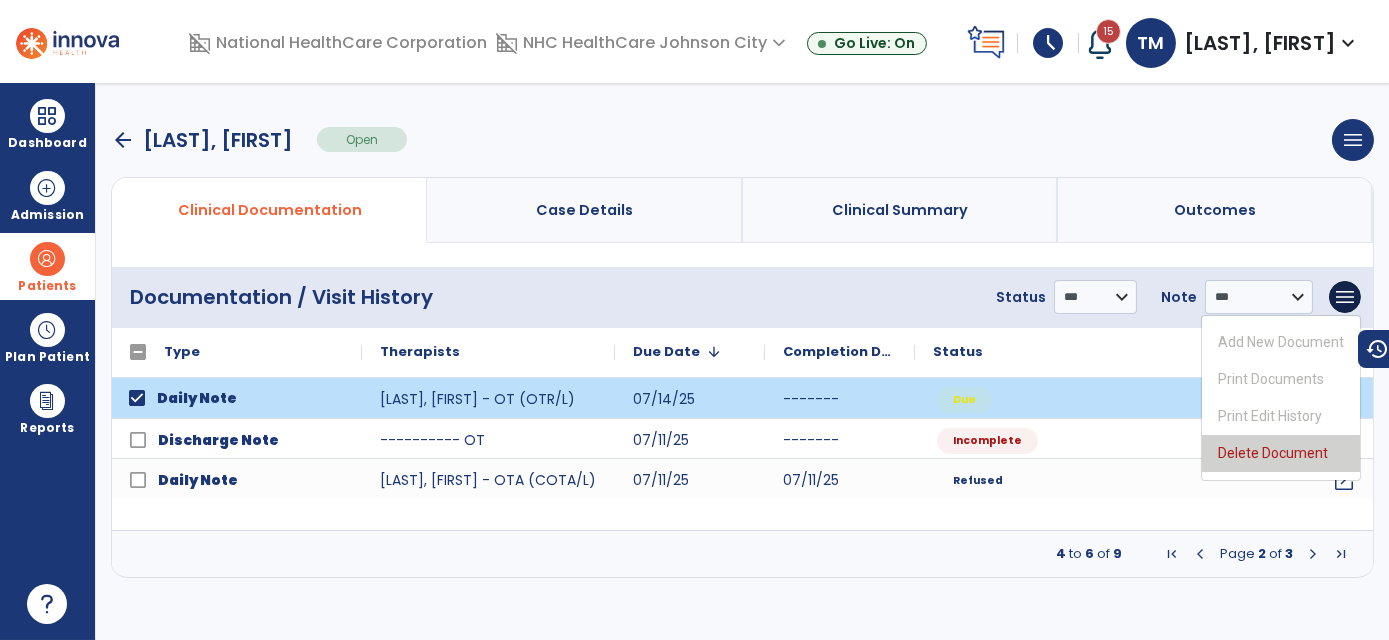 click on "Delete Document" at bounding box center [1281, 453] 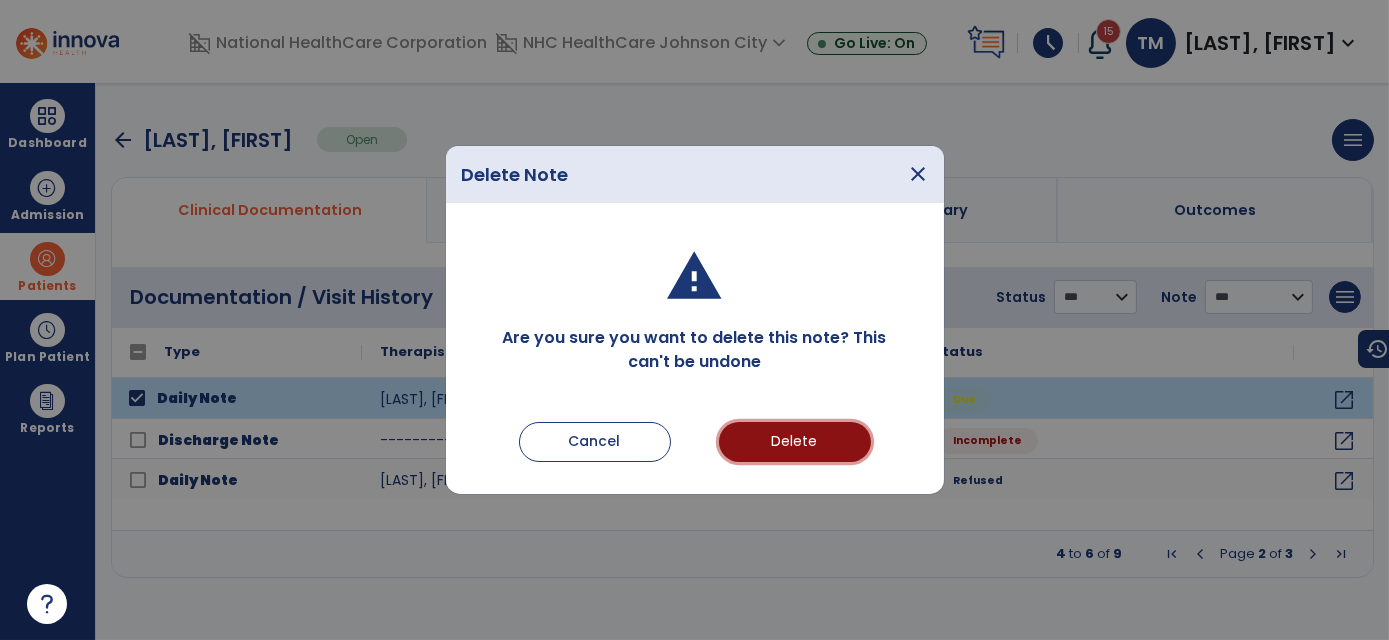 click on "Delete" at bounding box center [795, 442] 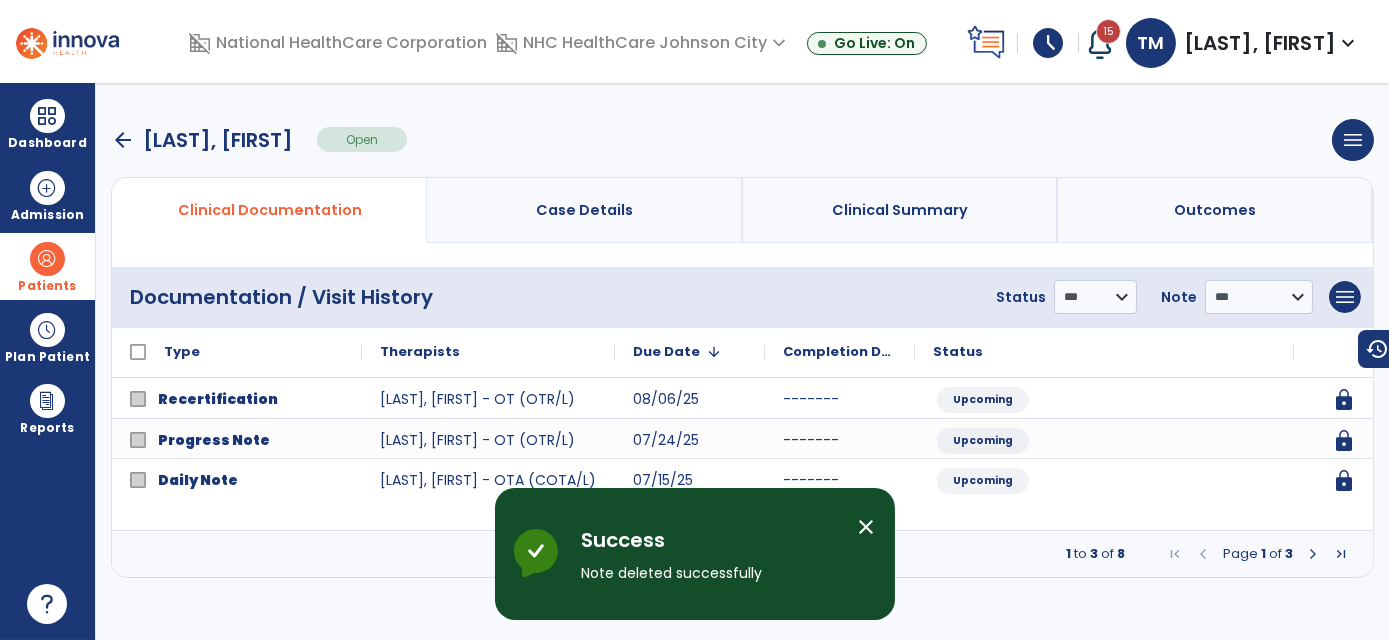 click at bounding box center (1313, 554) 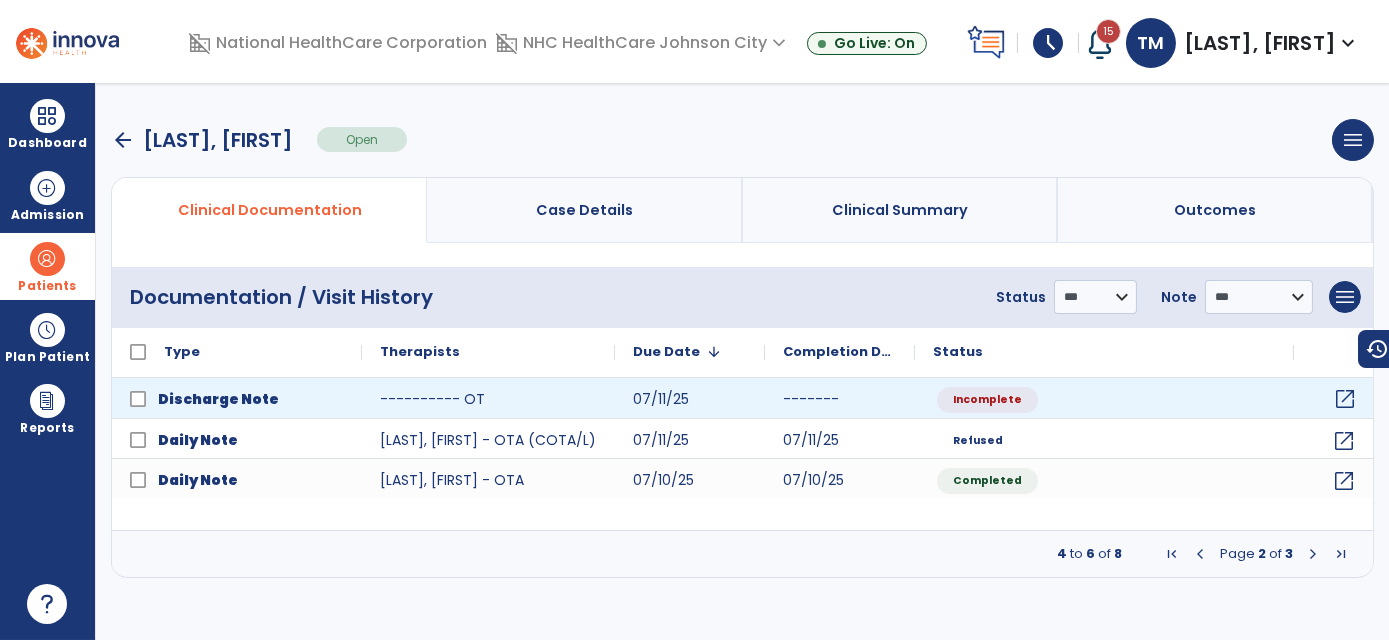 click on "open_in_new" 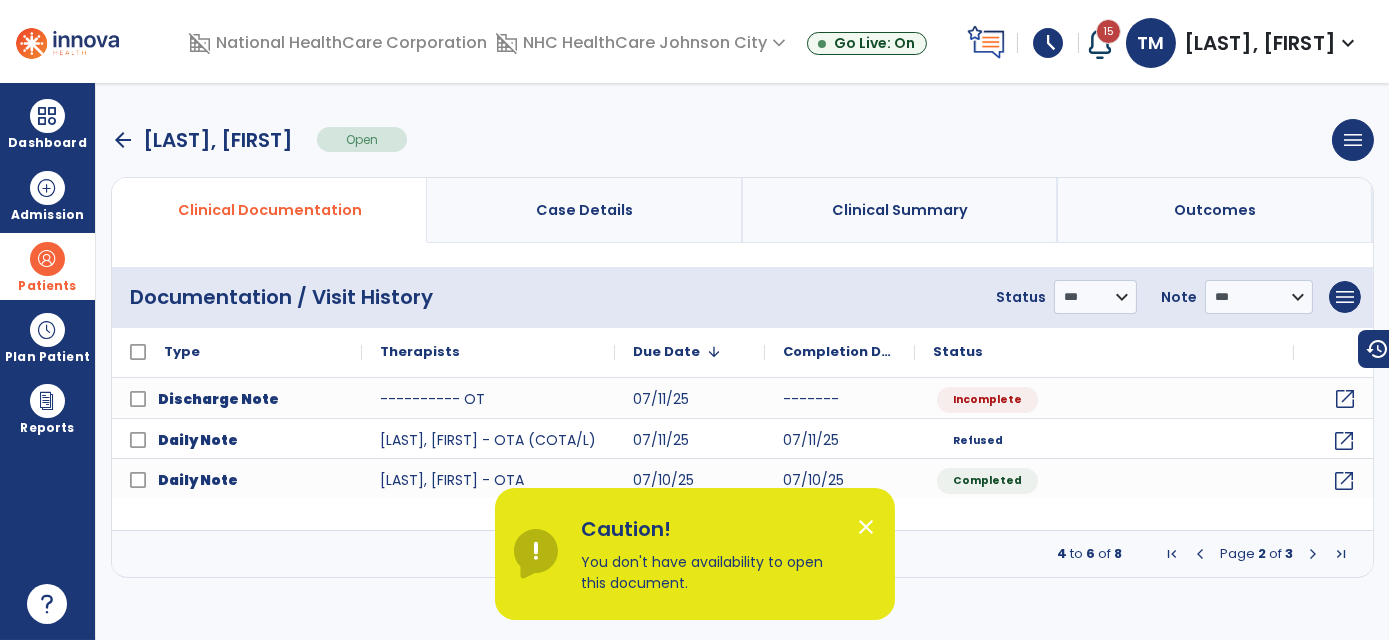 click on "**********" 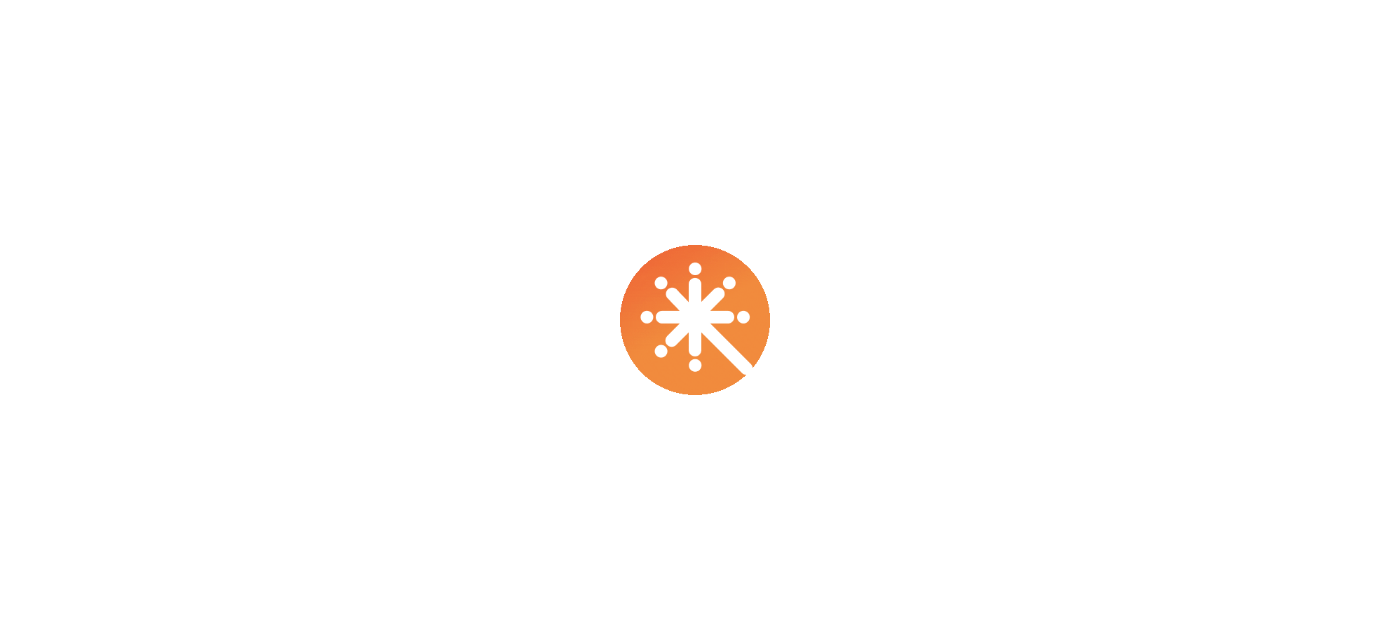 scroll, scrollTop: 0, scrollLeft: 0, axis: both 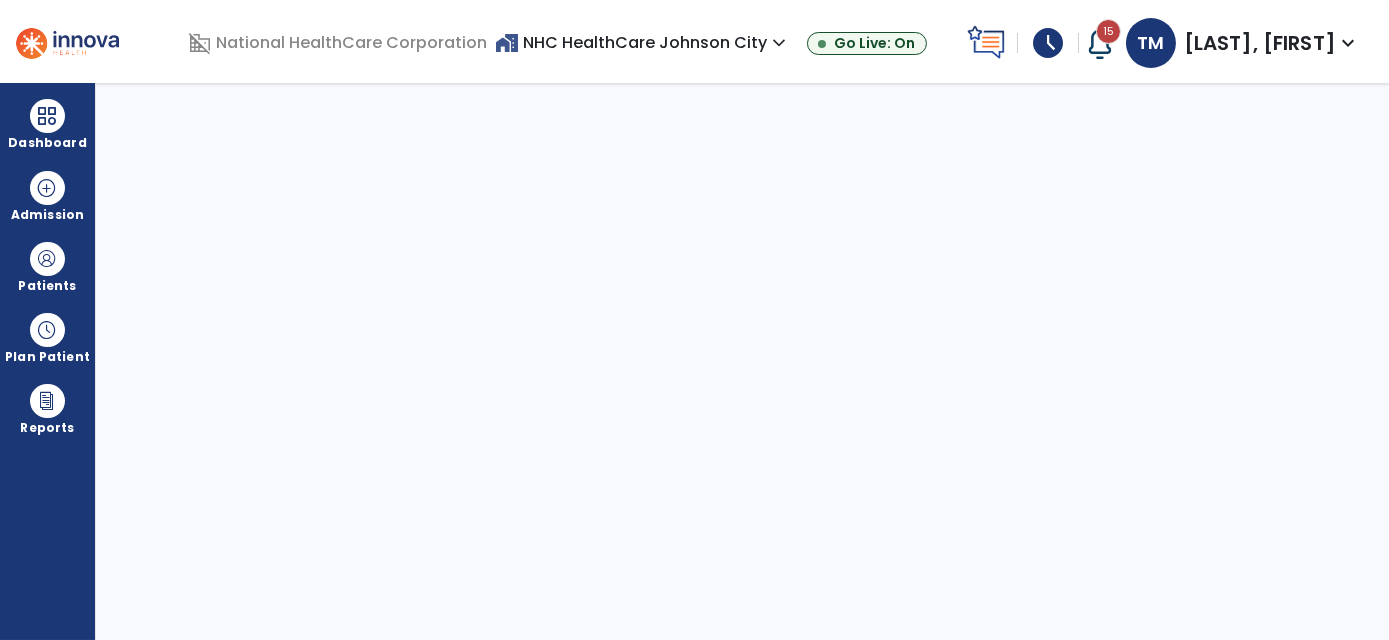 select on "****" 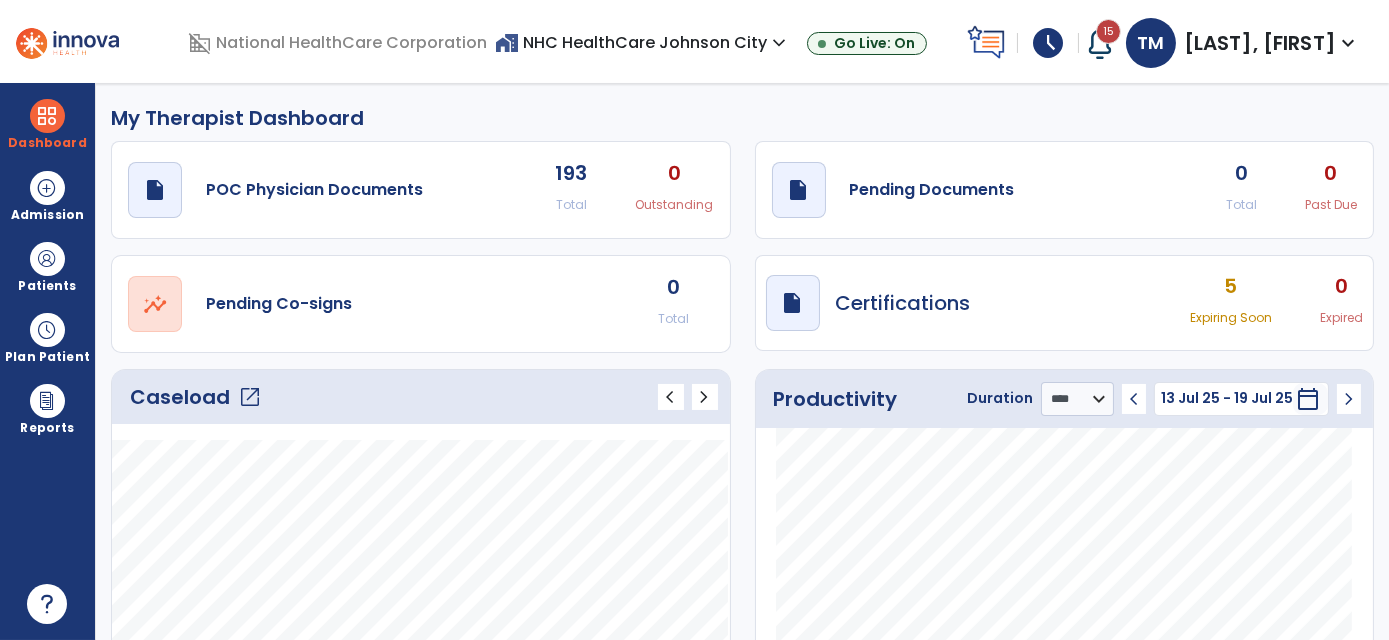 click on "open_in_new" 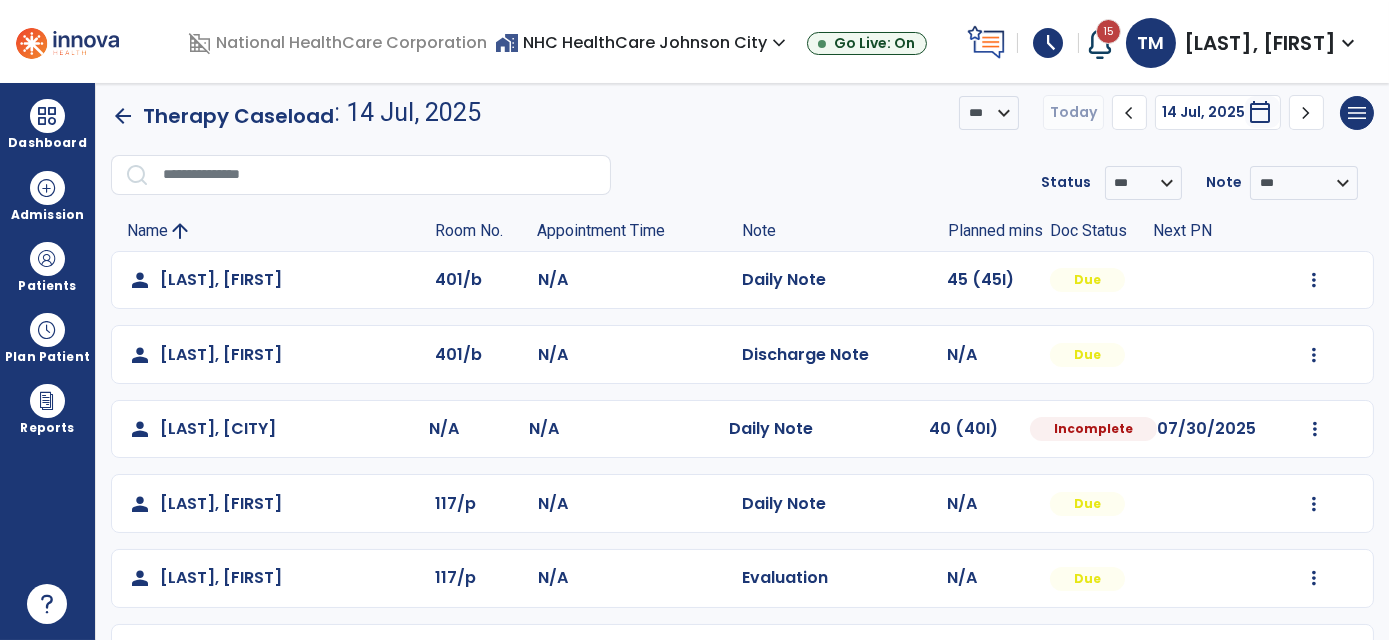 scroll, scrollTop: 0, scrollLeft: 0, axis: both 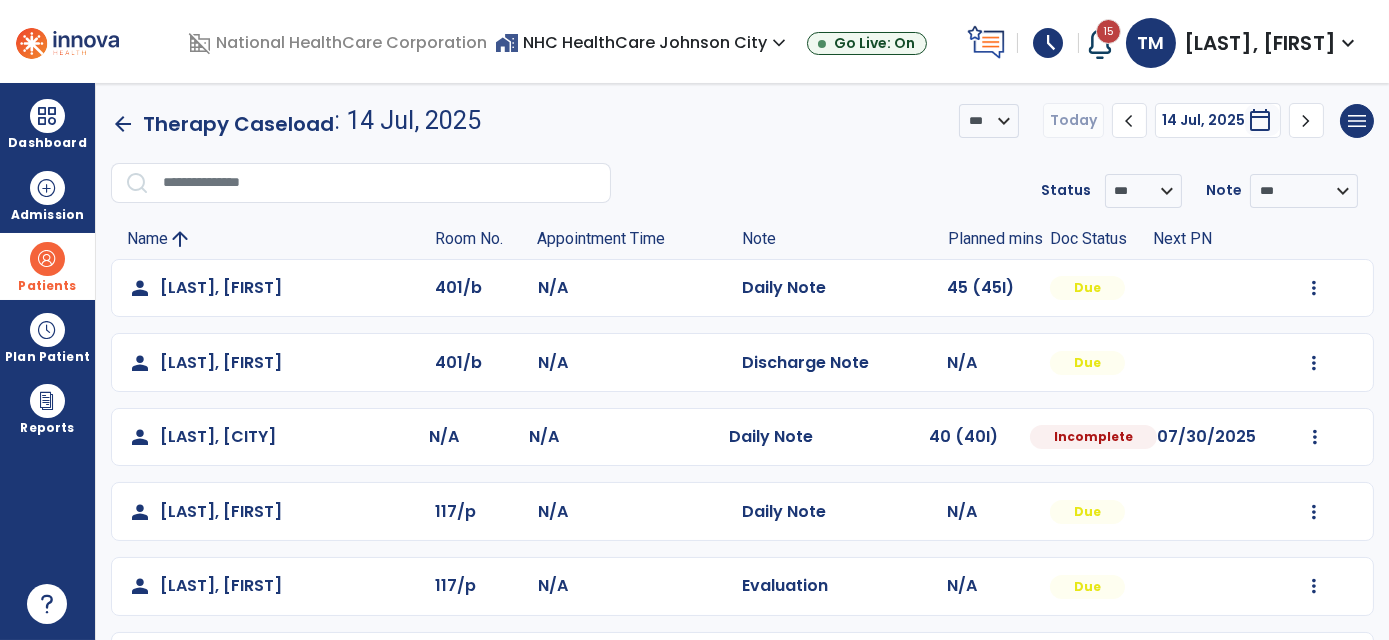 click at bounding box center (47, 259) 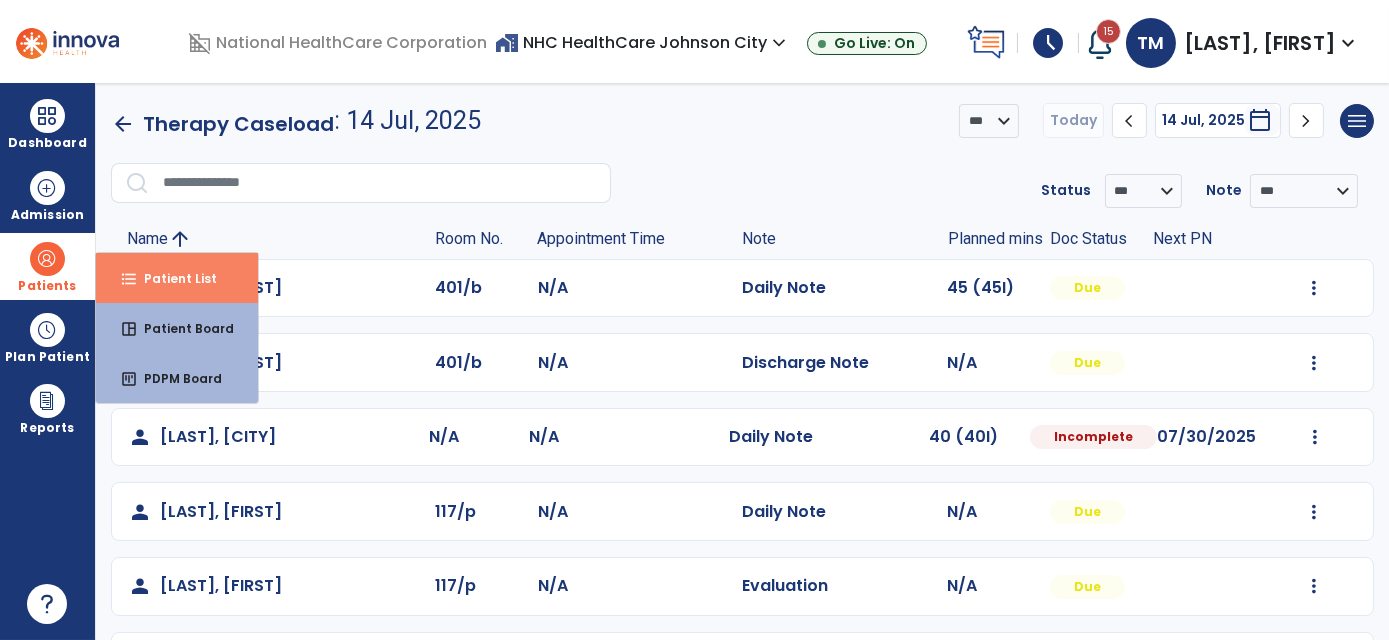 click on "format_list_bulleted  Patient List" at bounding box center (177, 278) 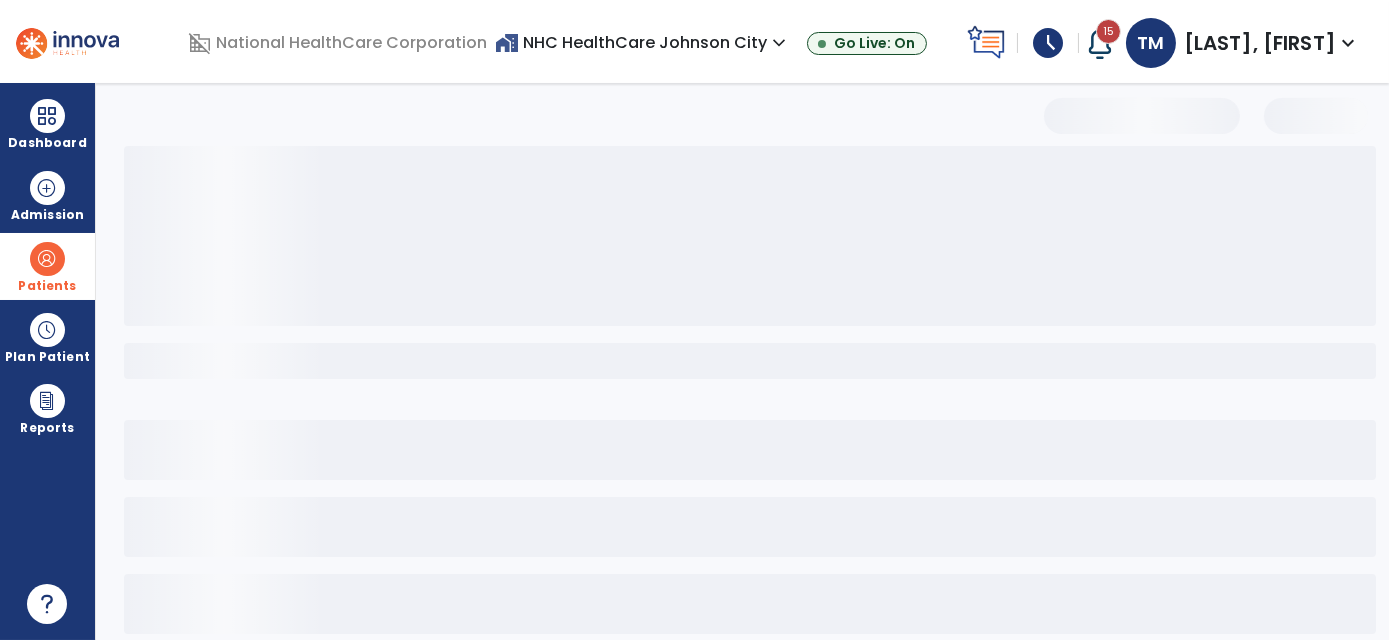 select on "***" 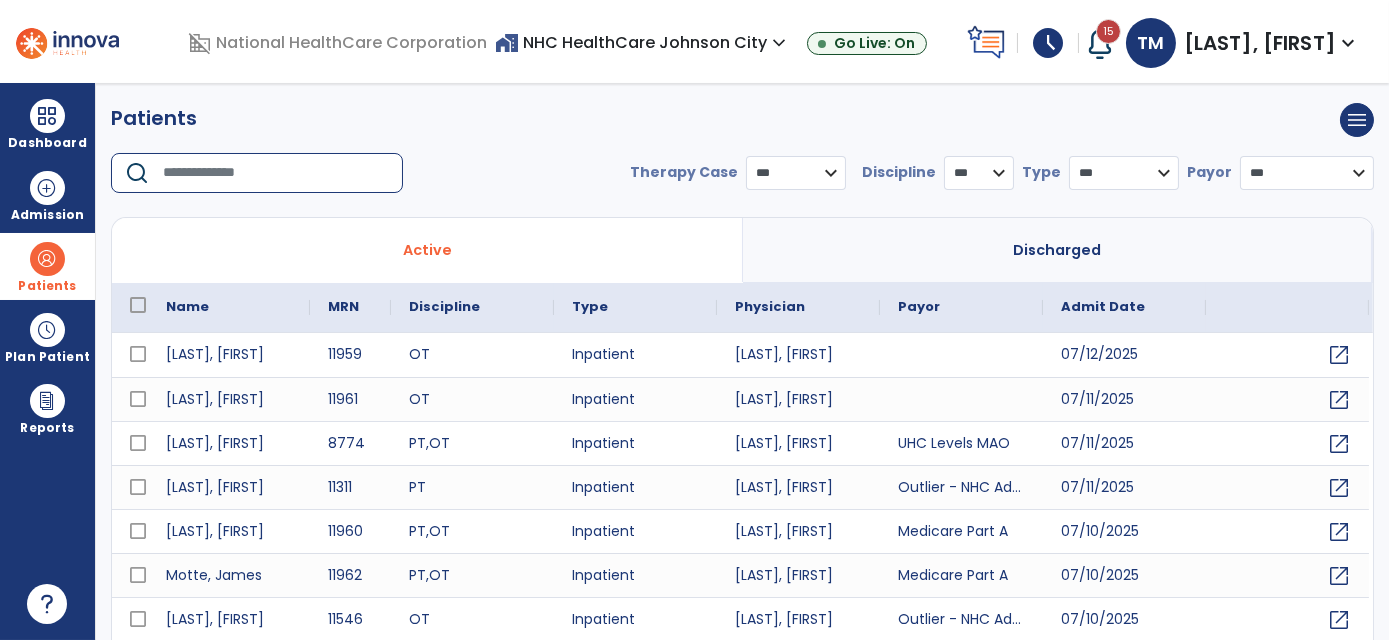 click at bounding box center (276, 173) 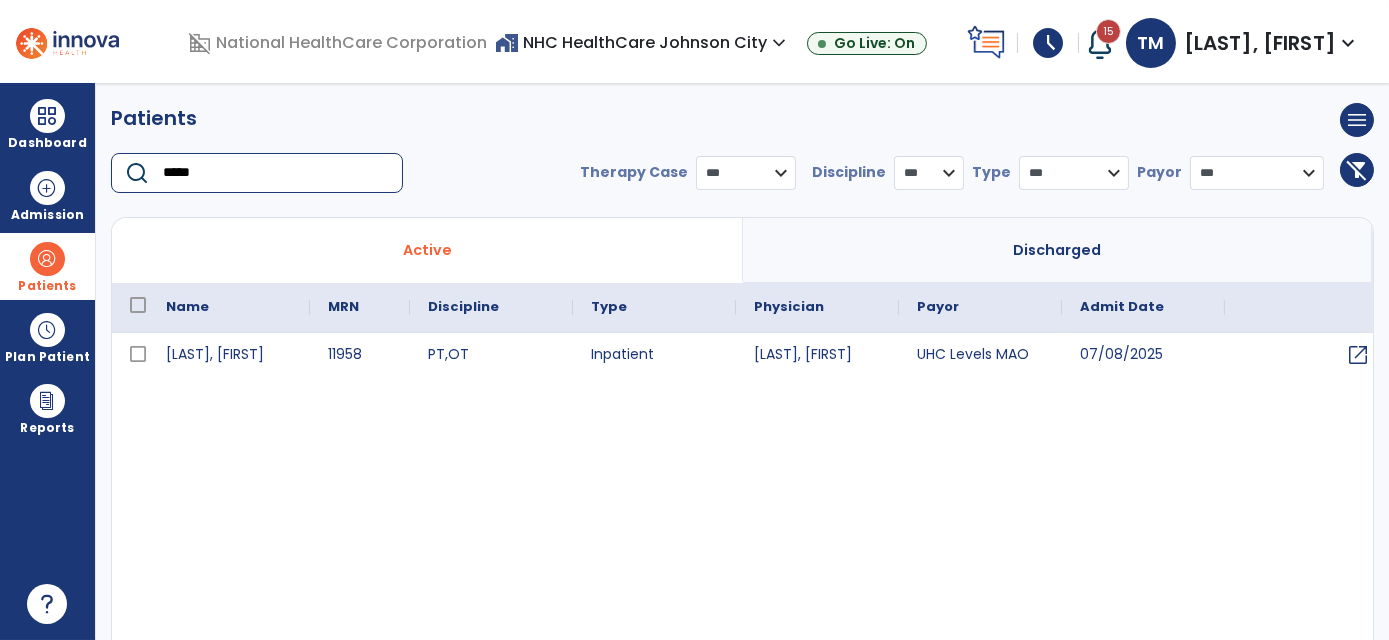 type on "*****" 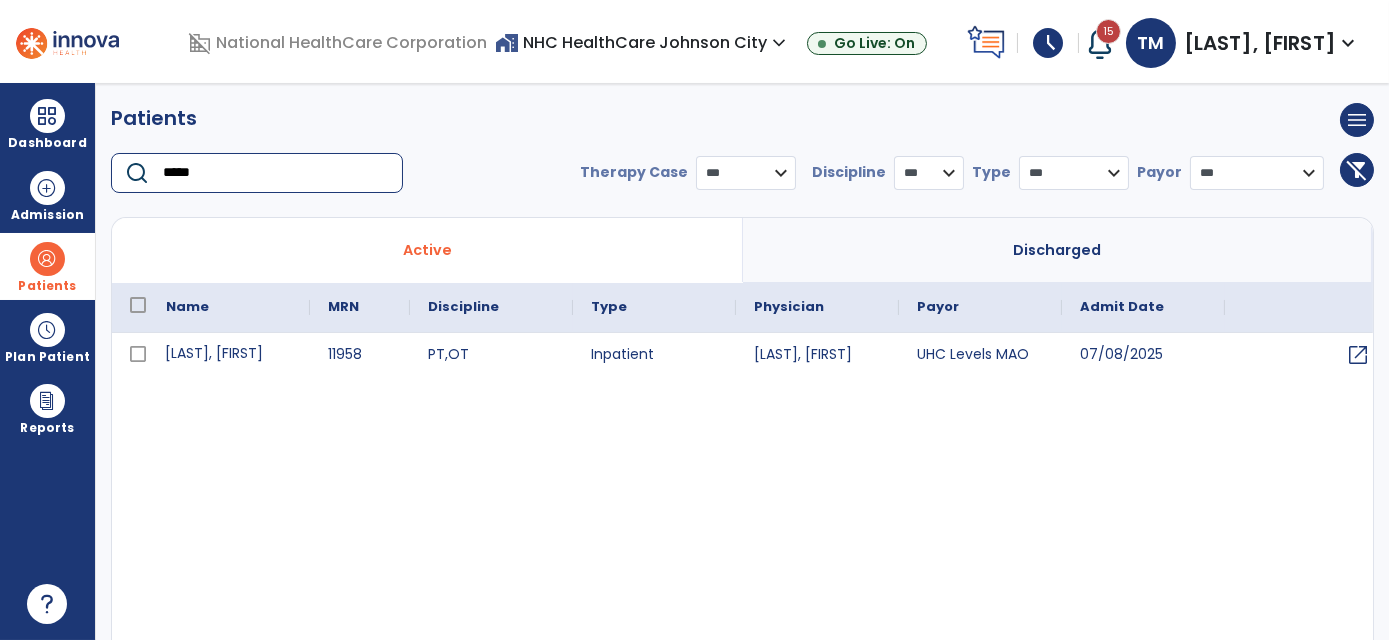 click on "[LAST], [FIRST]" at bounding box center (229, 355) 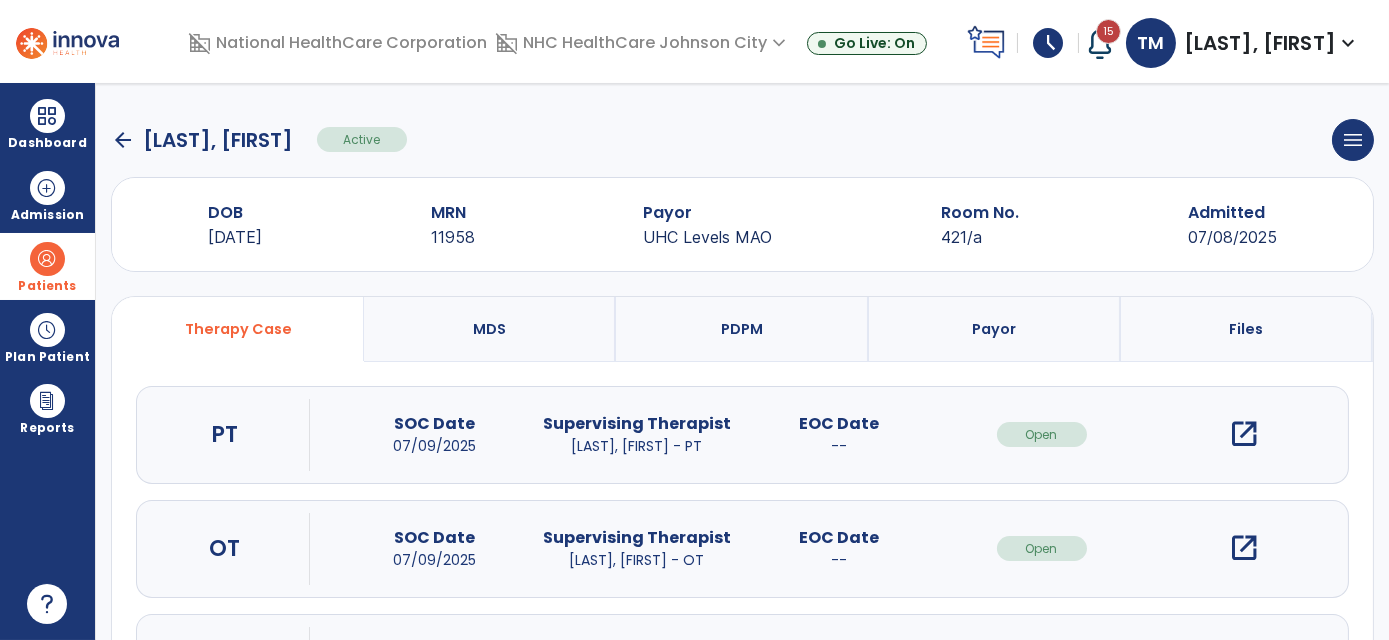 click on "open_in_new" at bounding box center (1244, 548) 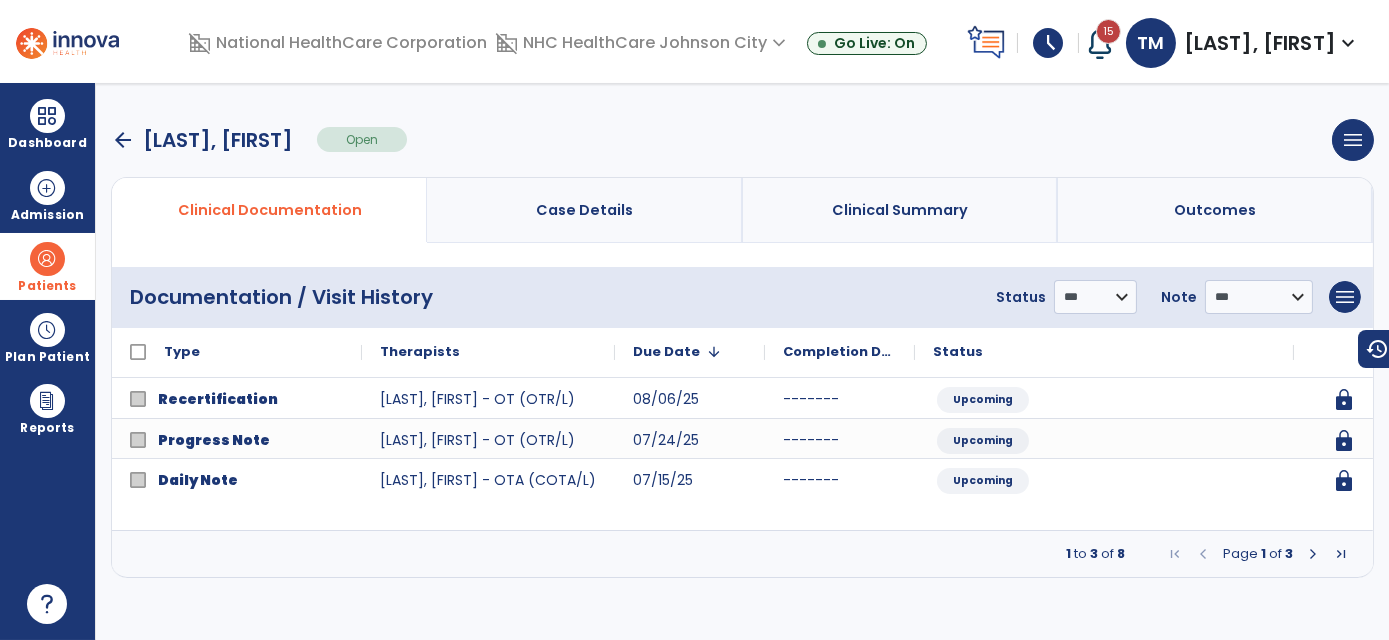 click at bounding box center (1313, 554) 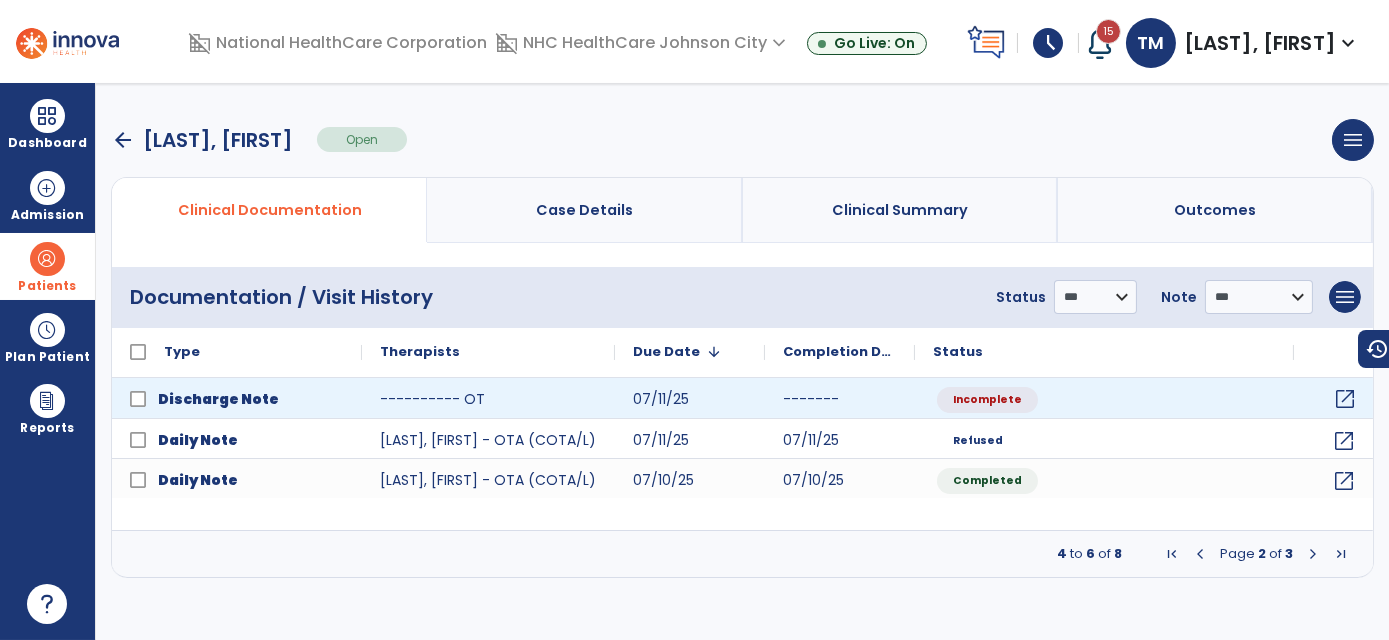 click on "open_in_new" 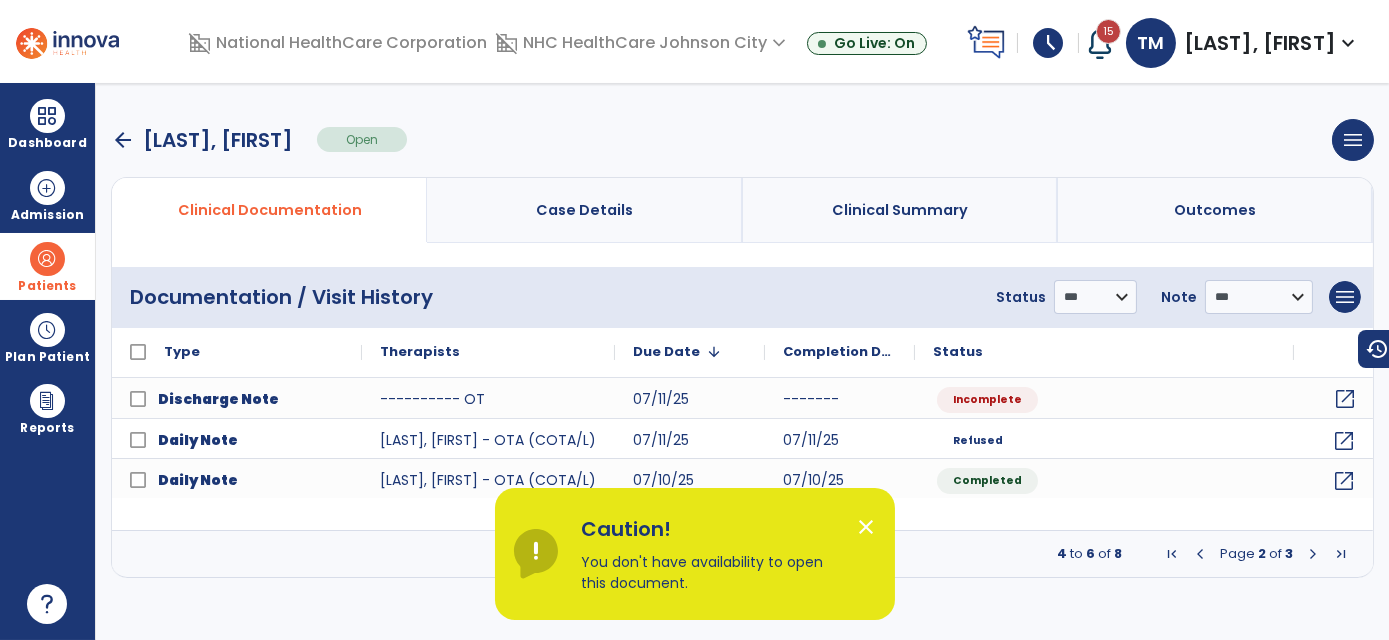 click on "close" at bounding box center [867, 527] 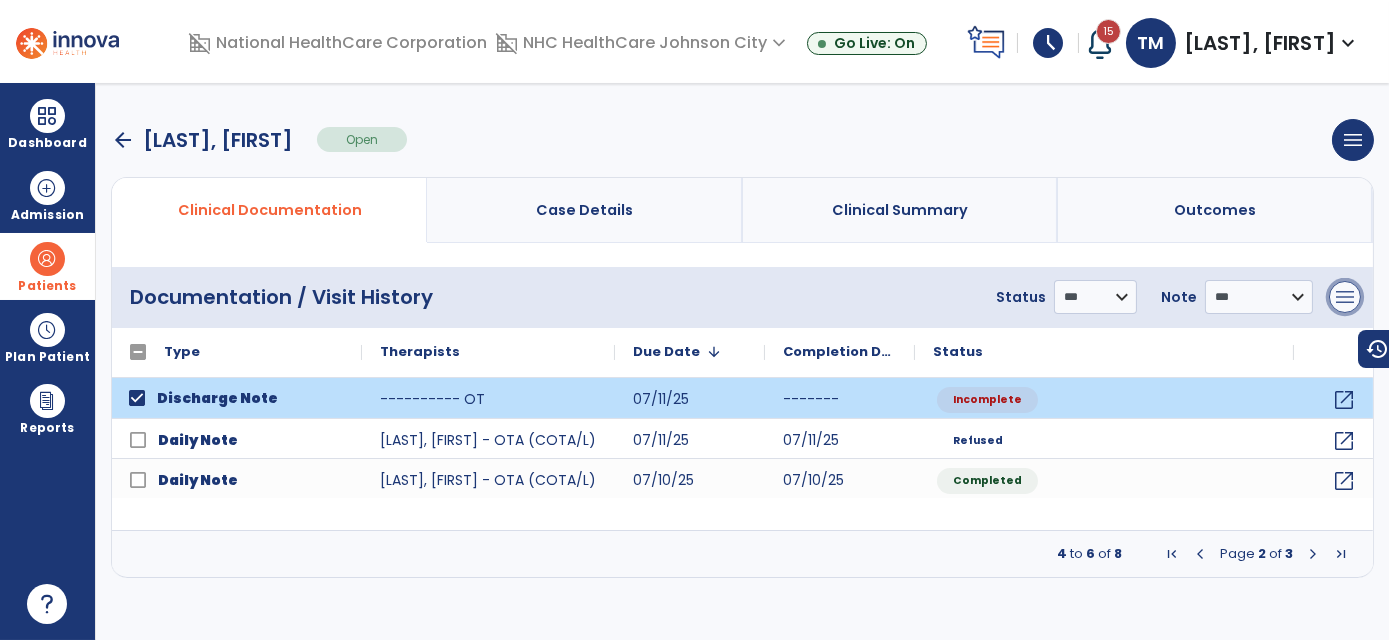 click on "menu" at bounding box center [1345, 297] 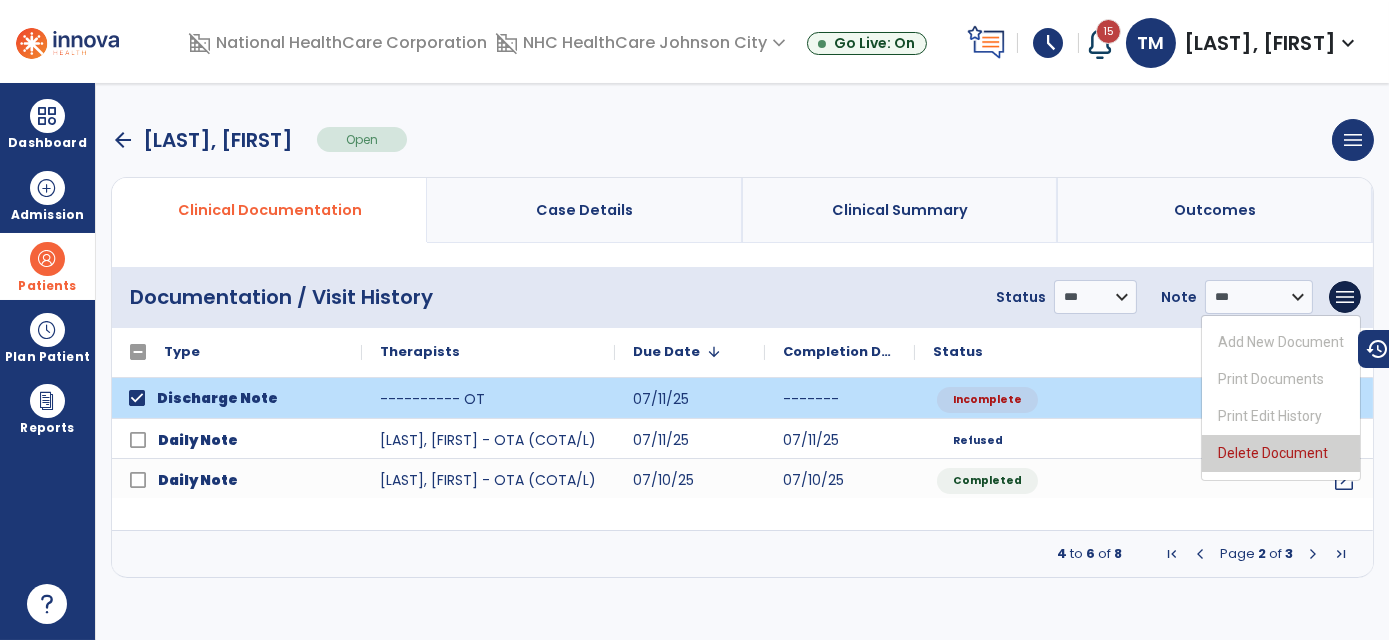 click on "Delete Document" at bounding box center [1281, 453] 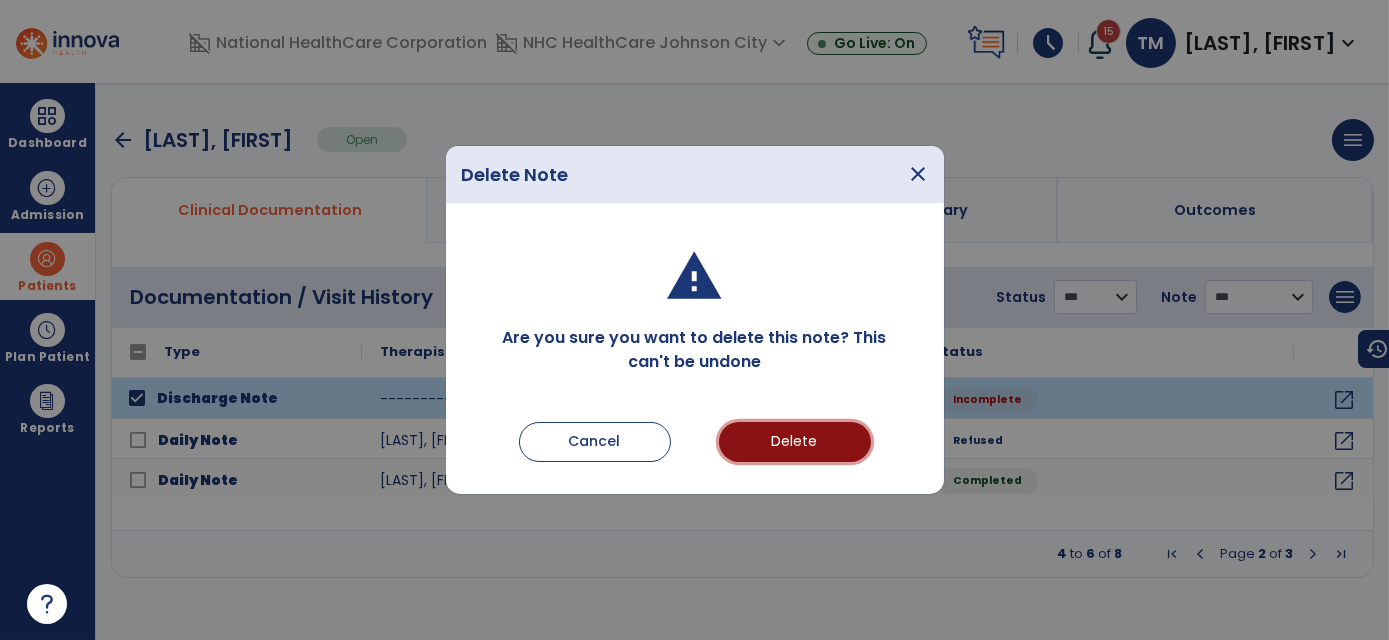 click on "Delete" at bounding box center (795, 442) 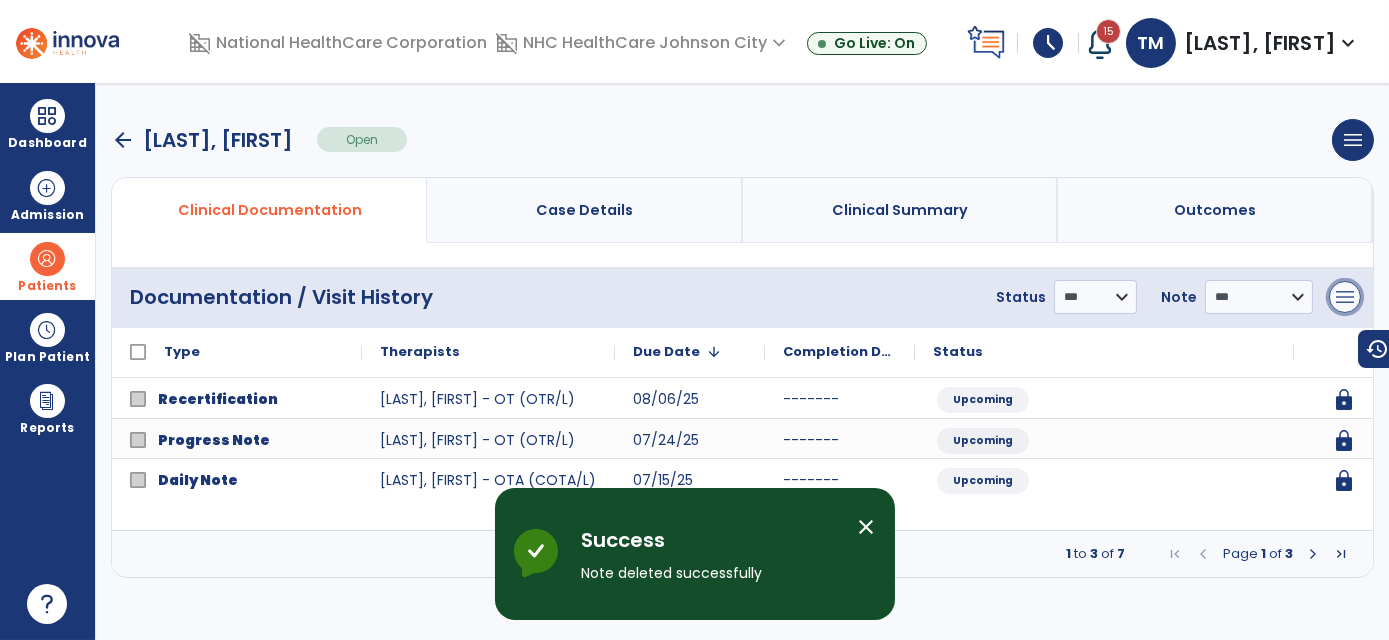 click on "menu" at bounding box center (1345, 297) 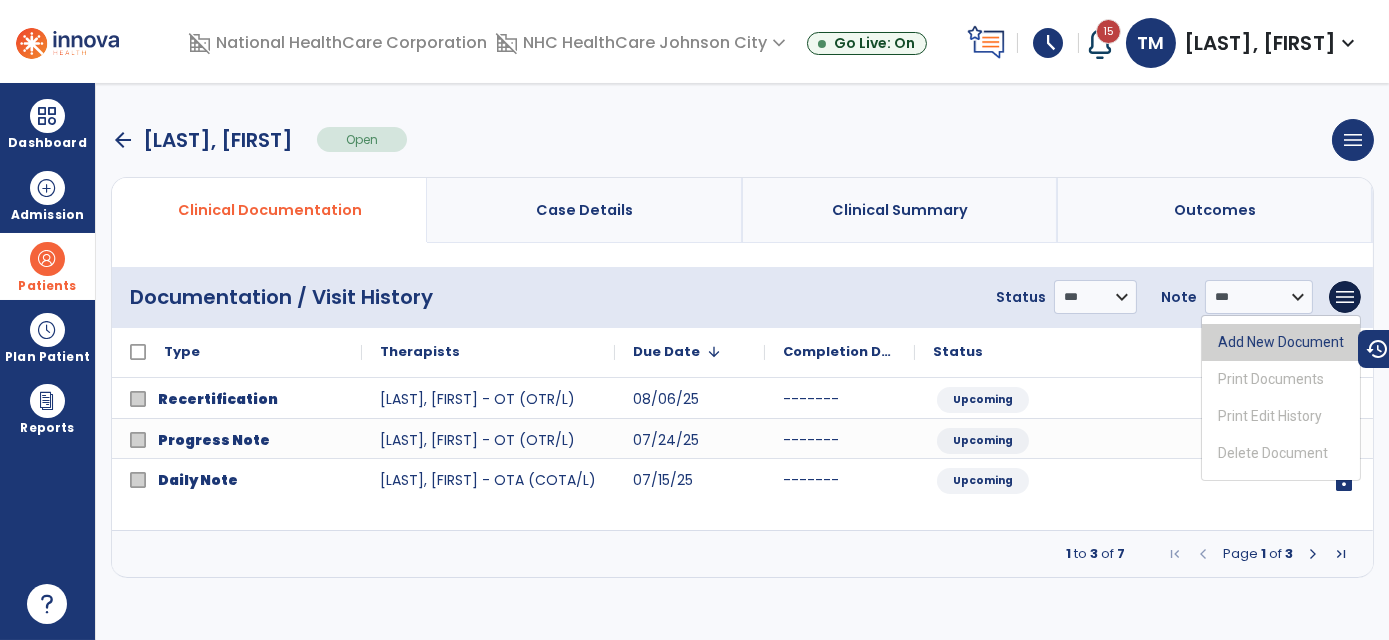 click on "Add New Document" at bounding box center [1281, 342] 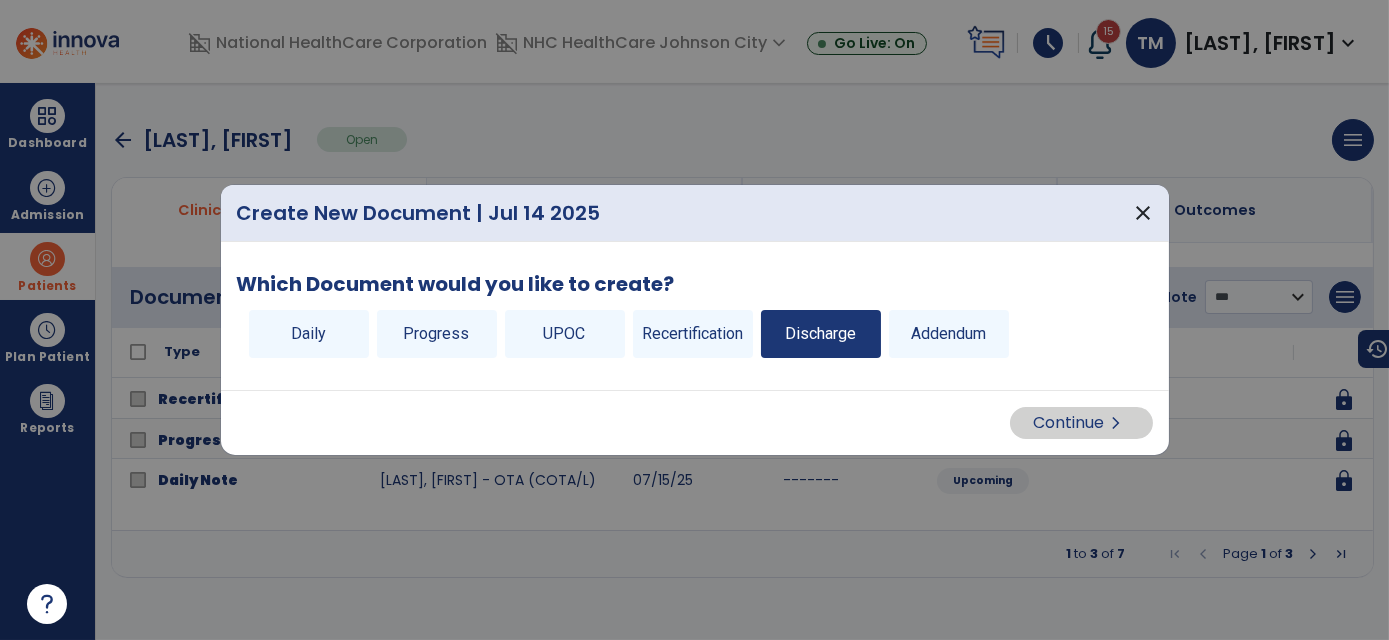 click on "Discharge" at bounding box center (821, 334) 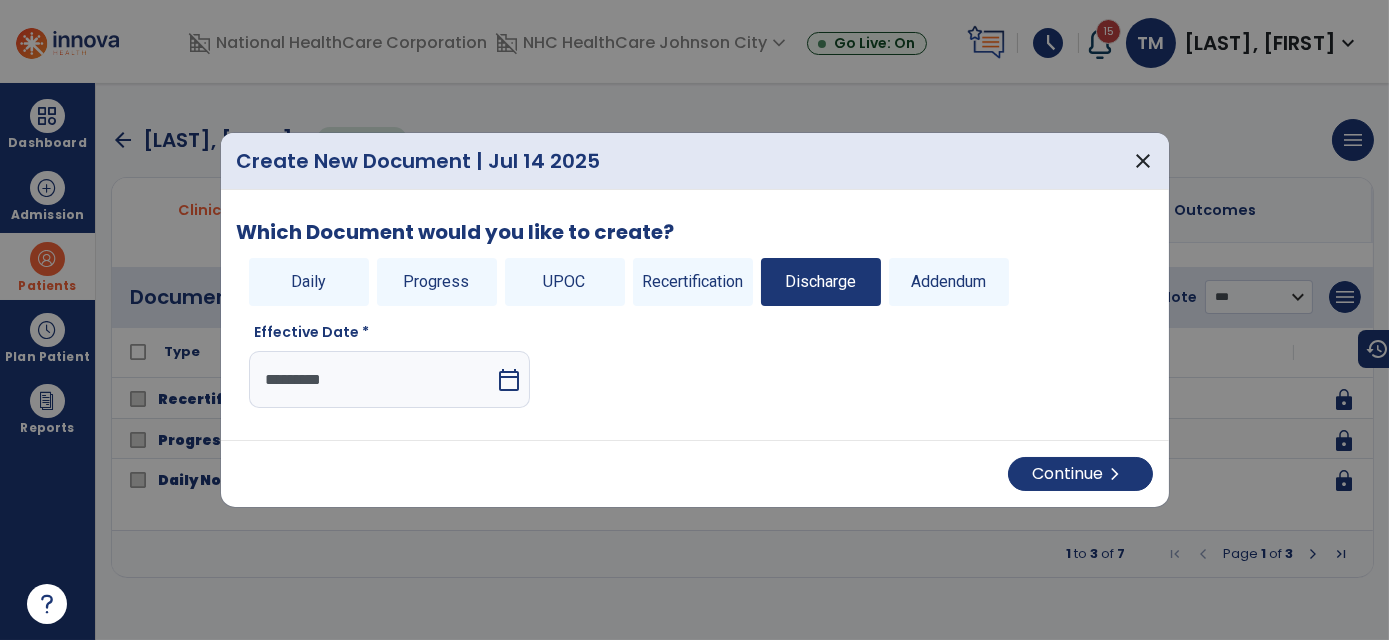 click on "*********" at bounding box center (372, 379) 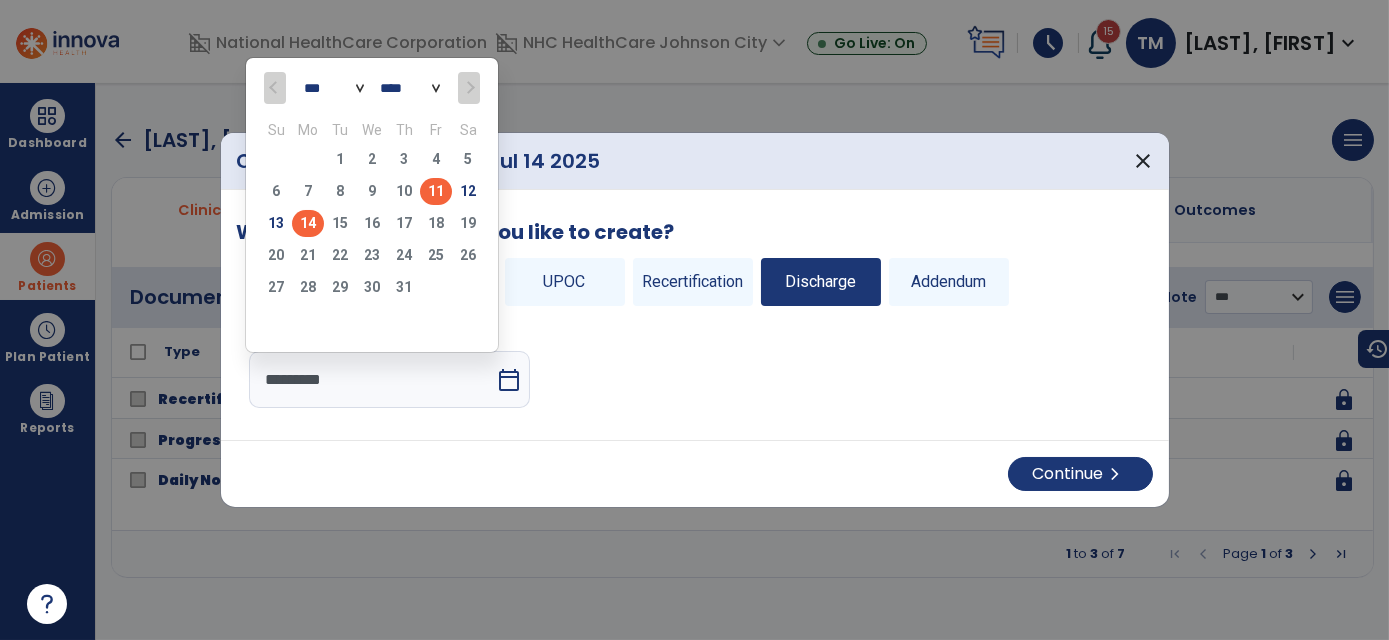 click on "11" 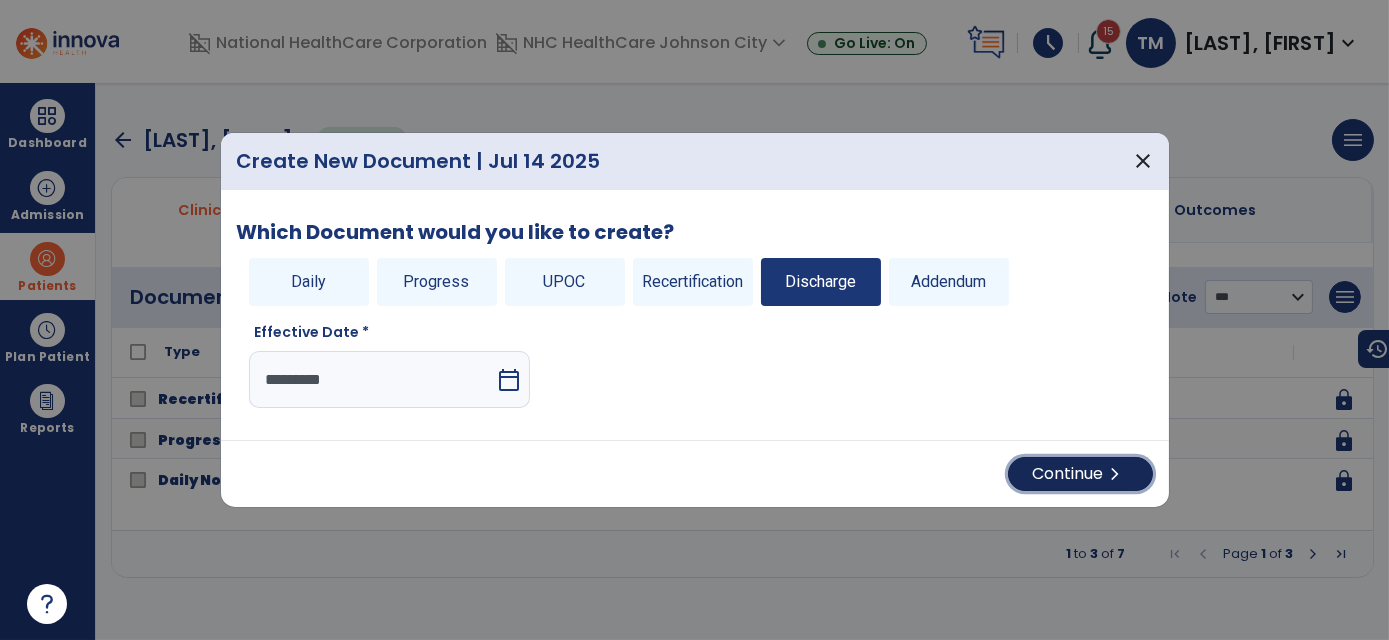 click on "Continue   chevron_right" at bounding box center (1080, 474) 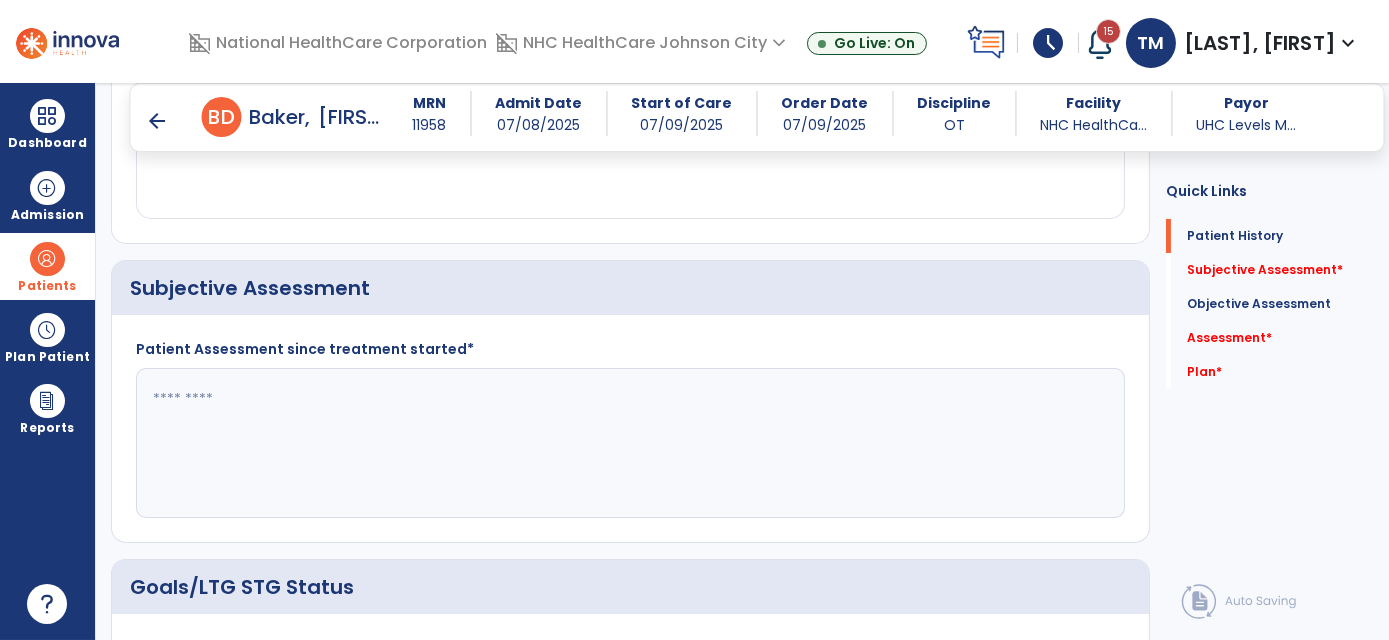 scroll, scrollTop: 363, scrollLeft: 0, axis: vertical 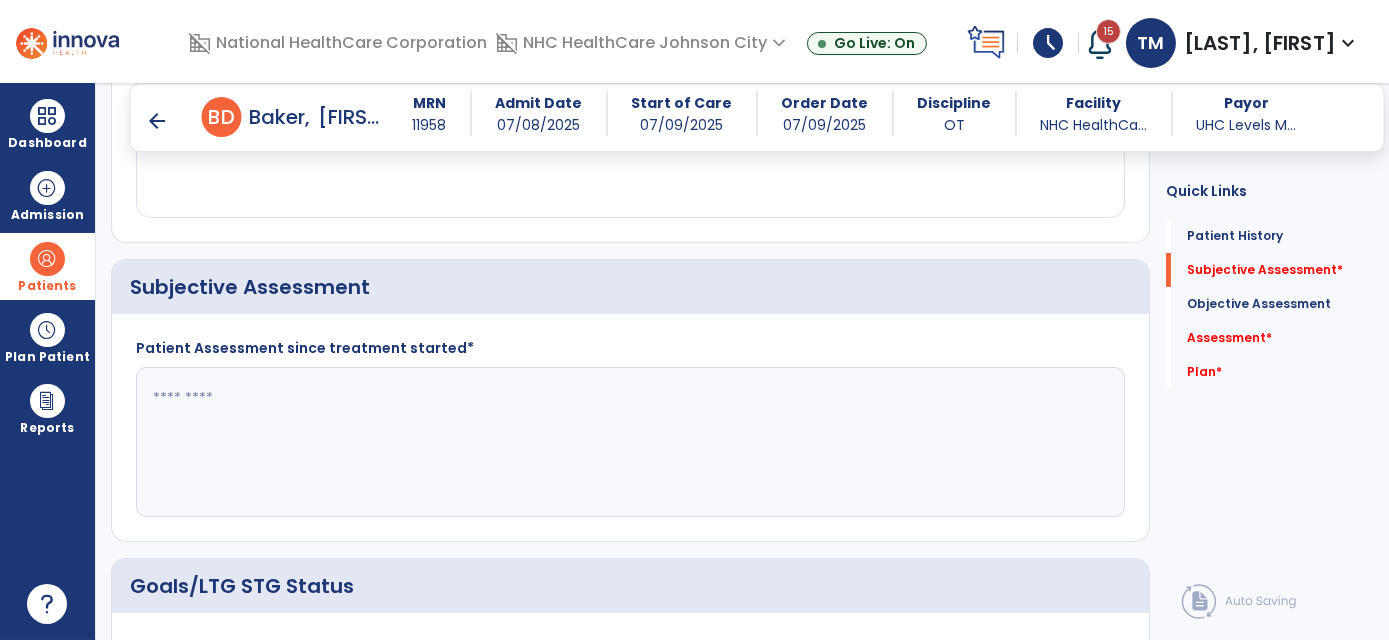 click 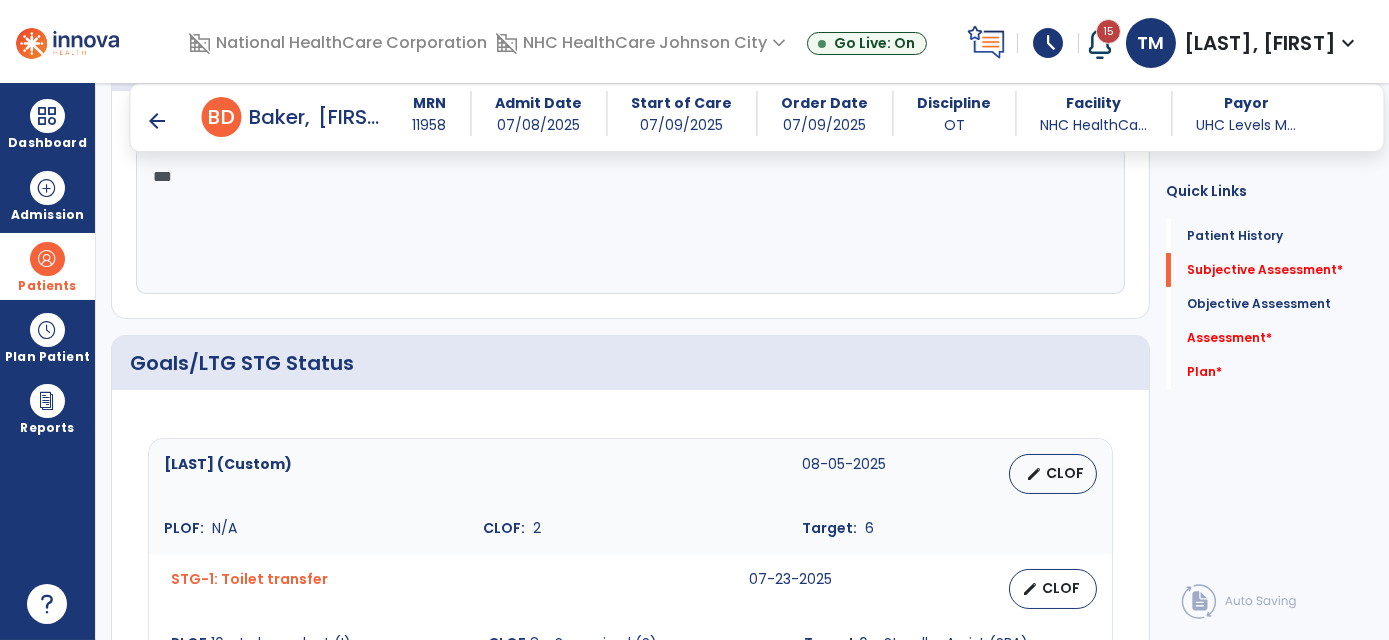 scroll, scrollTop: 818, scrollLeft: 0, axis: vertical 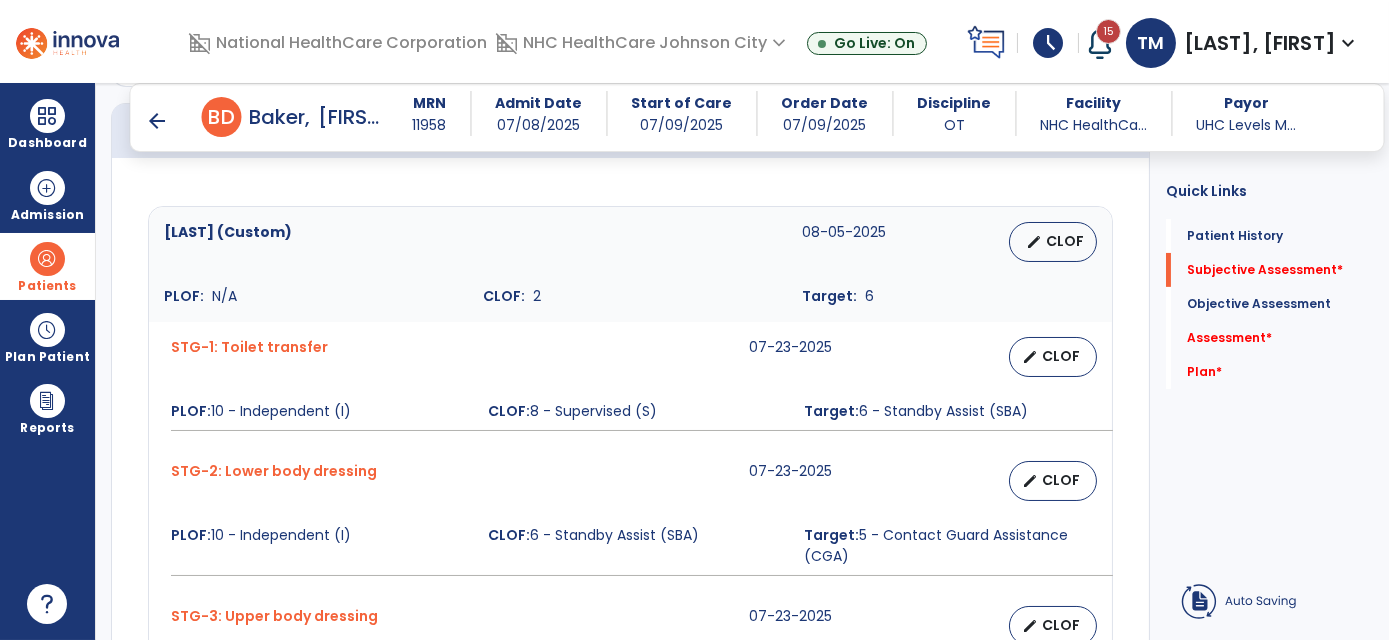 type on "***" 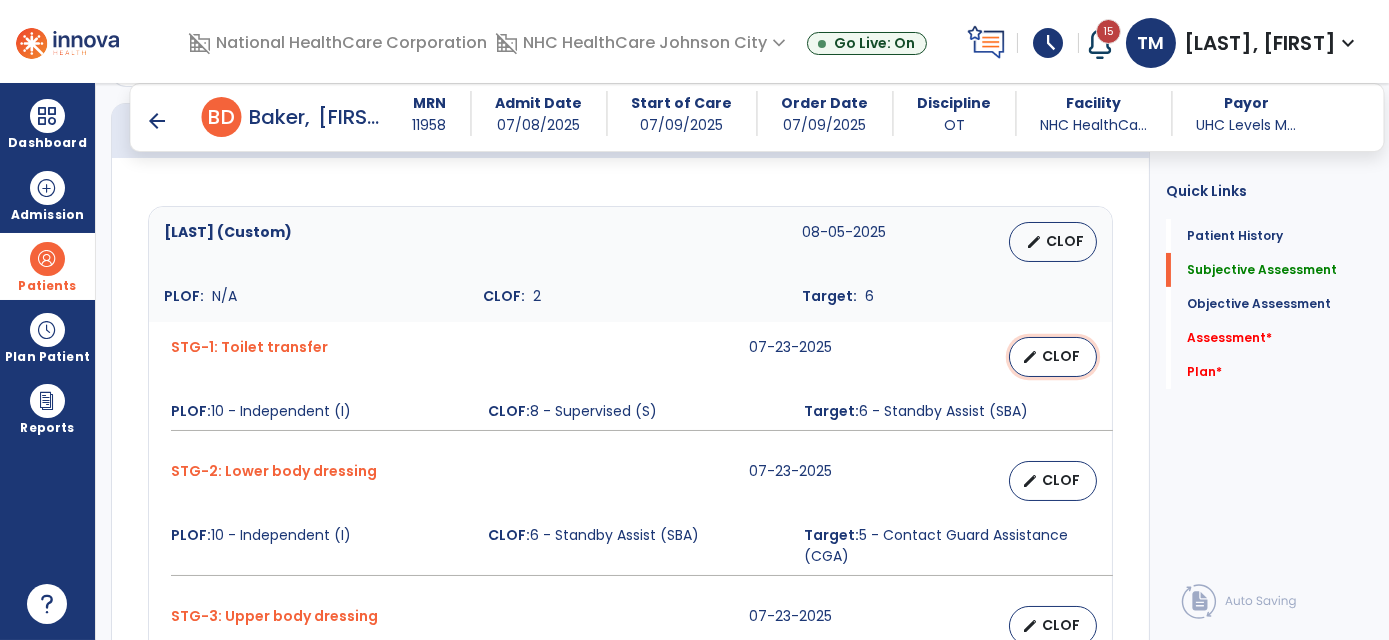 click on "edit" at bounding box center [1030, 357] 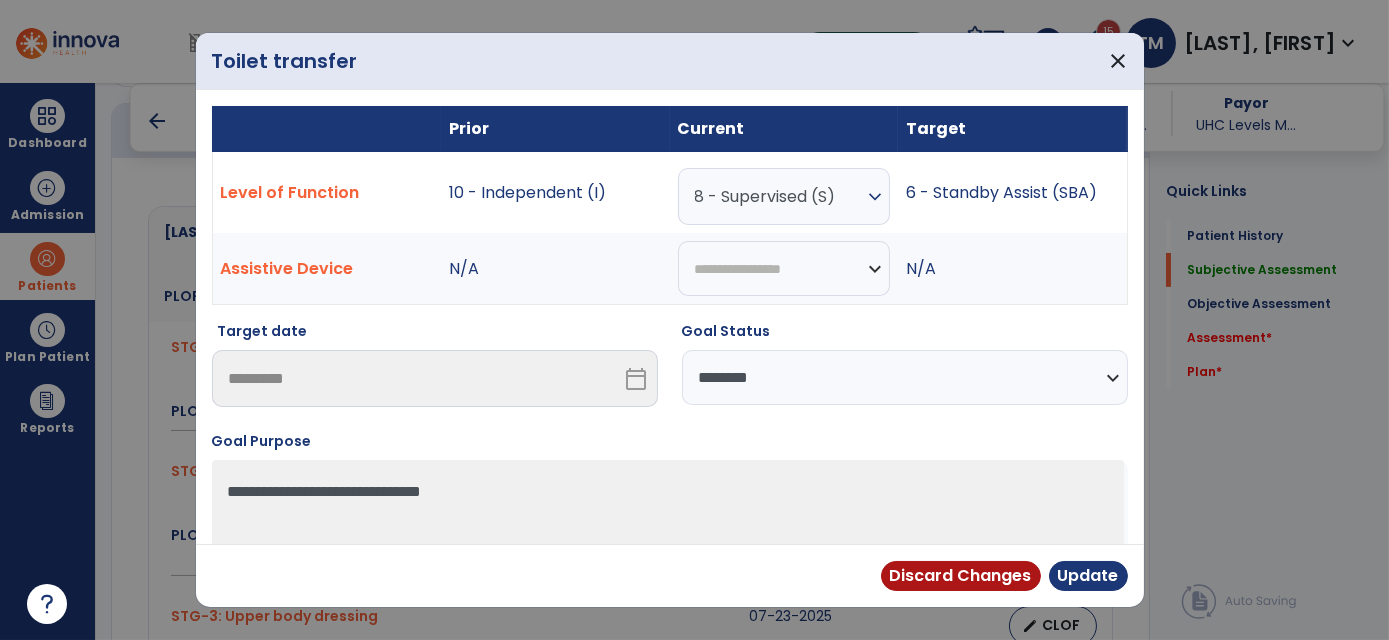 drag, startPoint x: 878, startPoint y: 362, endPoint x: 870, endPoint y: 387, distance: 26.24881 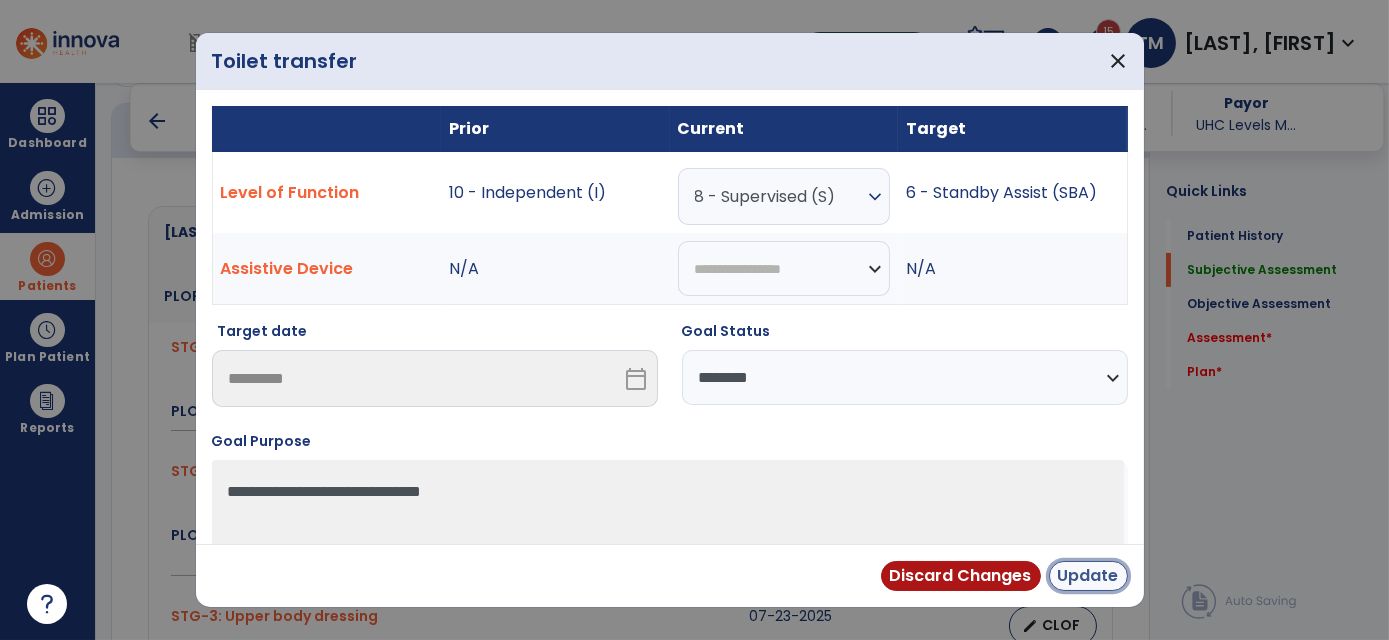 click on "Update" at bounding box center (1088, 576) 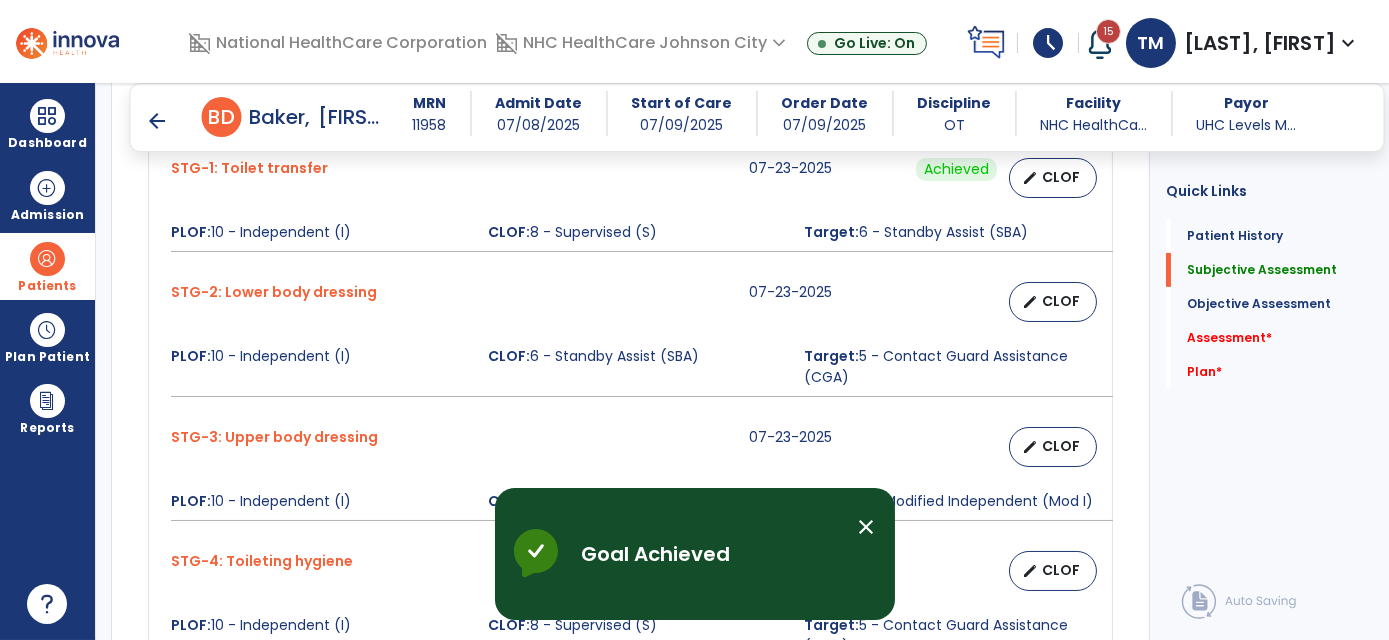 scroll, scrollTop: 1000, scrollLeft: 0, axis: vertical 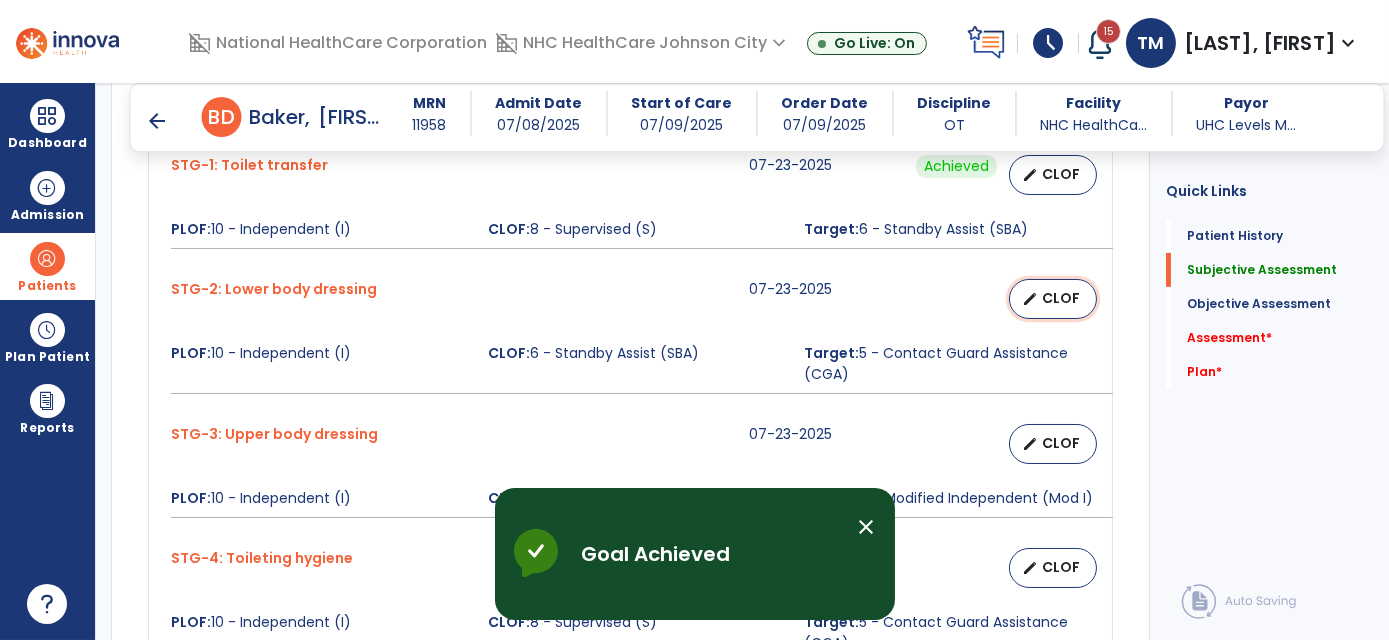 click on "CLOF" at bounding box center [1061, 298] 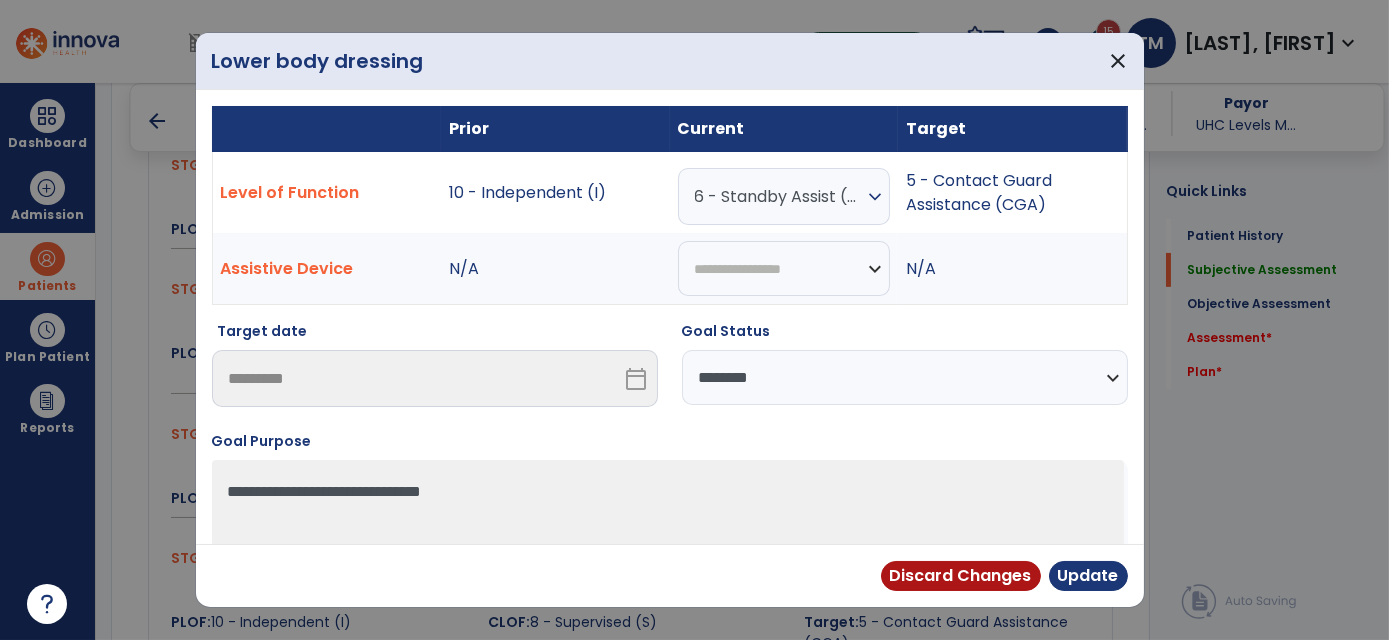 click on "**********" at bounding box center (905, 377) 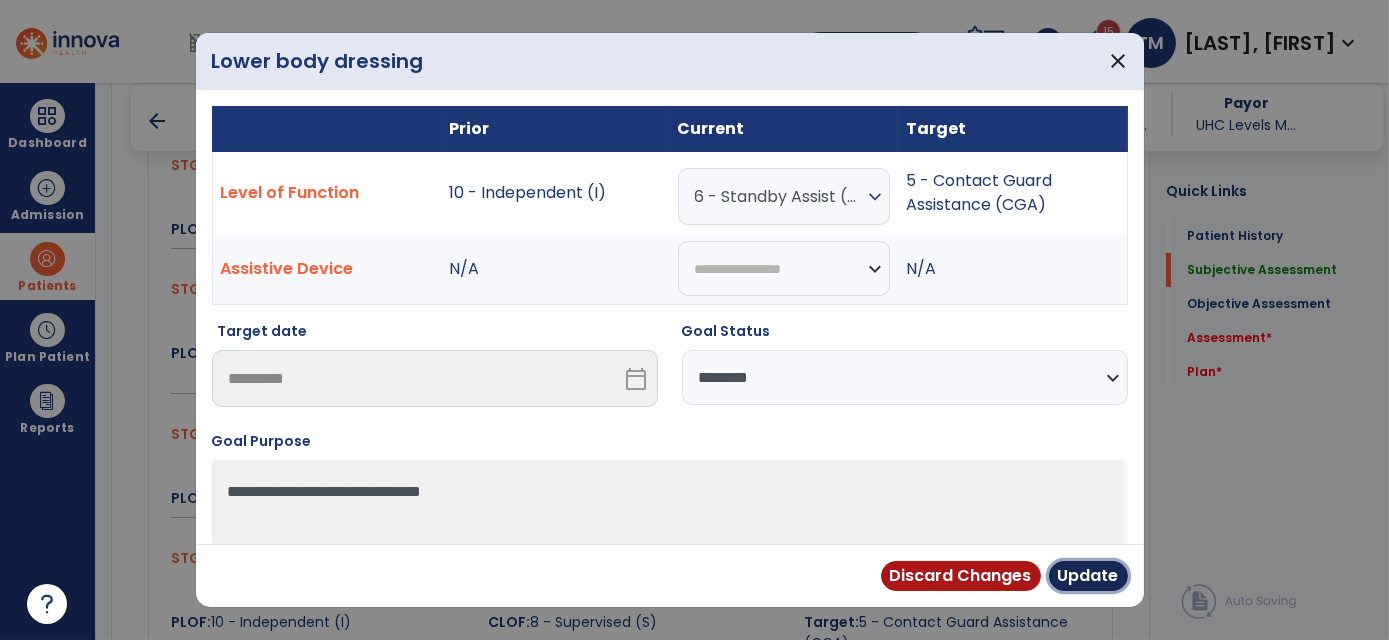 click on "Update" at bounding box center (1088, 576) 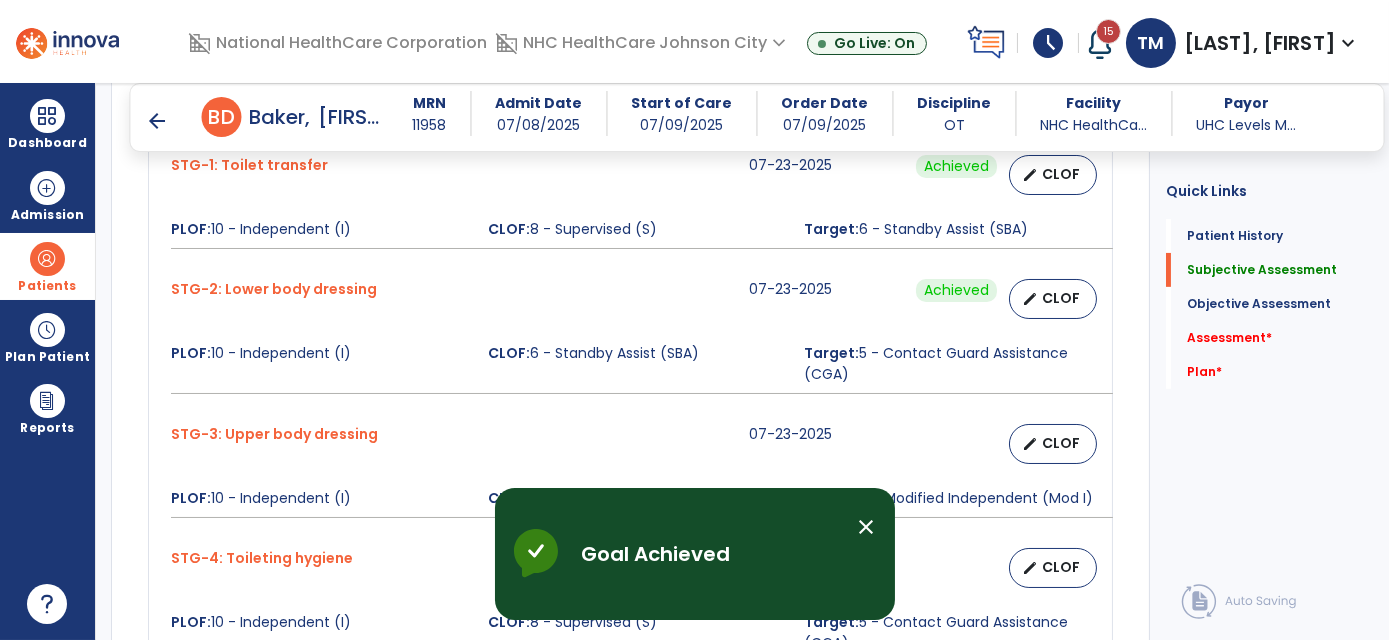scroll, scrollTop: 1090, scrollLeft: 0, axis: vertical 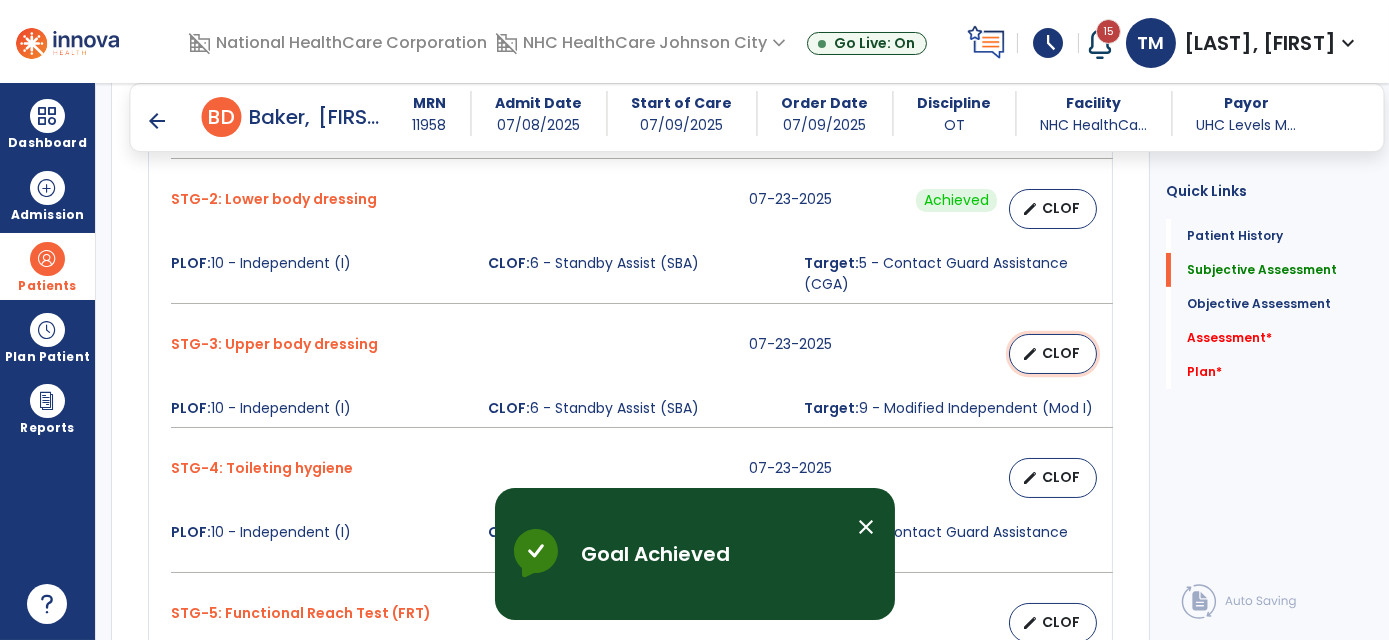 click on "CLOF" at bounding box center [1061, 353] 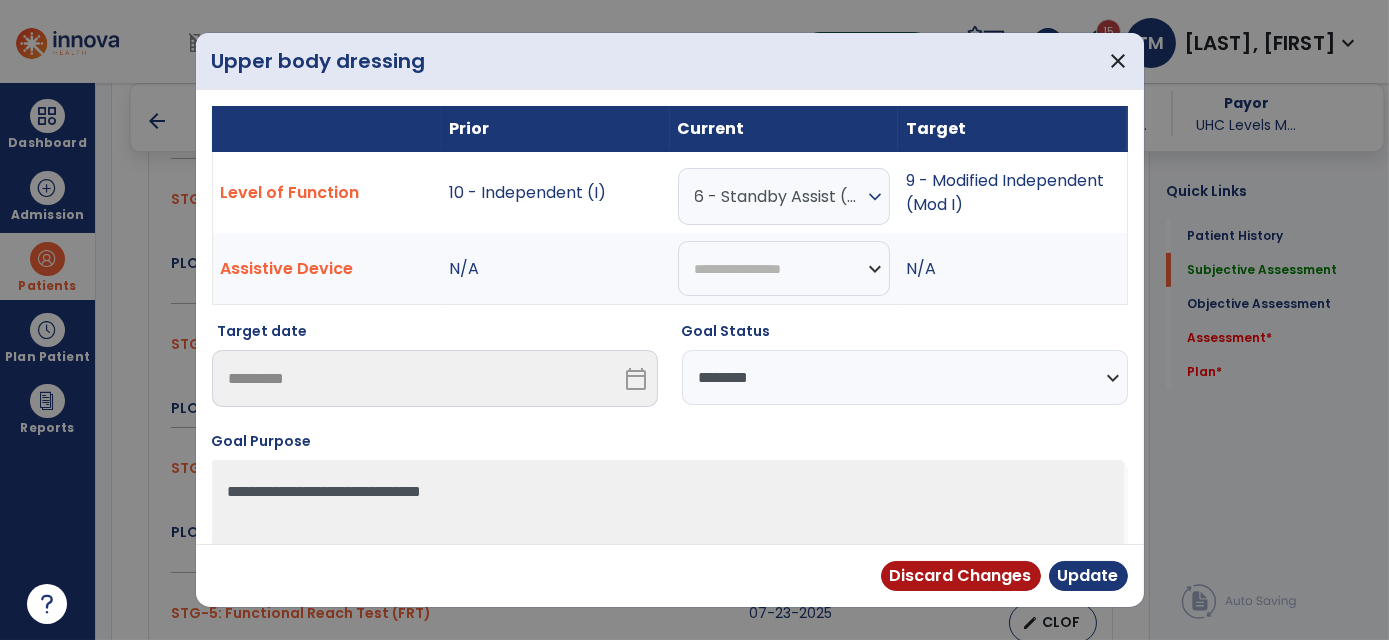 click on "**********" at bounding box center (905, 377) 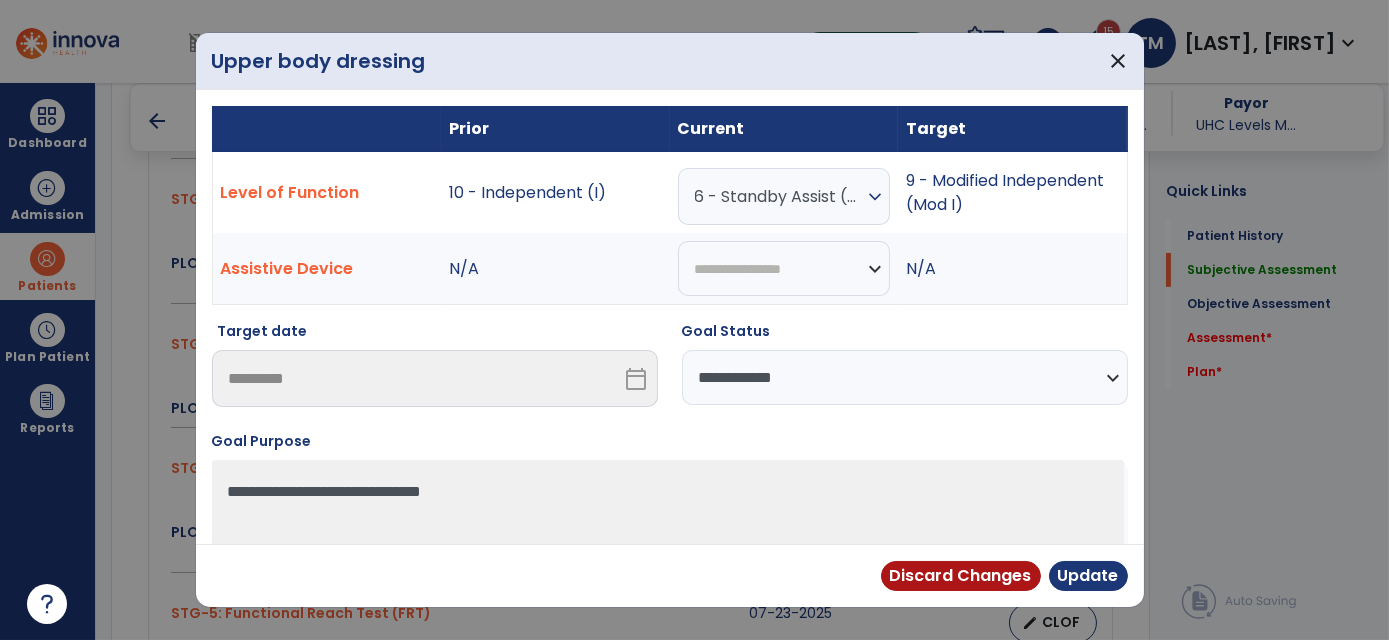 click on "**********" at bounding box center [905, 377] 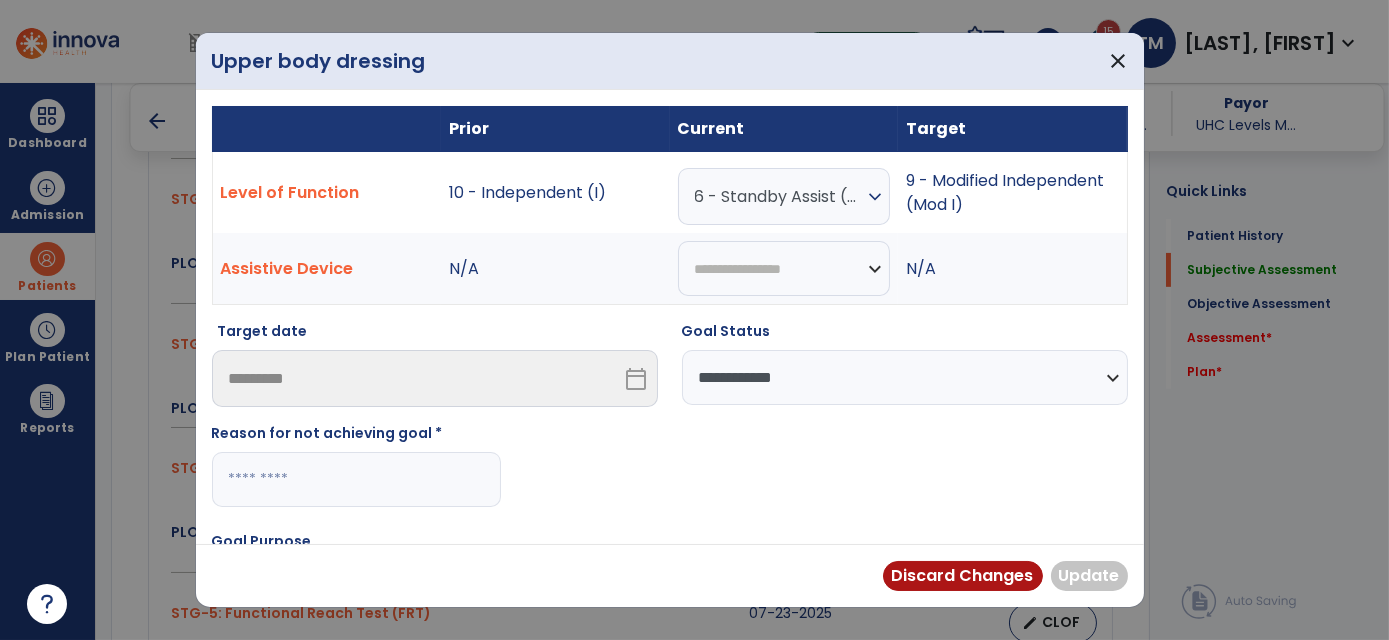 click at bounding box center [356, 479] 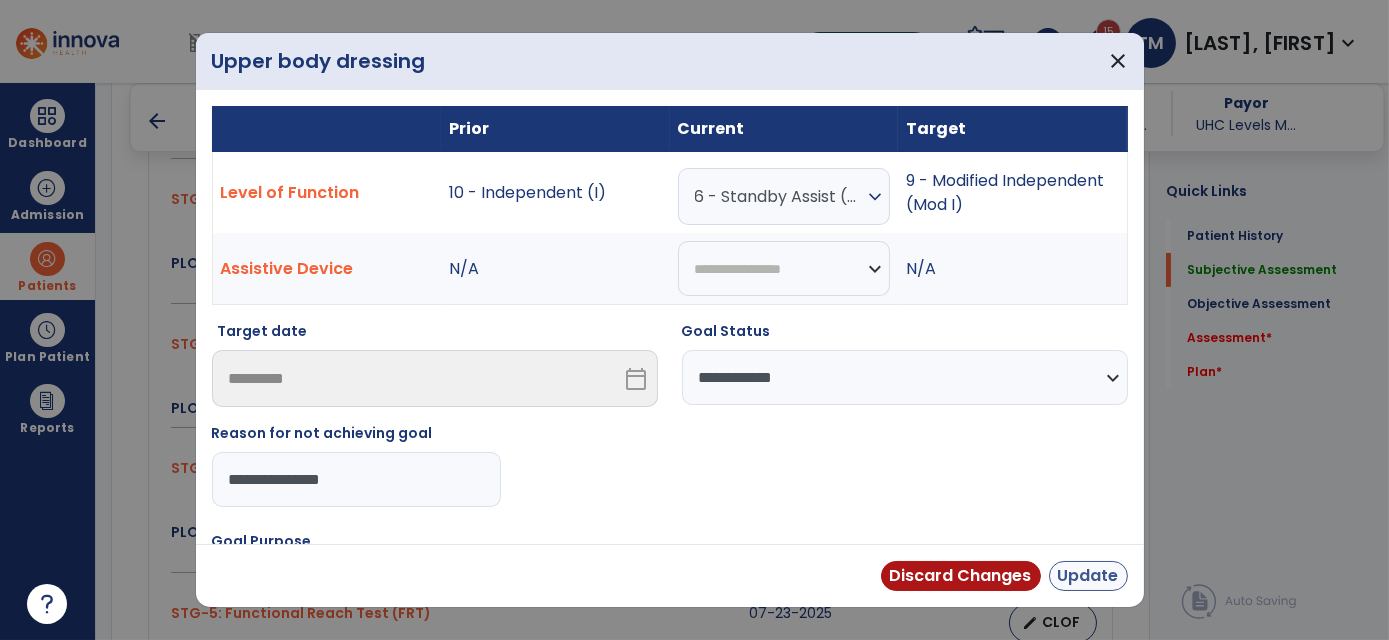 type on "**********" 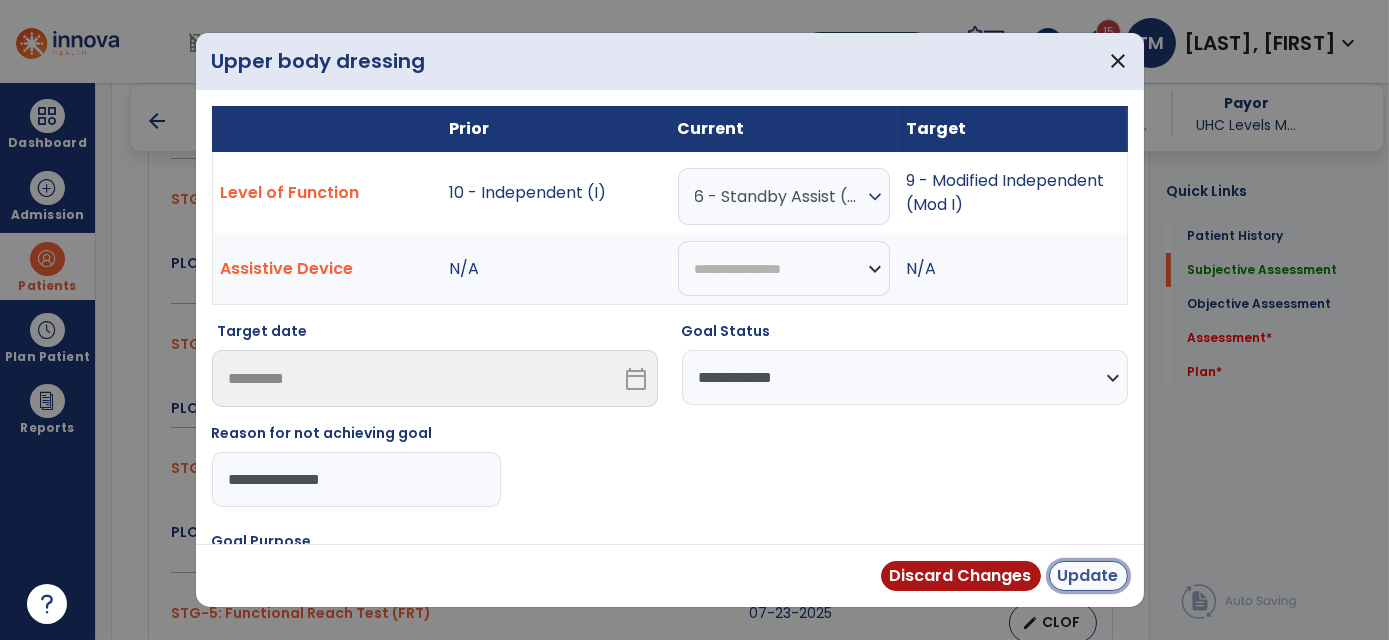 click on "Update" at bounding box center [1088, 576] 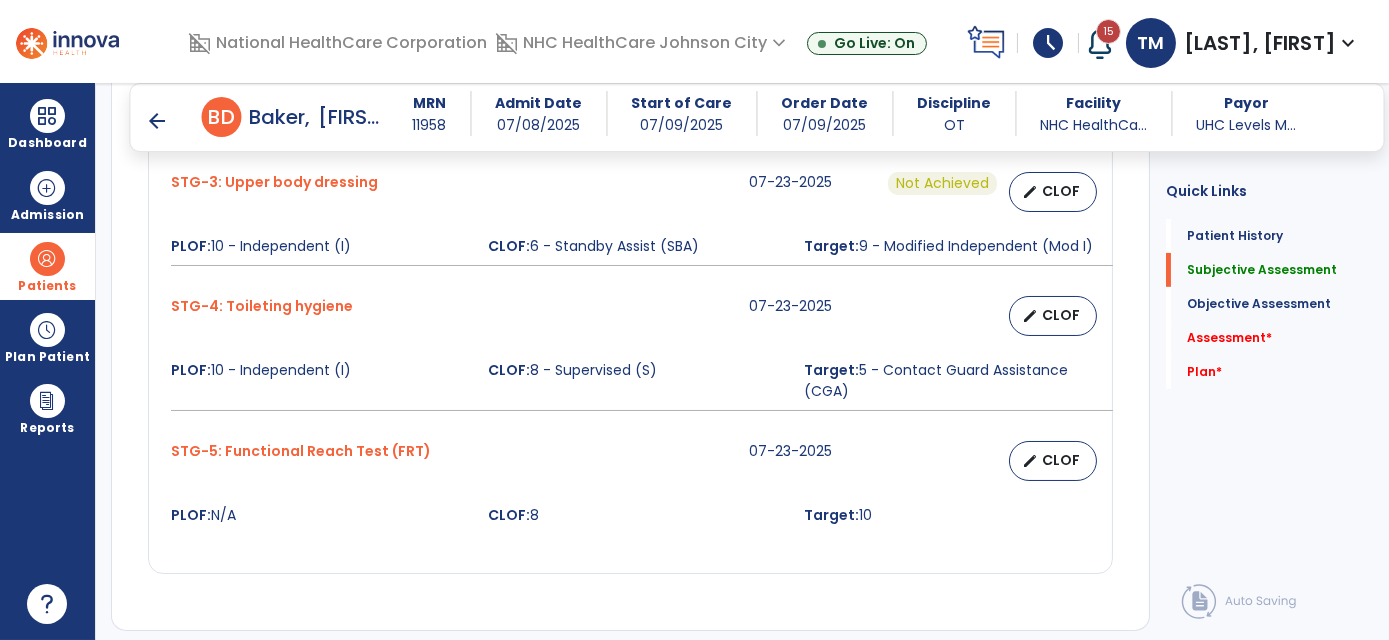 scroll, scrollTop: 1272, scrollLeft: 0, axis: vertical 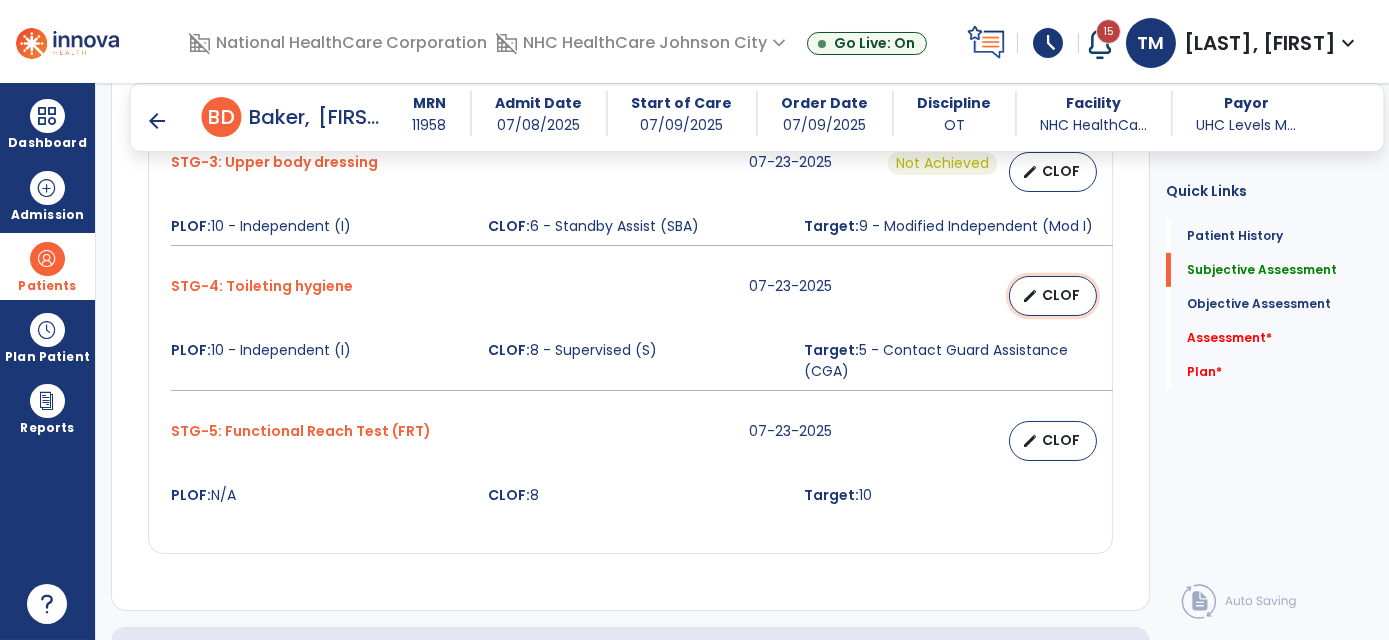 click on "CLOF" at bounding box center (1061, 295) 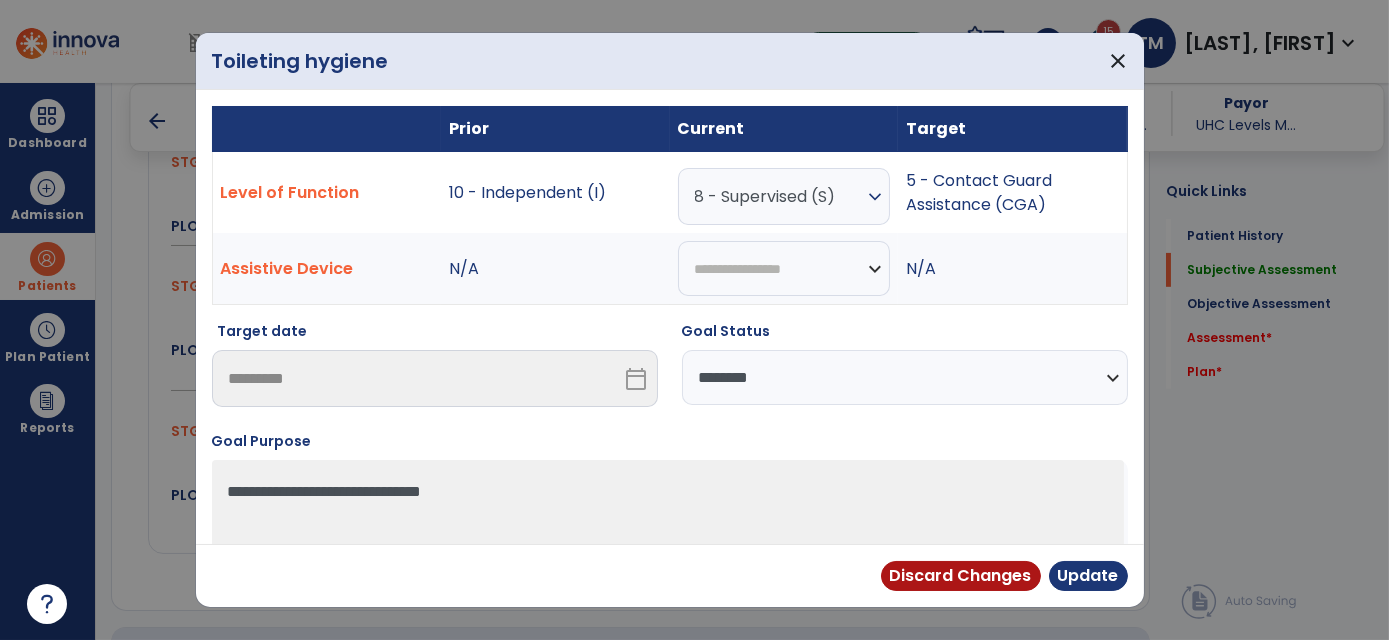 drag, startPoint x: 768, startPoint y: 385, endPoint x: 765, endPoint y: 395, distance: 10.440307 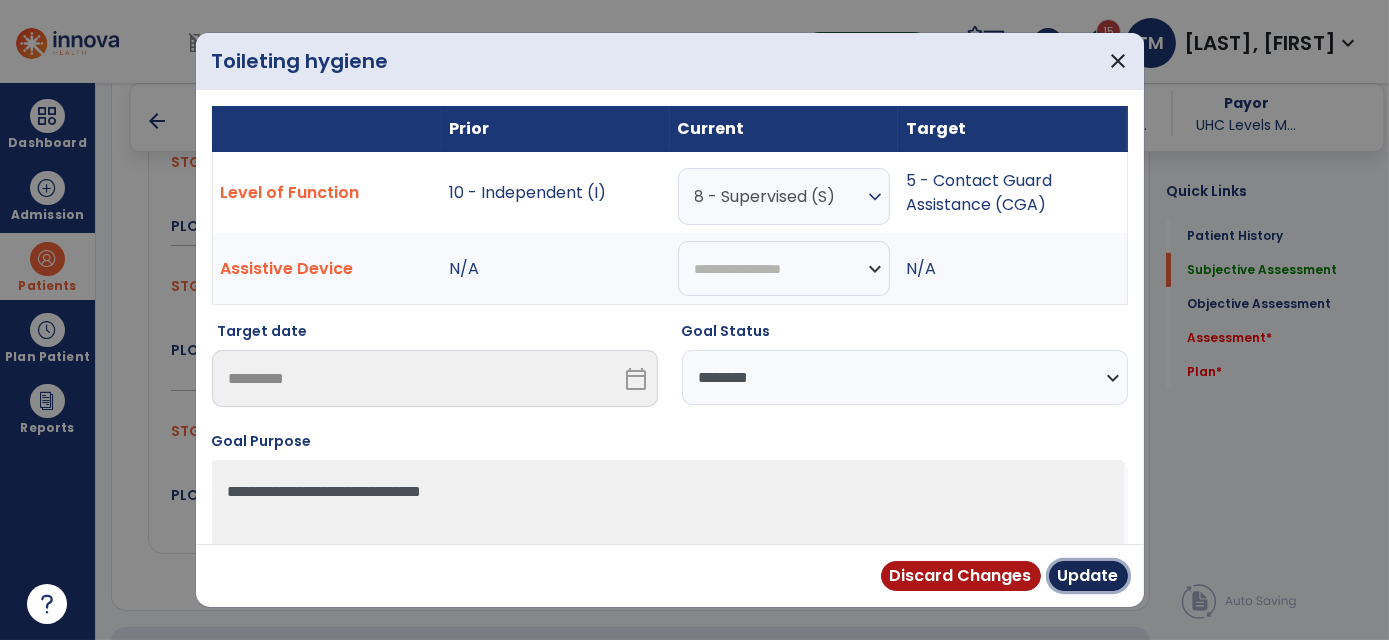 drag, startPoint x: 1116, startPoint y: 580, endPoint x: 1106, endPoint y: 566, distance: 17.20465 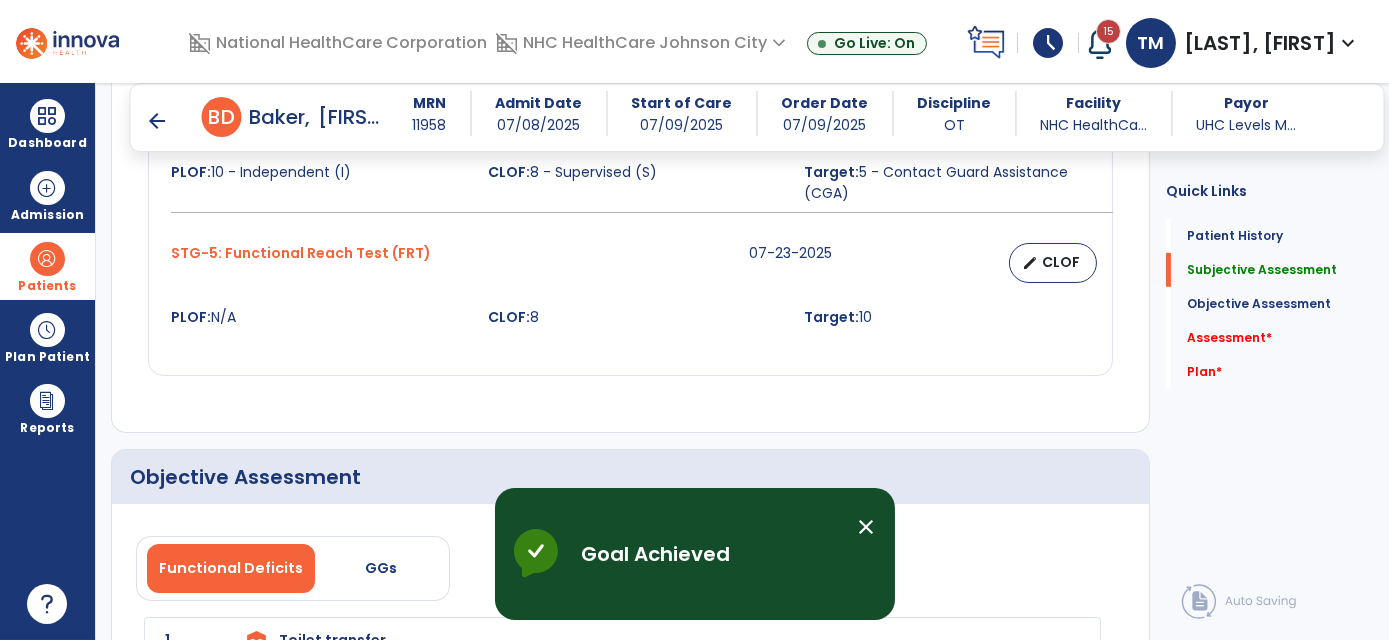 scroll, scrollTop: 1454, scrollLeft: 0, axis: vertical 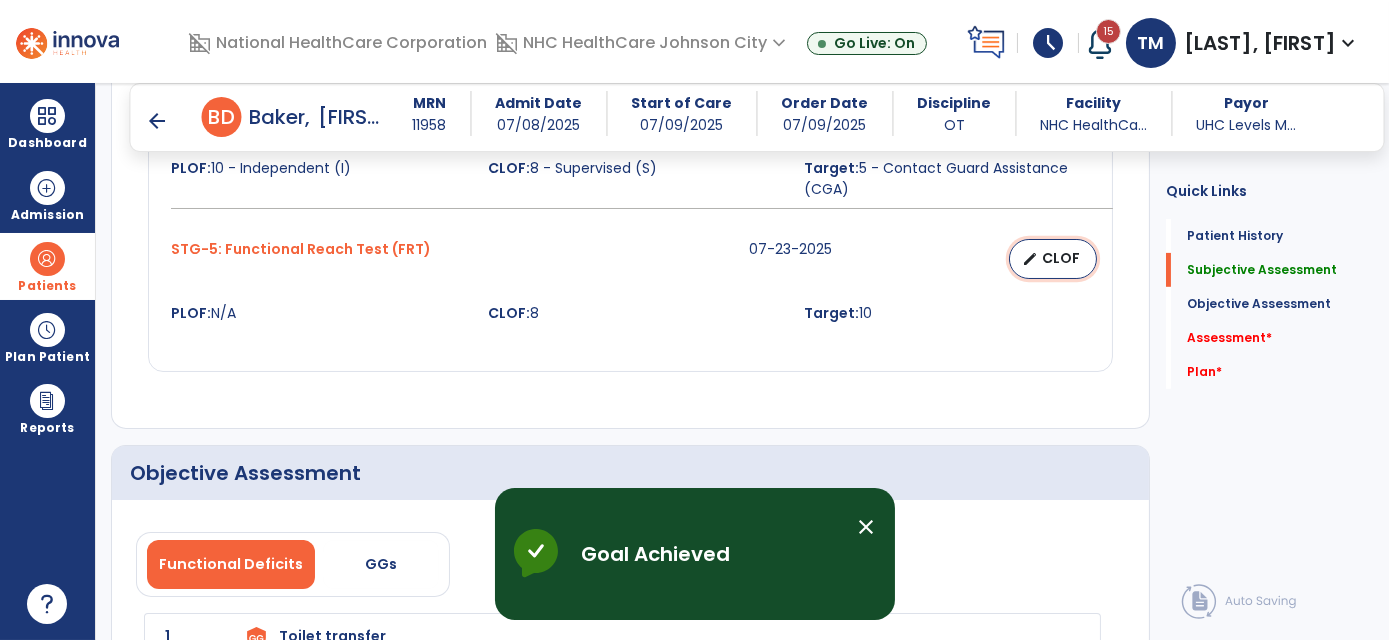 click on "CLOF" at bounding box center (1061, 258) 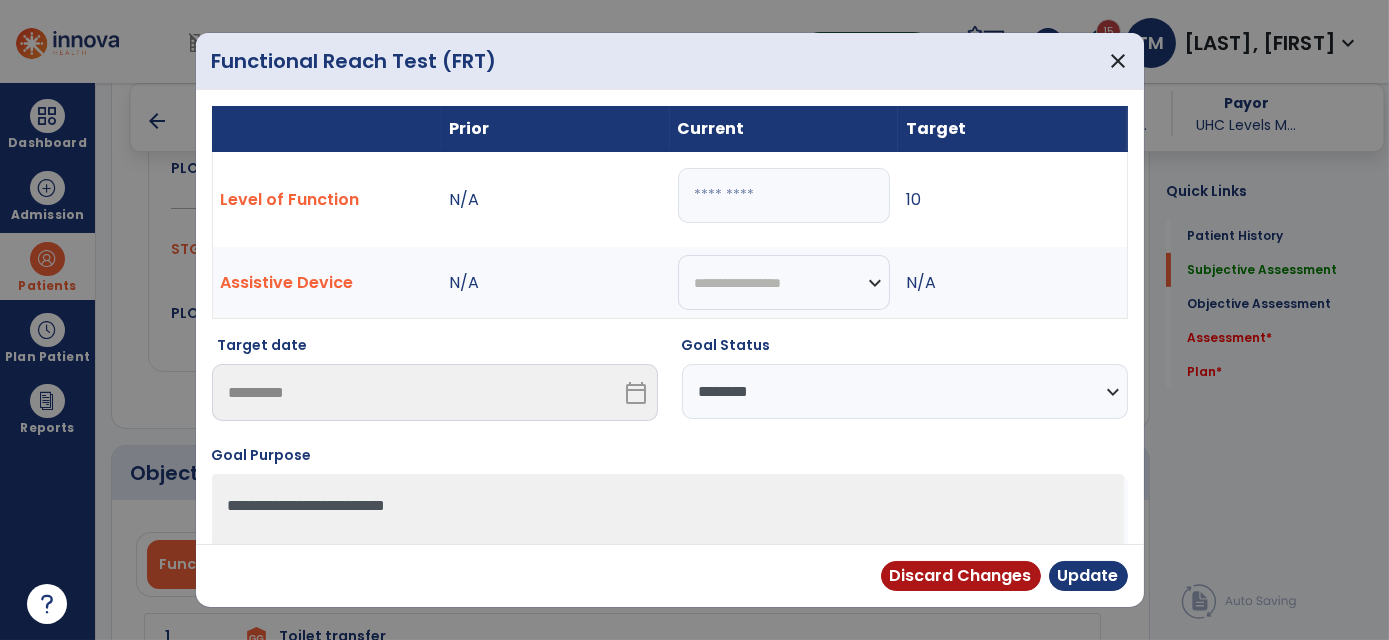 drag, startPoint x: 873, startPoint y: 393, endPoint x: 852, endPoint y: 415, distance: 30.413813 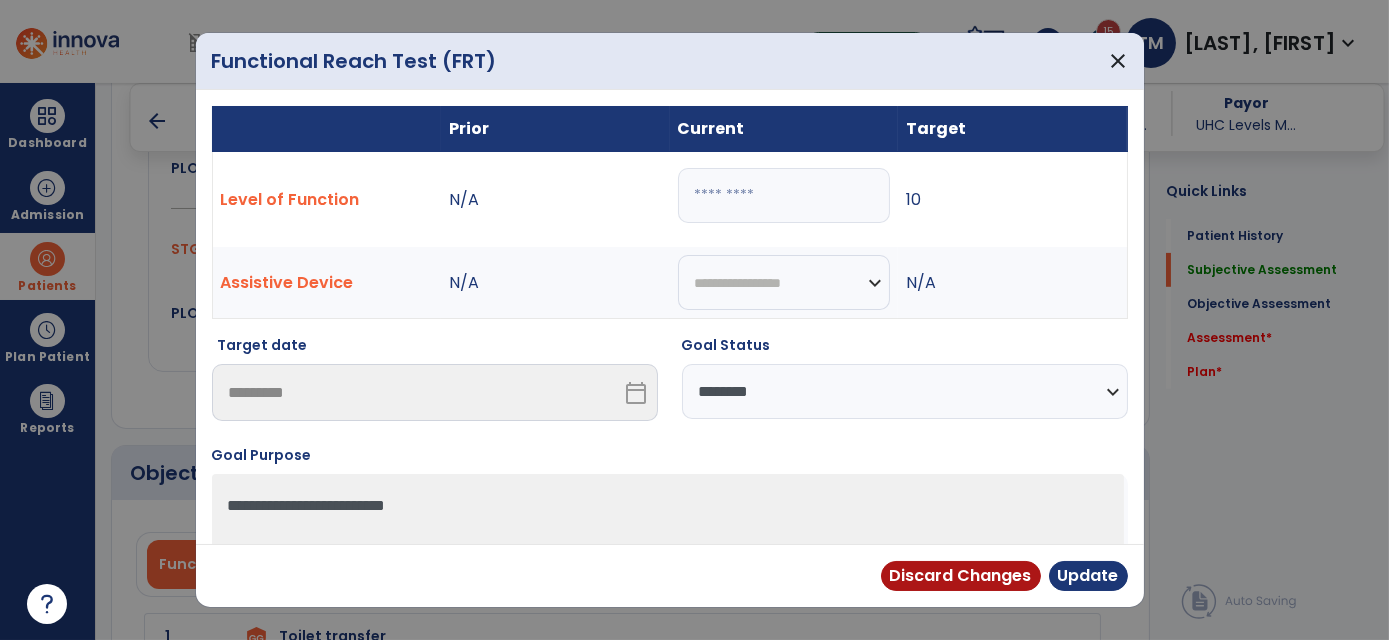 click on "**********" at bounding box center (905, 391) 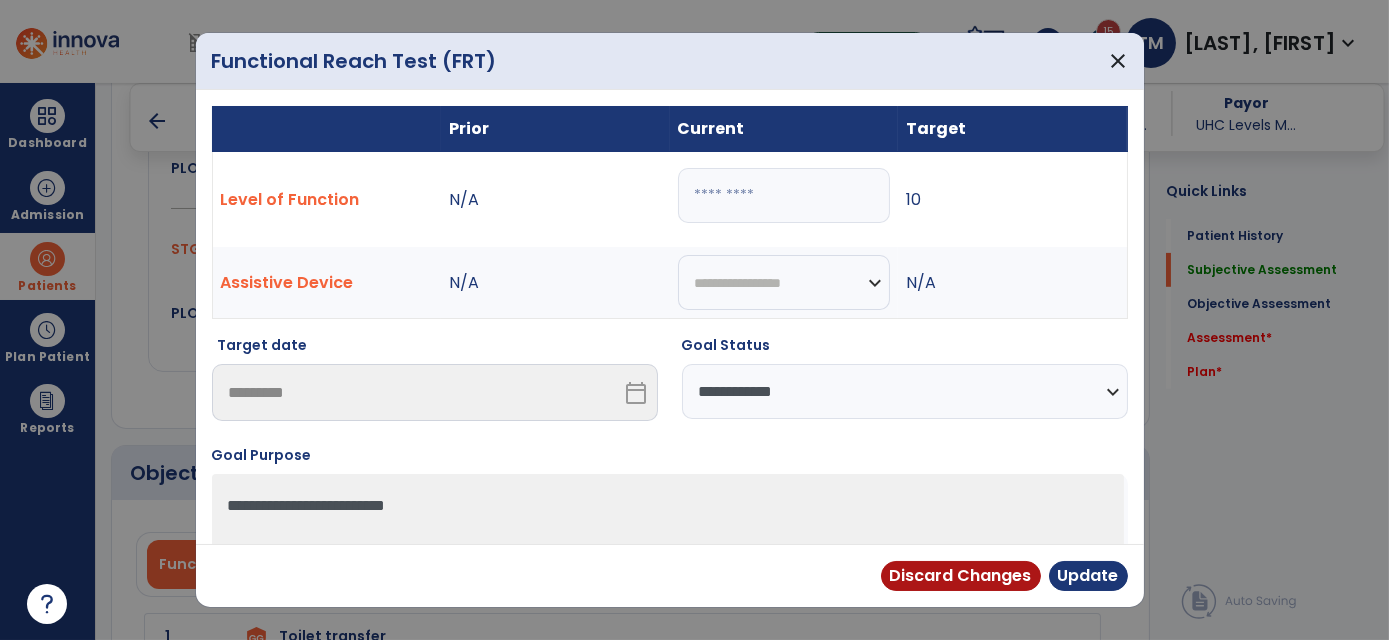 click on "**********" at bounding box center (905, 391) 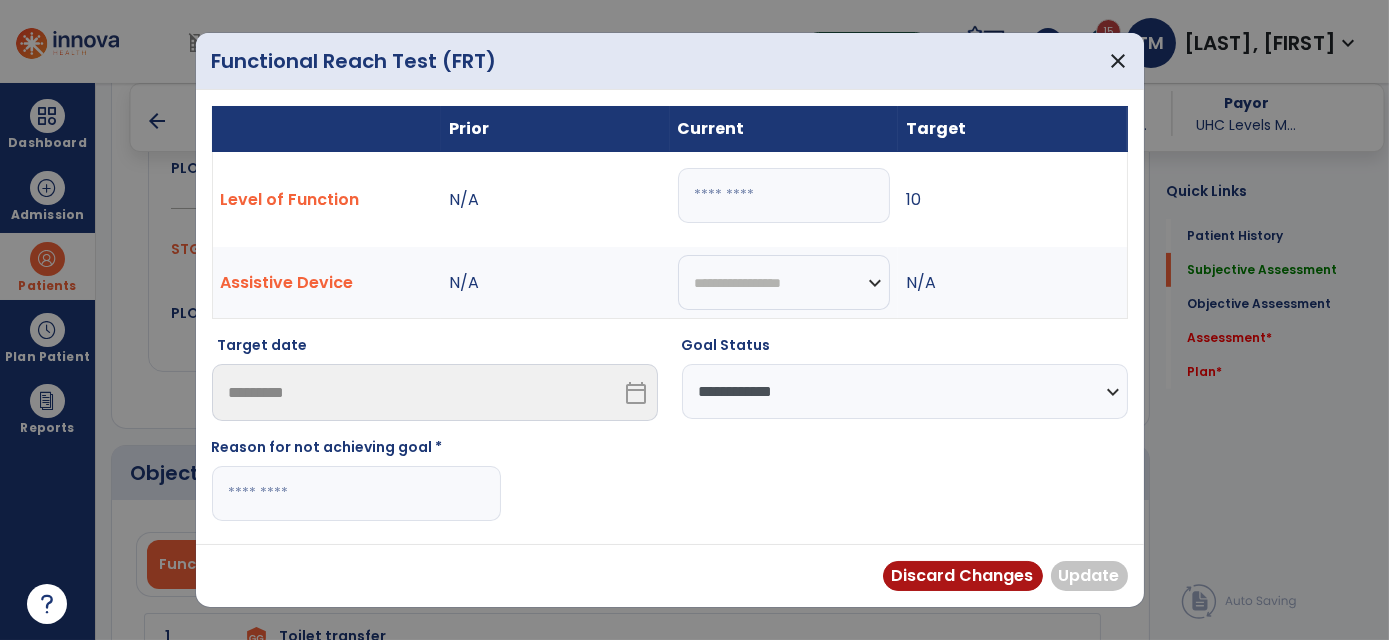drag, startPoint x: 306, startPoint y: 519, endPoint x: 318, endPoint y: 493, distance: 28.635643 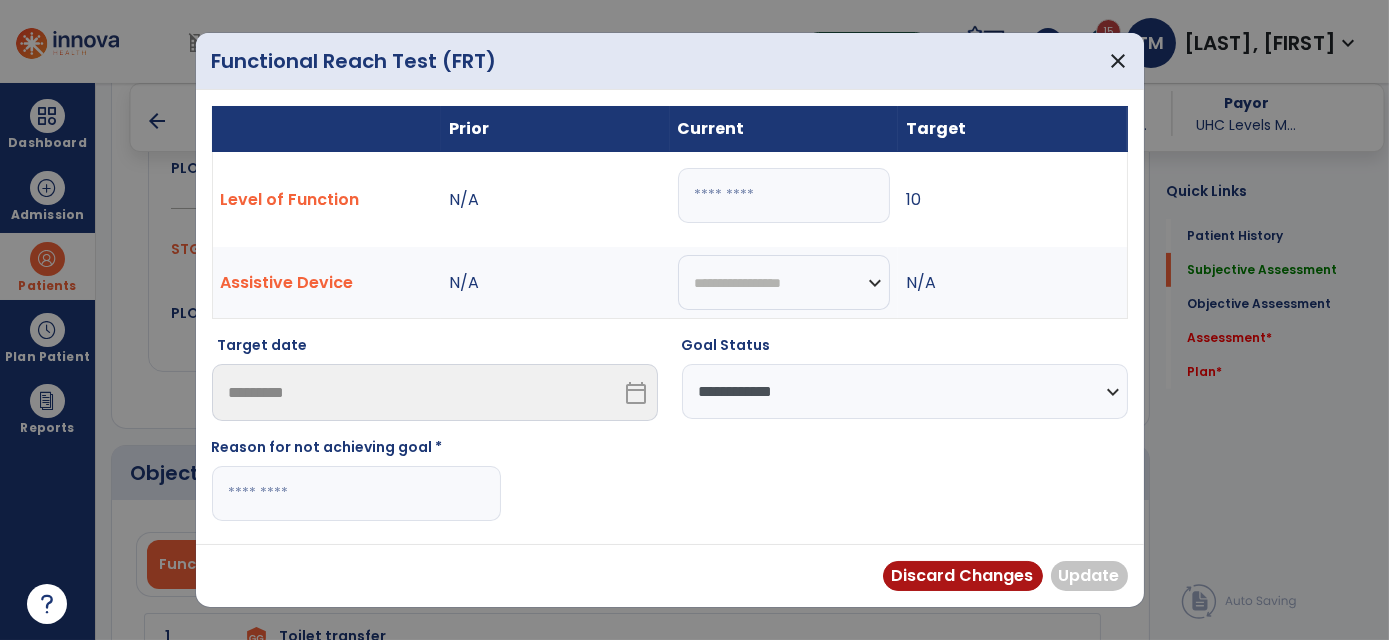 click on "Reason for not achieving goal *" at bounding box center [356, 487] 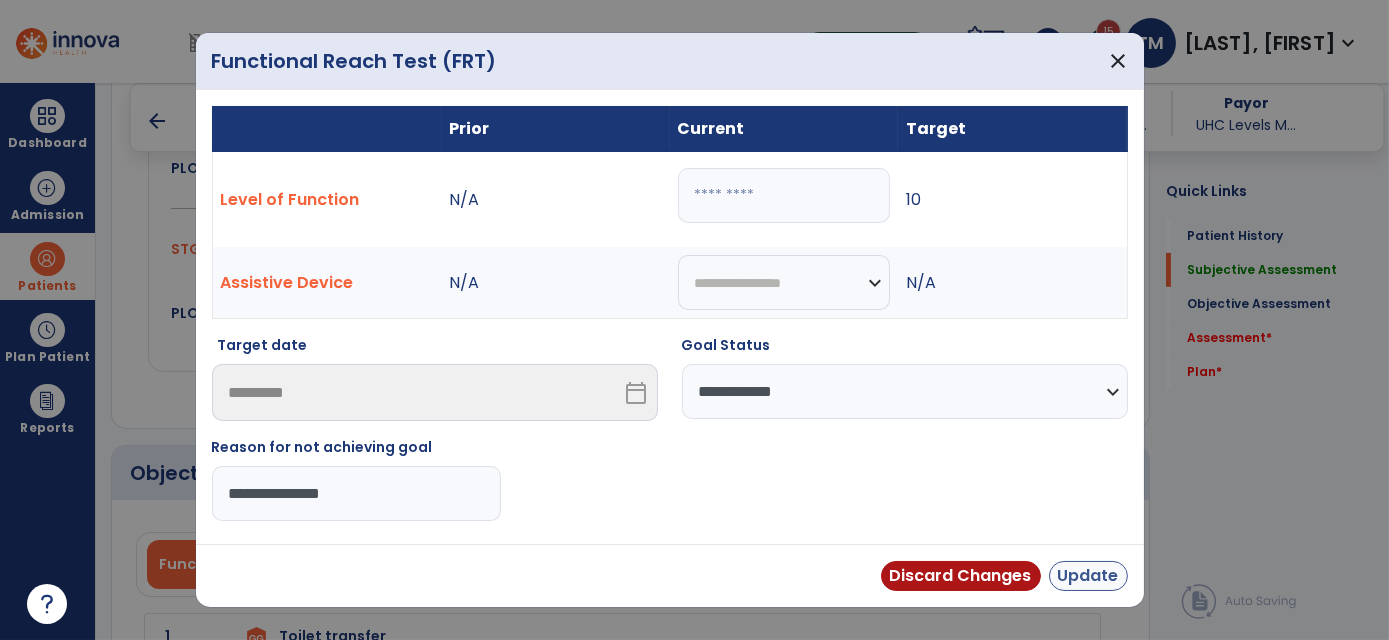 type on "**********" 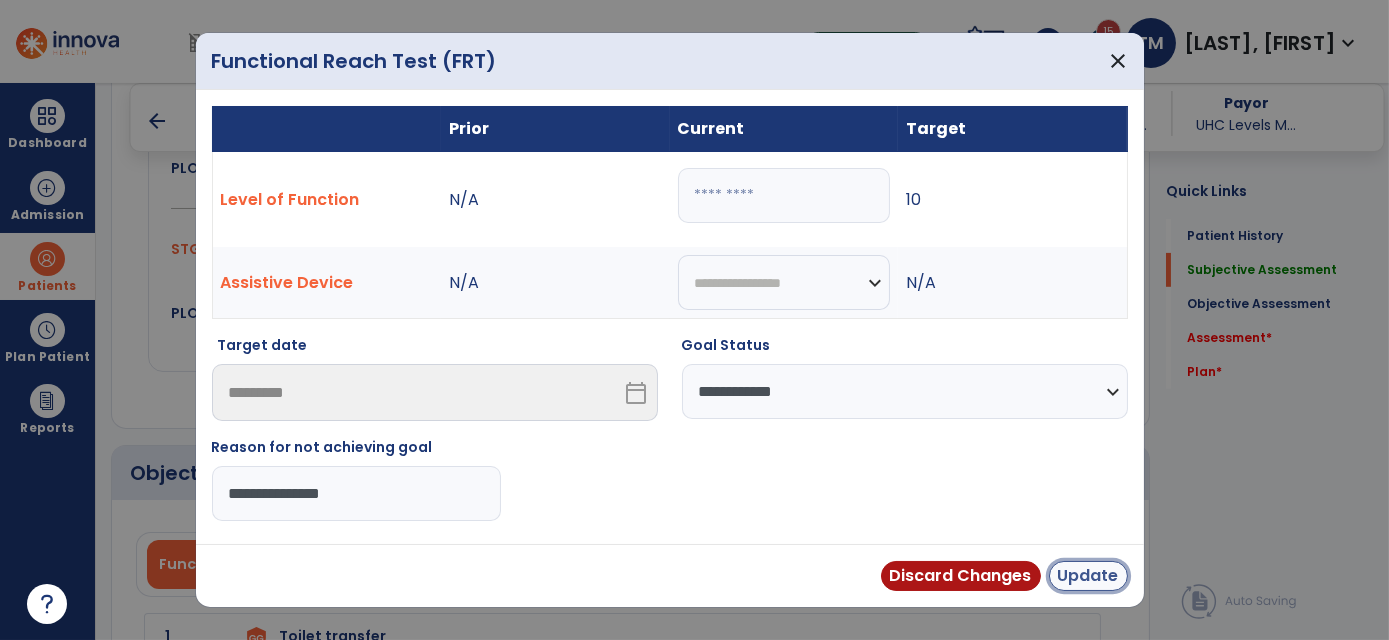 click on "Update" at bounding box center (1088, 576) 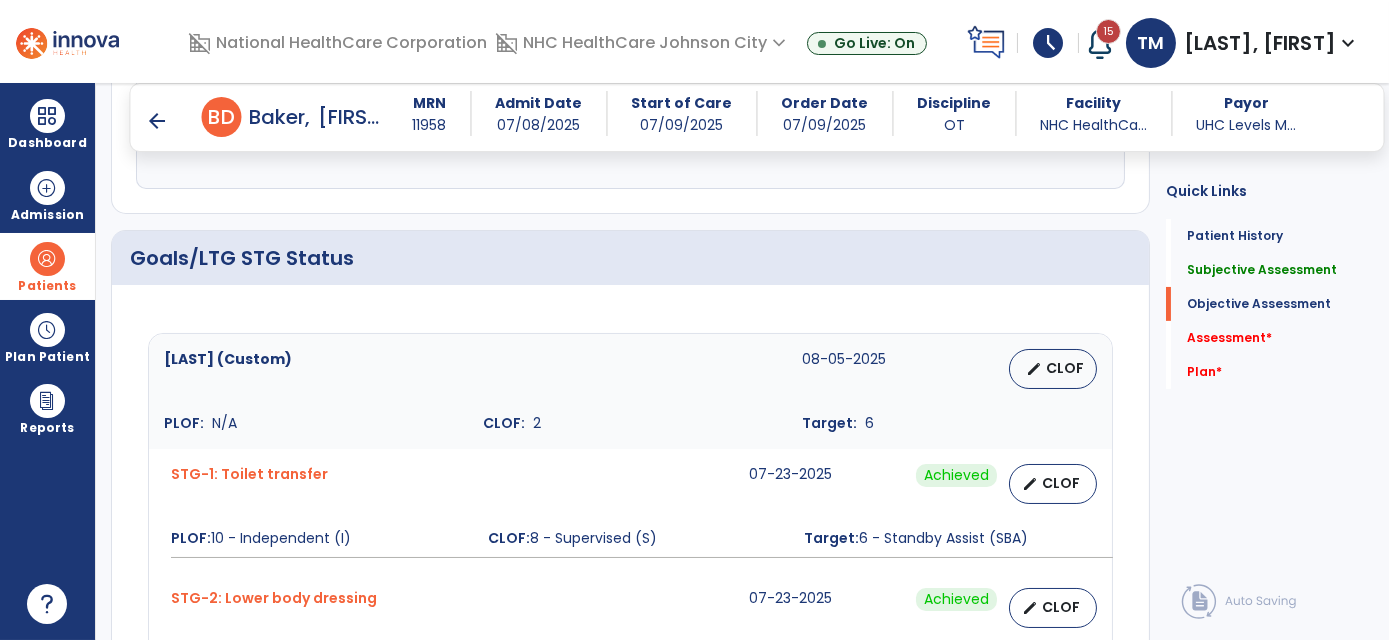 scroll, scrollTop: 636, scrollLeft: 0, axis: vertical 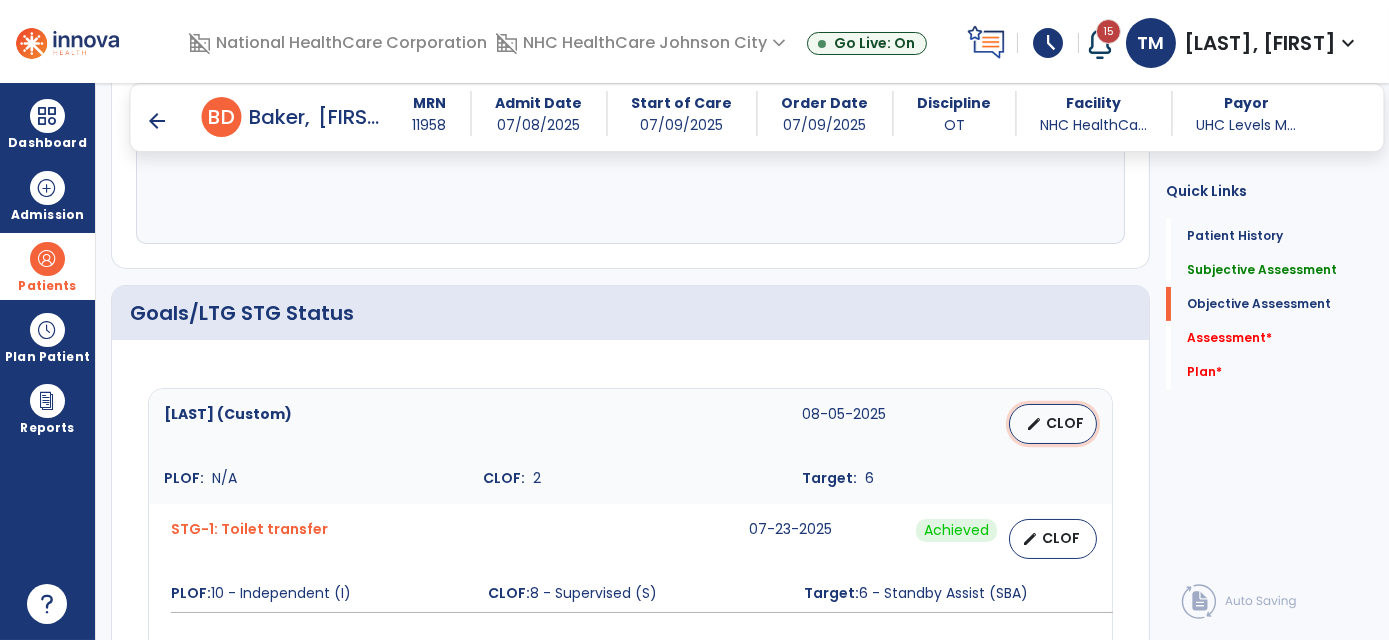 click on "CLOF" at bounding box center [1065, 423] 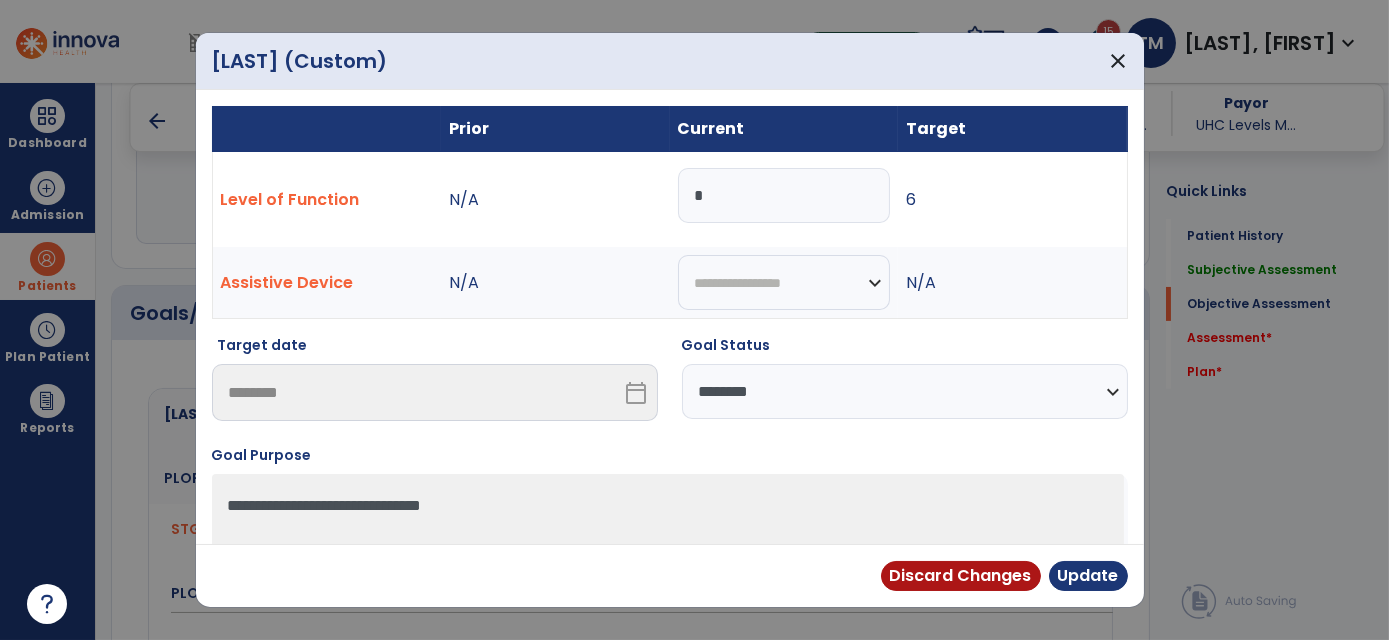 click on "**********" at bounding box center [905, 391] 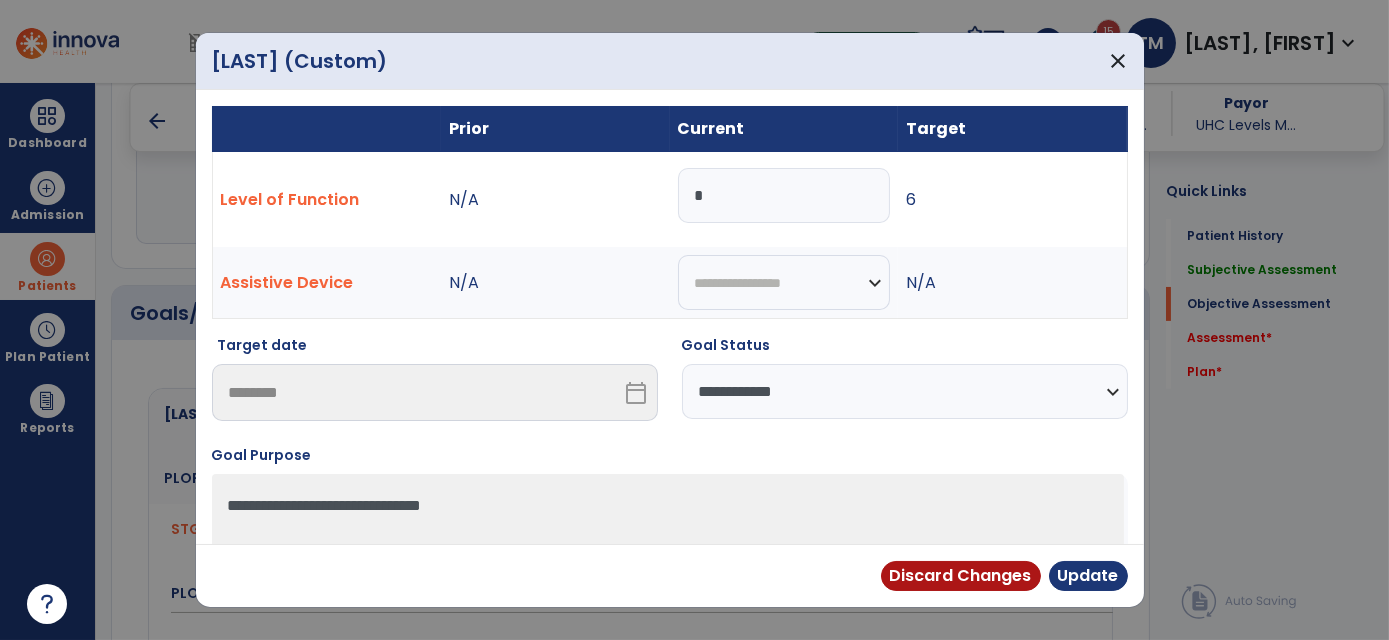 click on "**********" at bounding box center [905, 391] 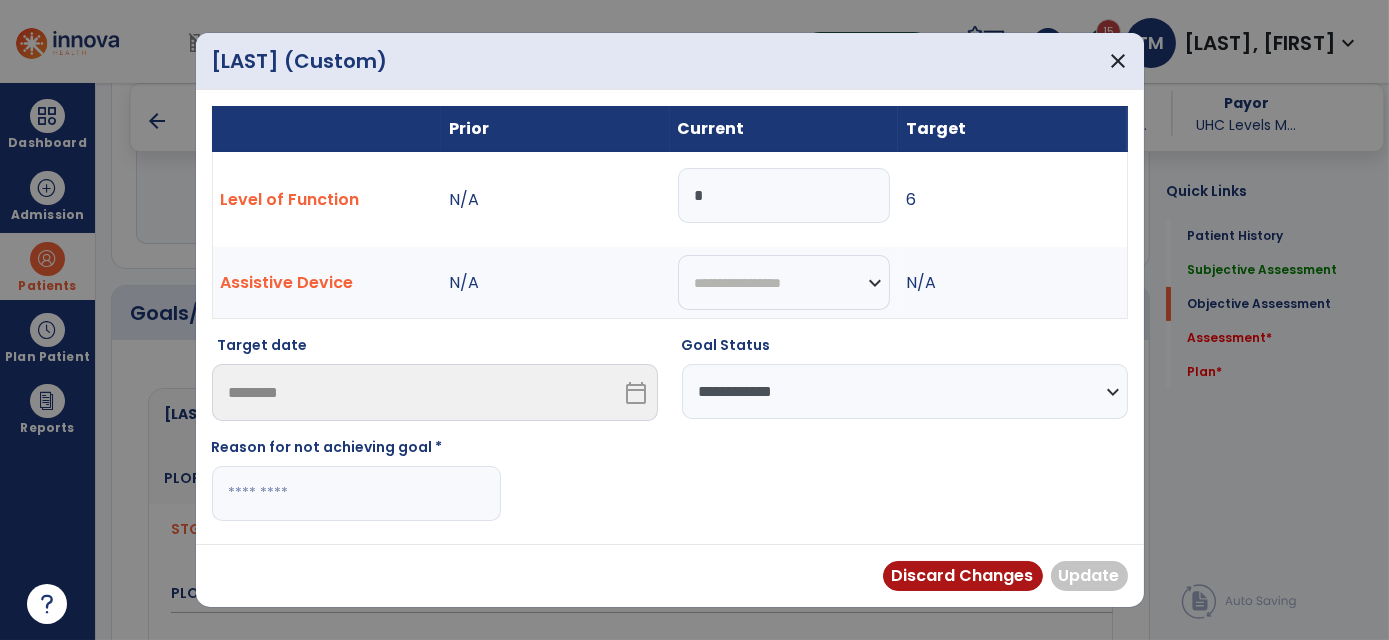 click at bounding box center (356, 493) 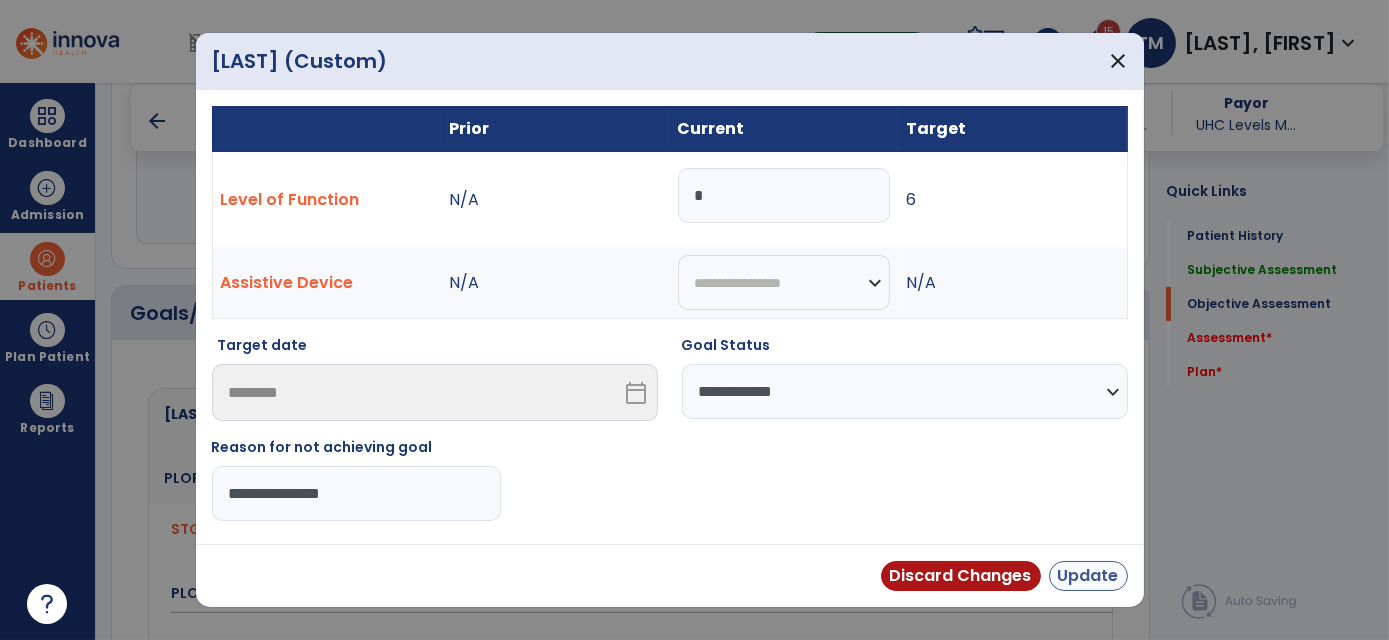 type on "**********" 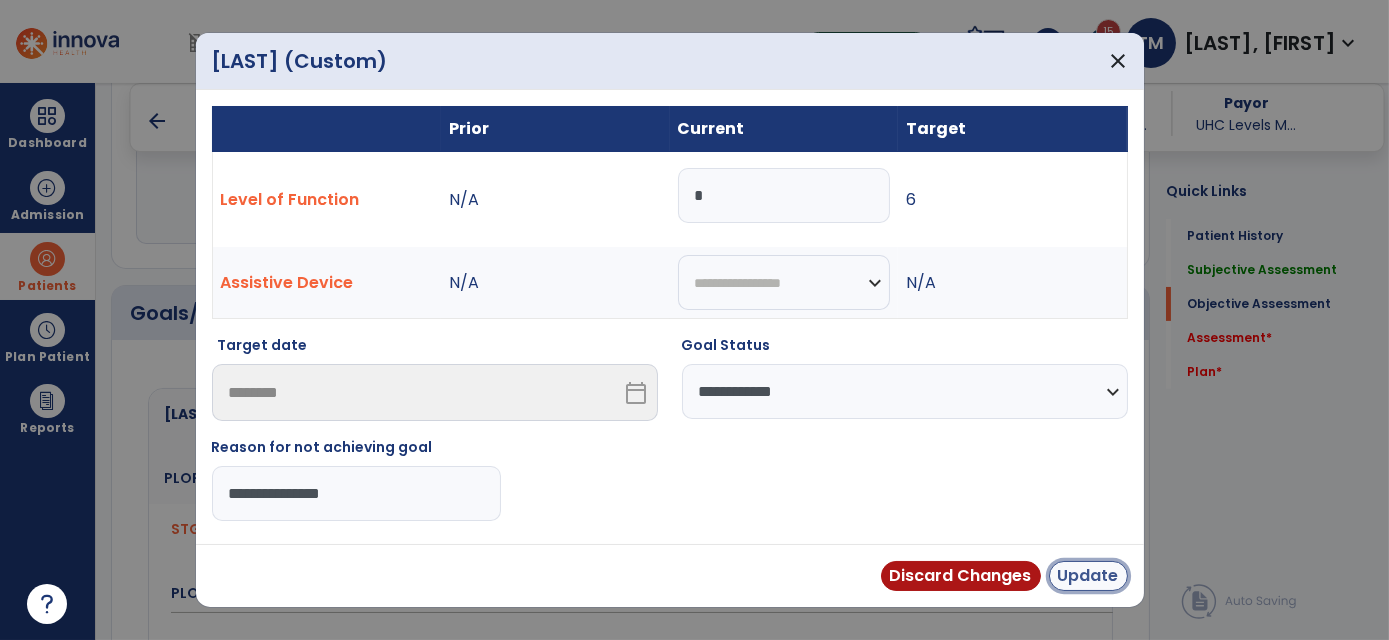 click on "Update" at bounding box center [1088, 576] 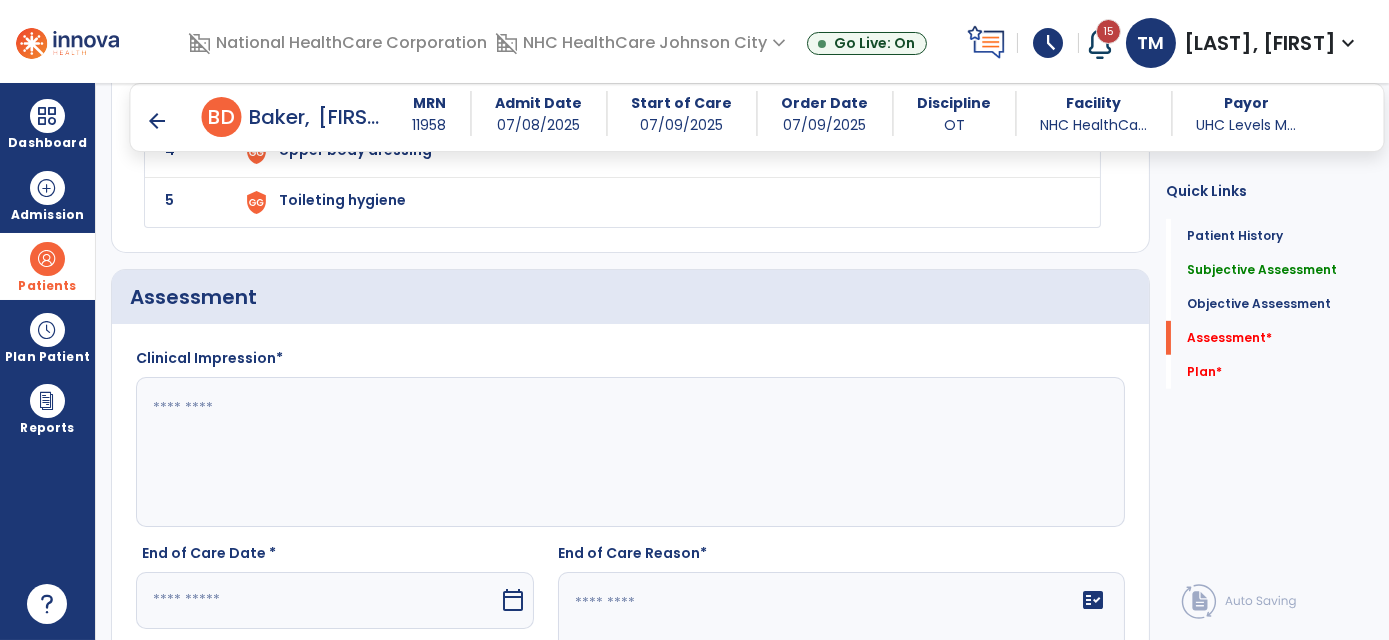 scroll, scrollTop: 2090, scrollLeft: 0, axis: vertical 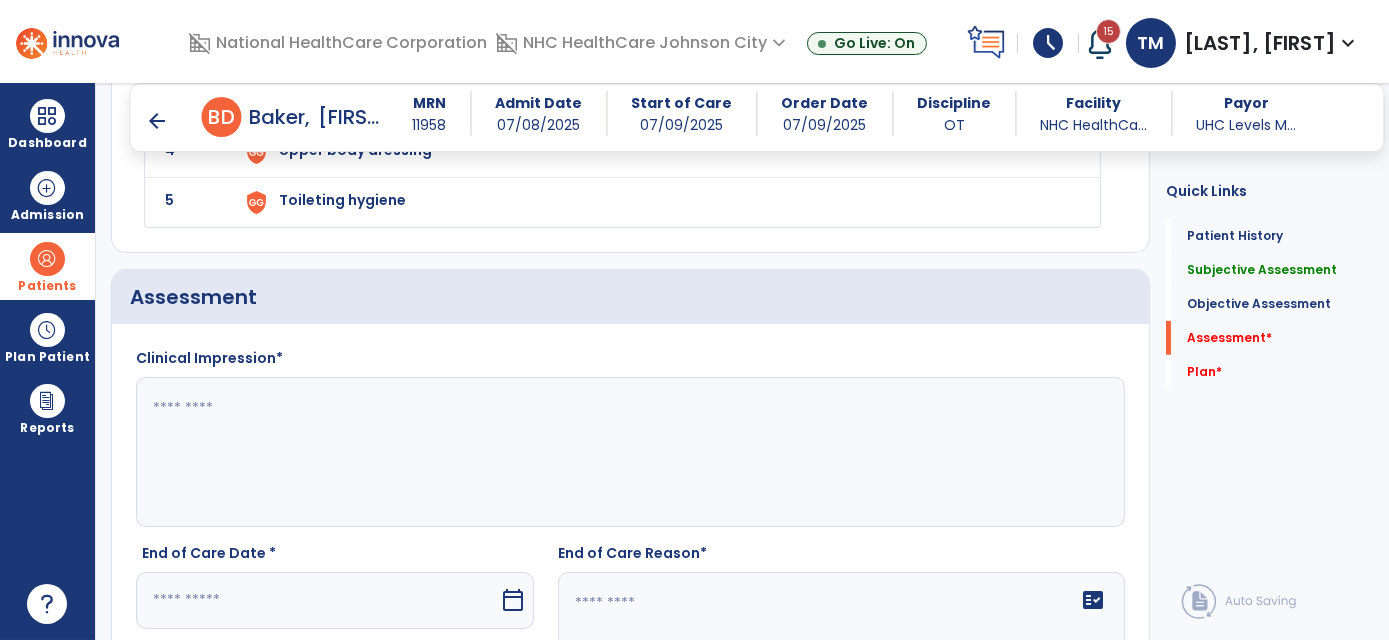 click 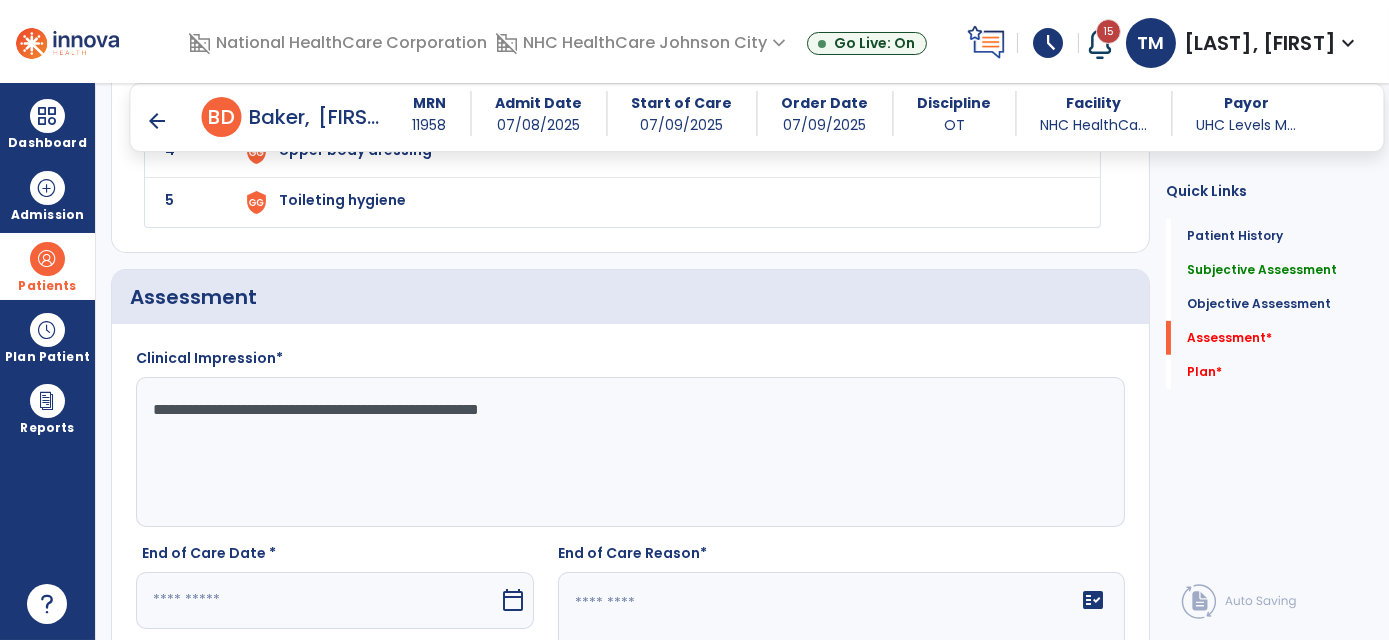 scroll, scrollTop: 2272, scrollLeft: 0, axis: vertical 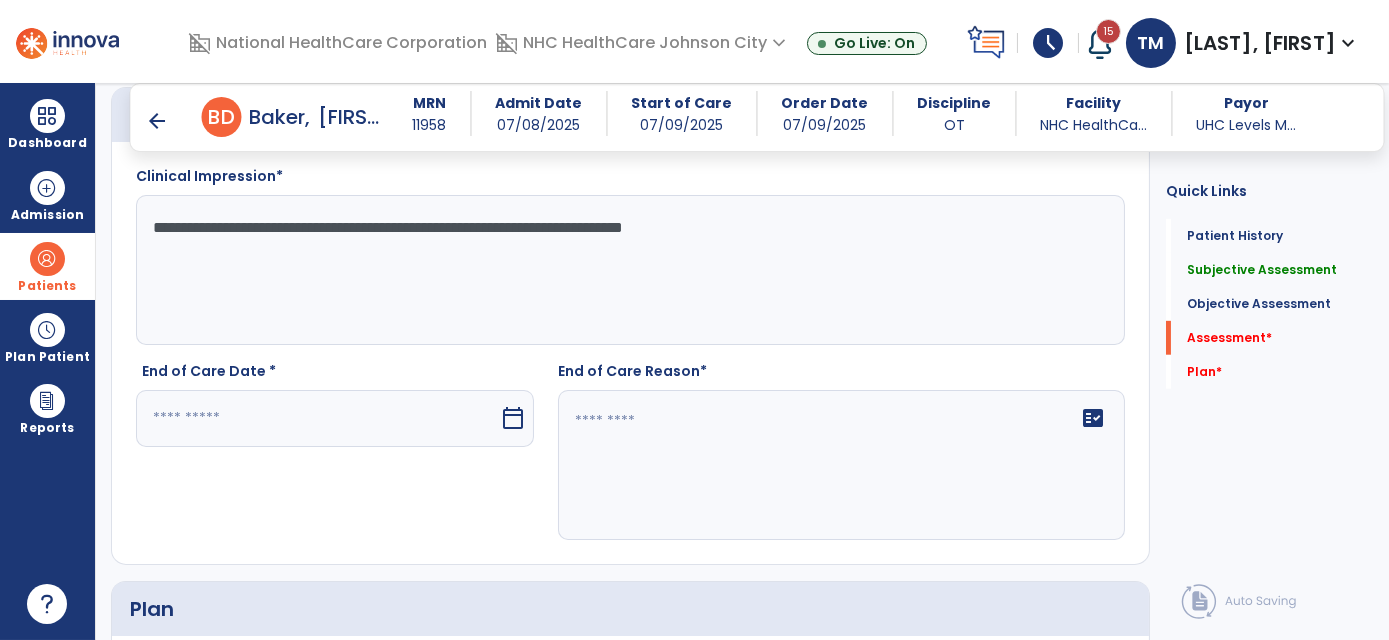 type on "**********" 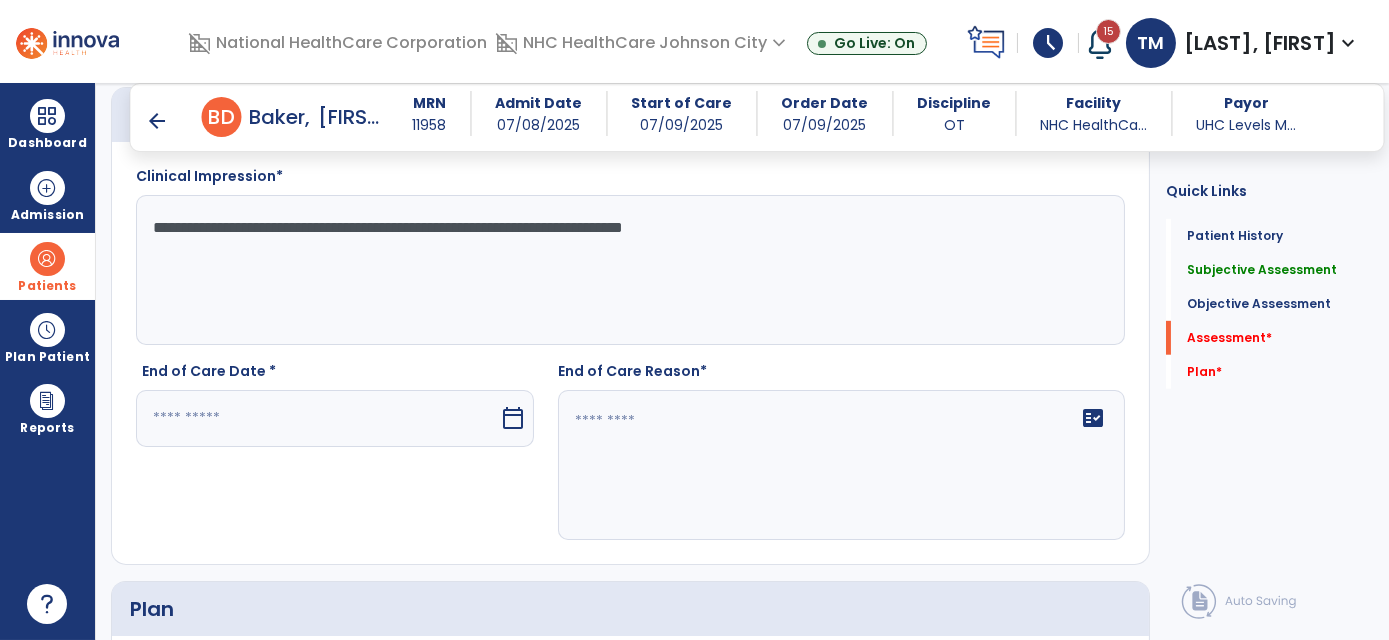 click at bounding box center [317, 418] 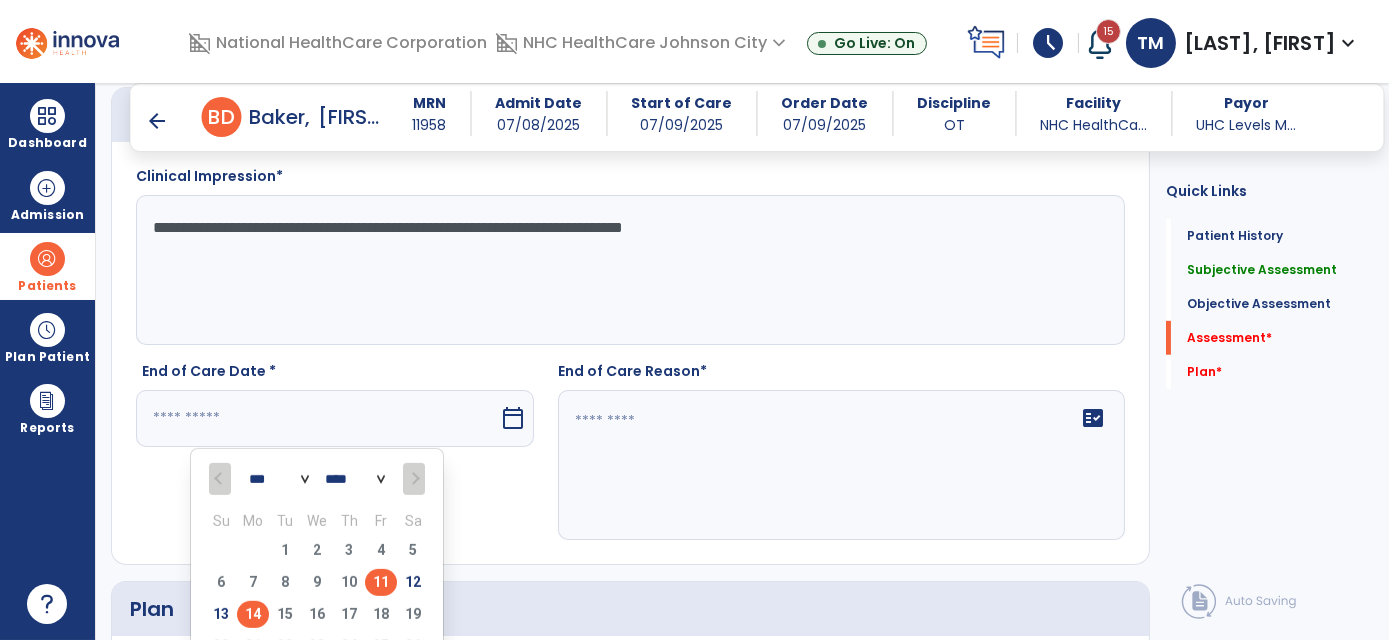 click on "11" at bounding box center (381, 582) 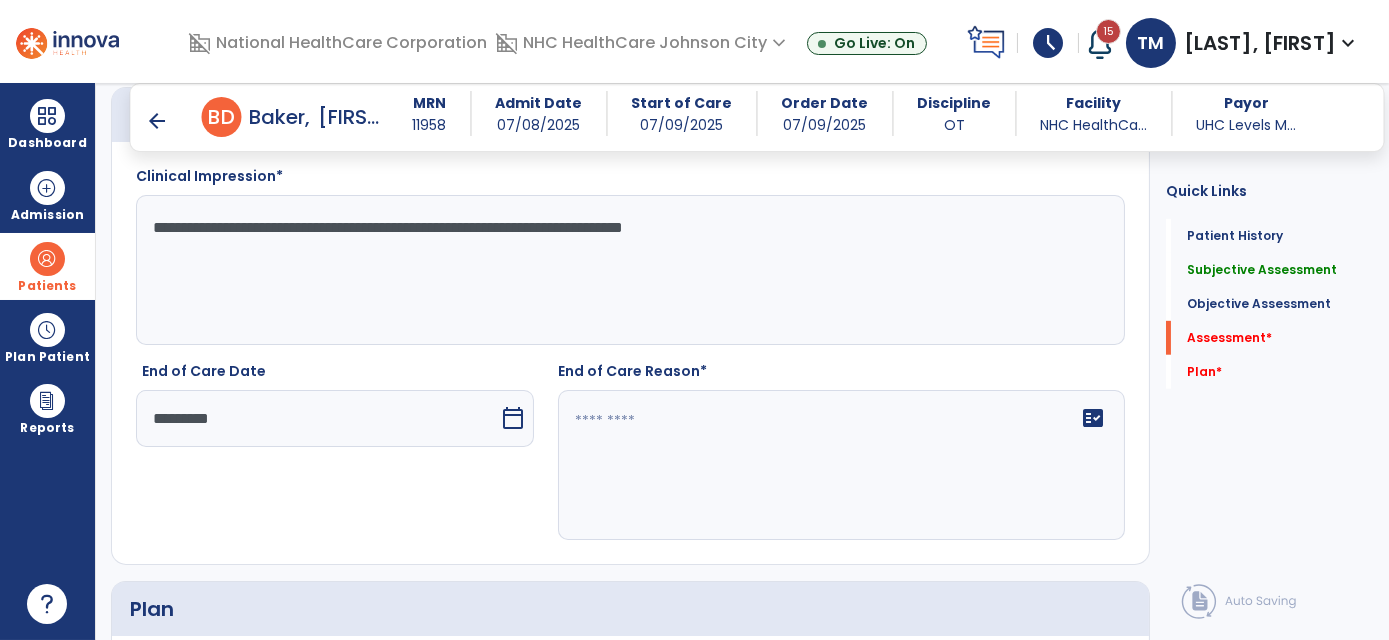 click on "fact_check" 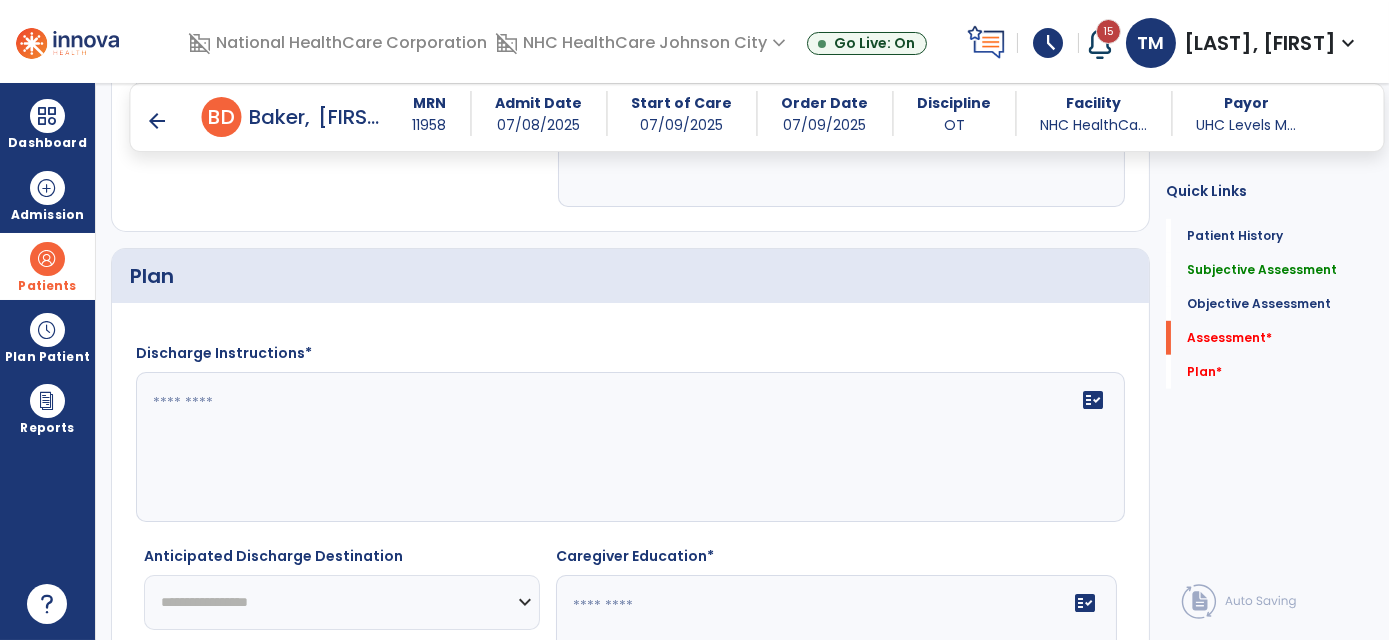 scroll, scrollTop: 2636, scrollLeft: 0, axis: vertical 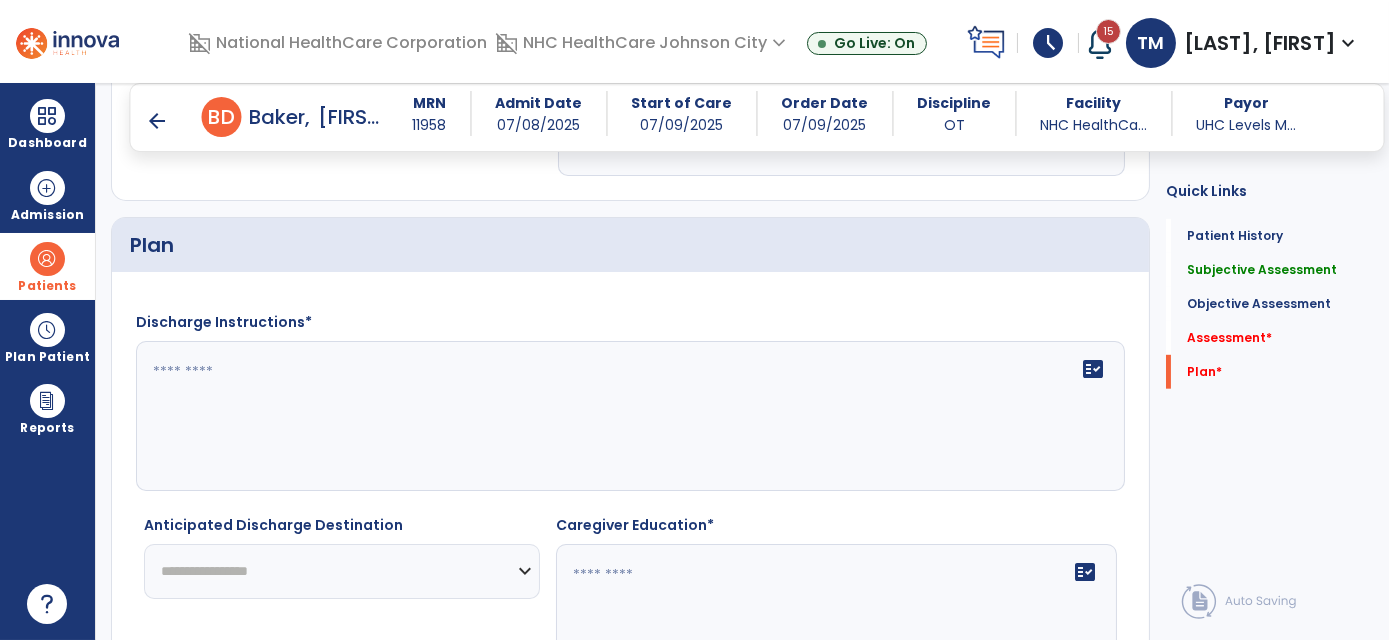 type on "**********" 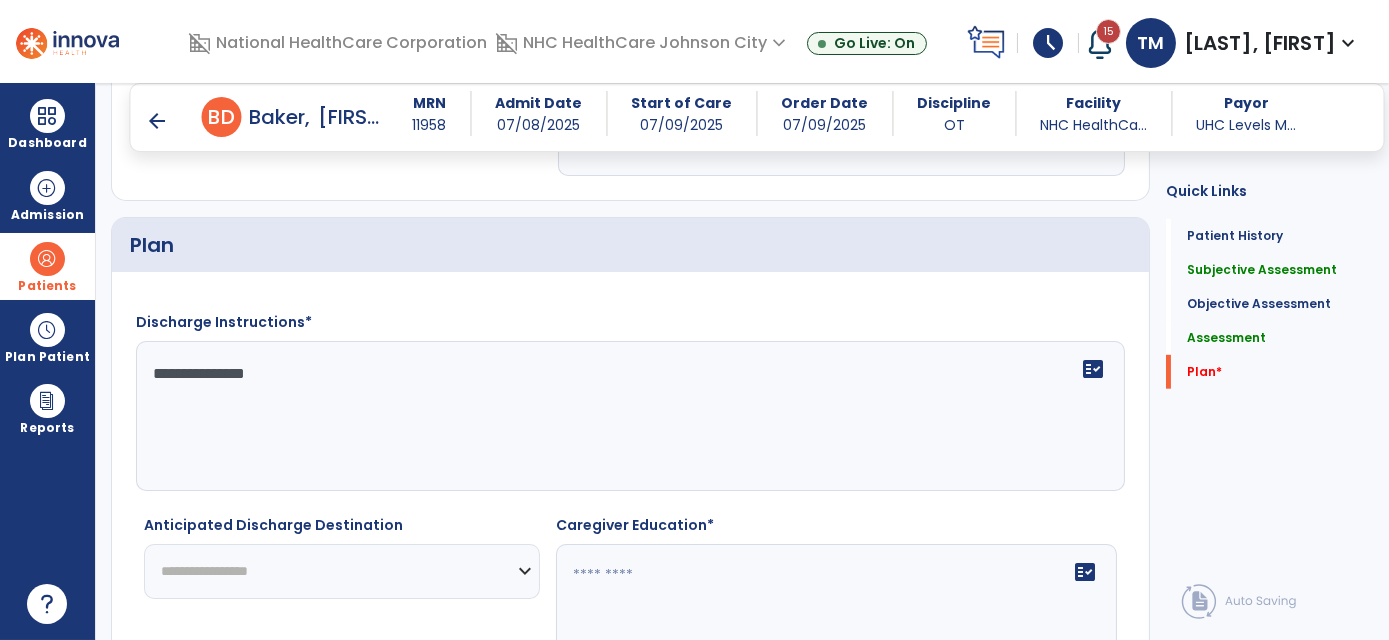 type on "**********" 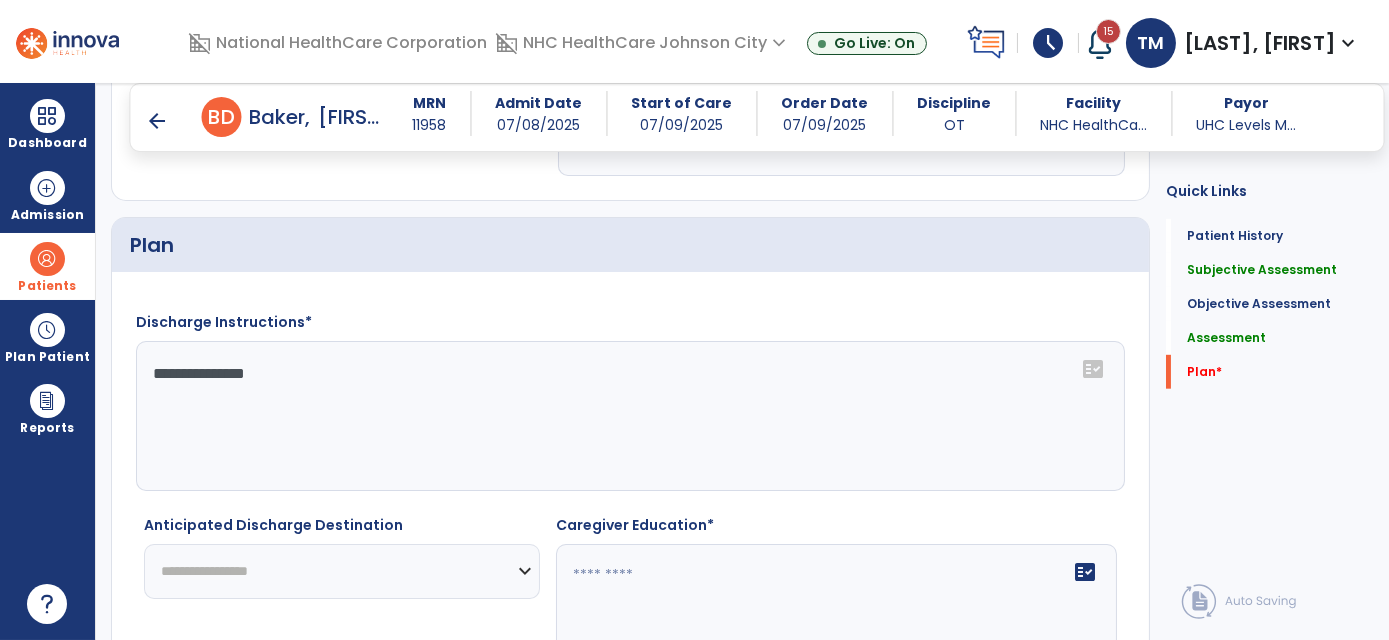 select on "********" 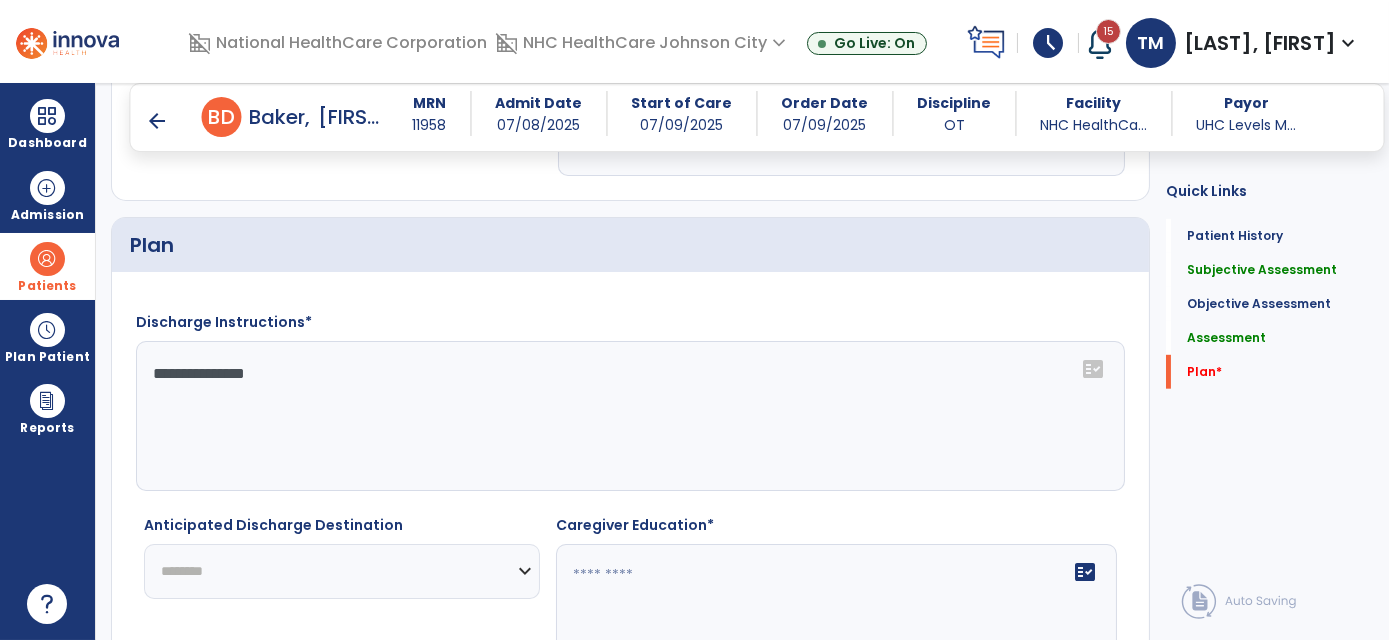 click on "**********" 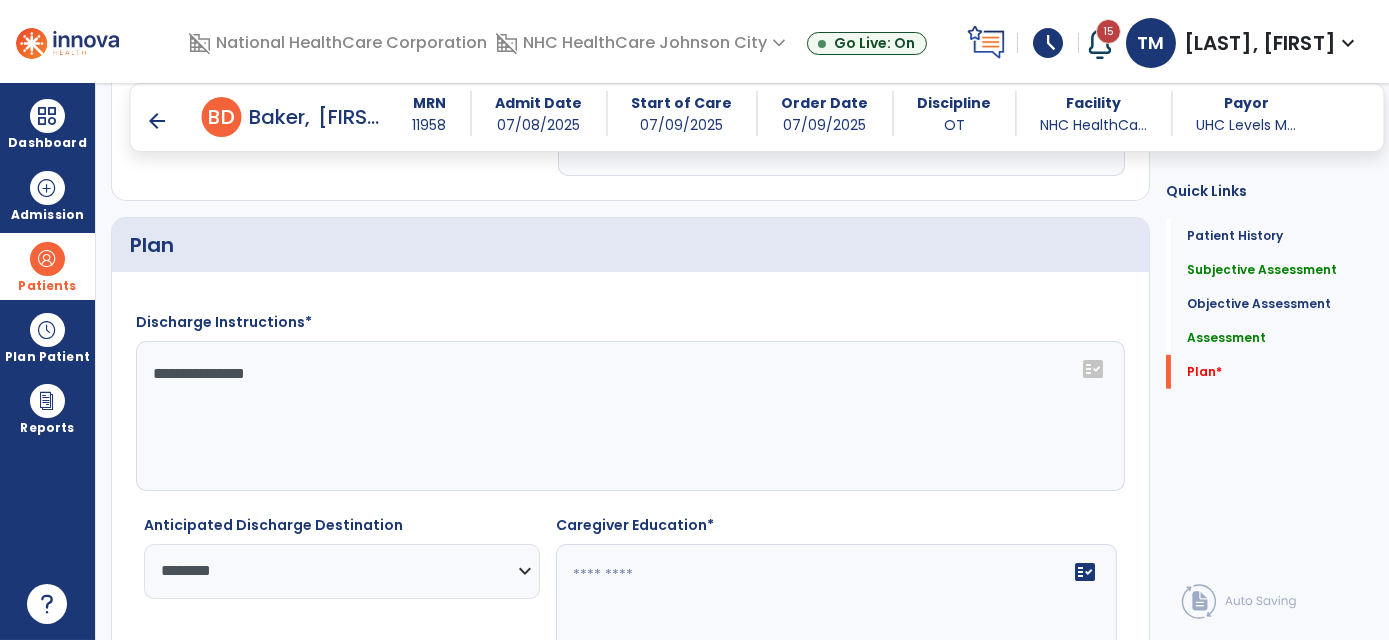 click 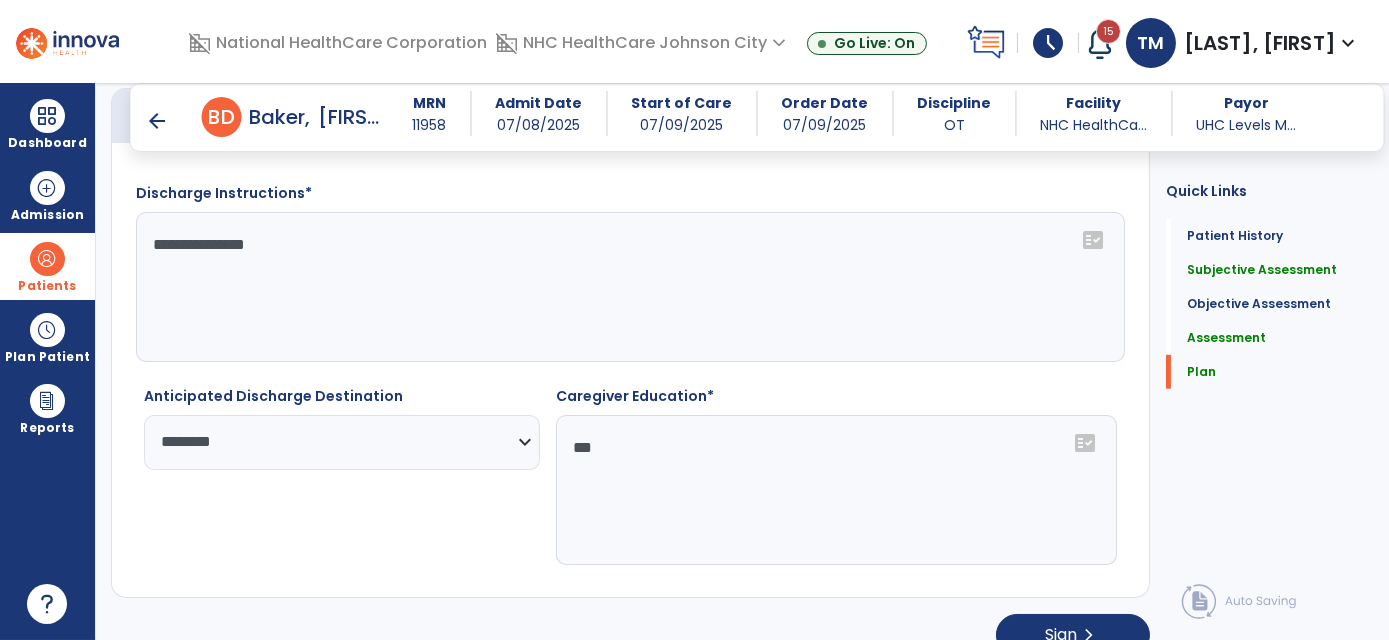 scroll, scrollTop: 2786, scrollLeft: 0, axis: vertical 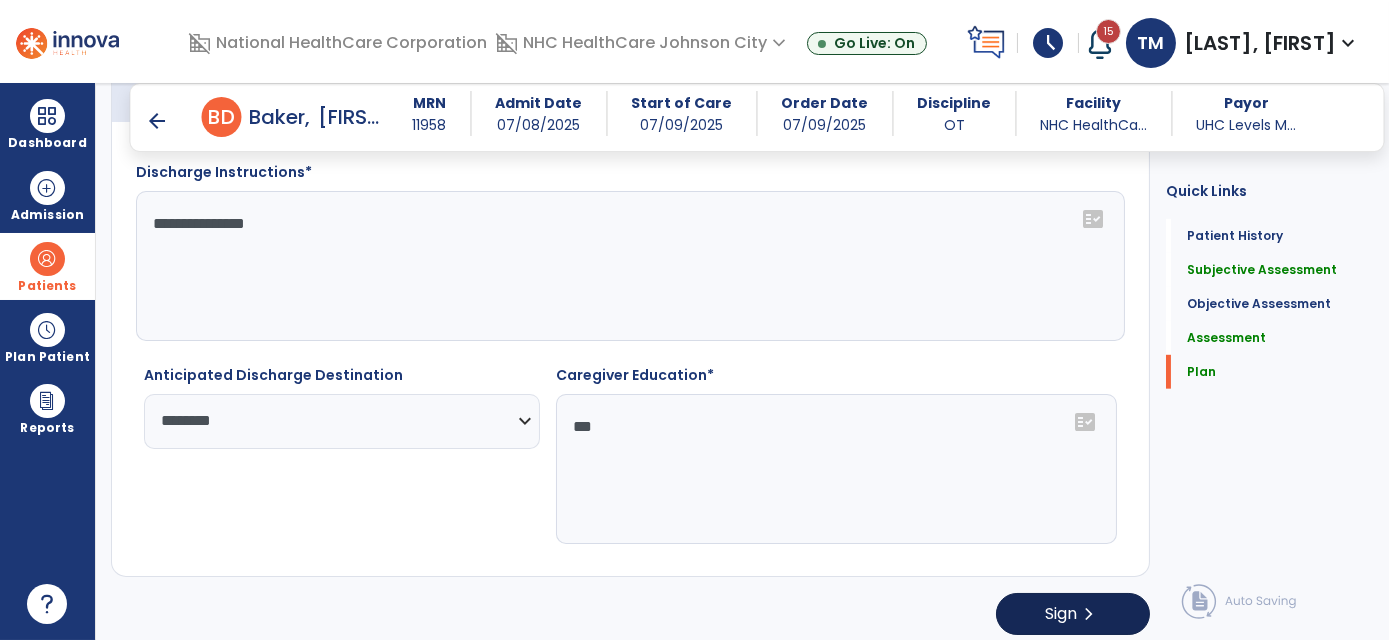 type on "***" 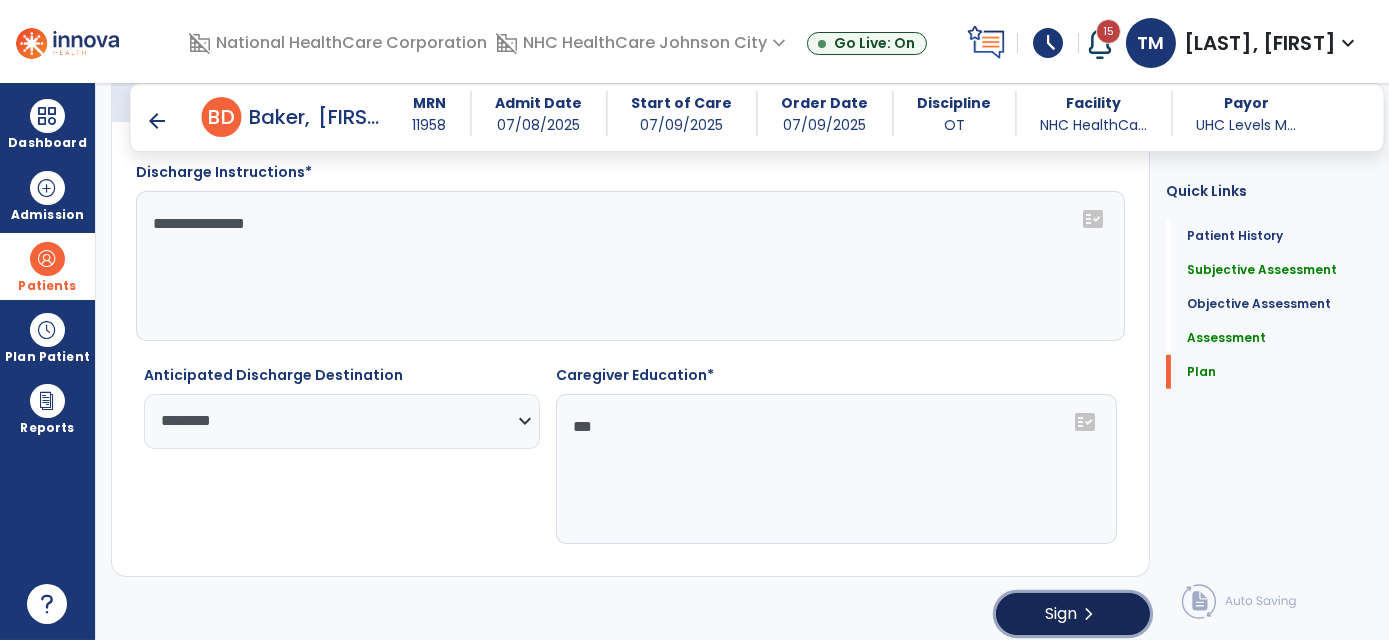 click on "chevron_right" 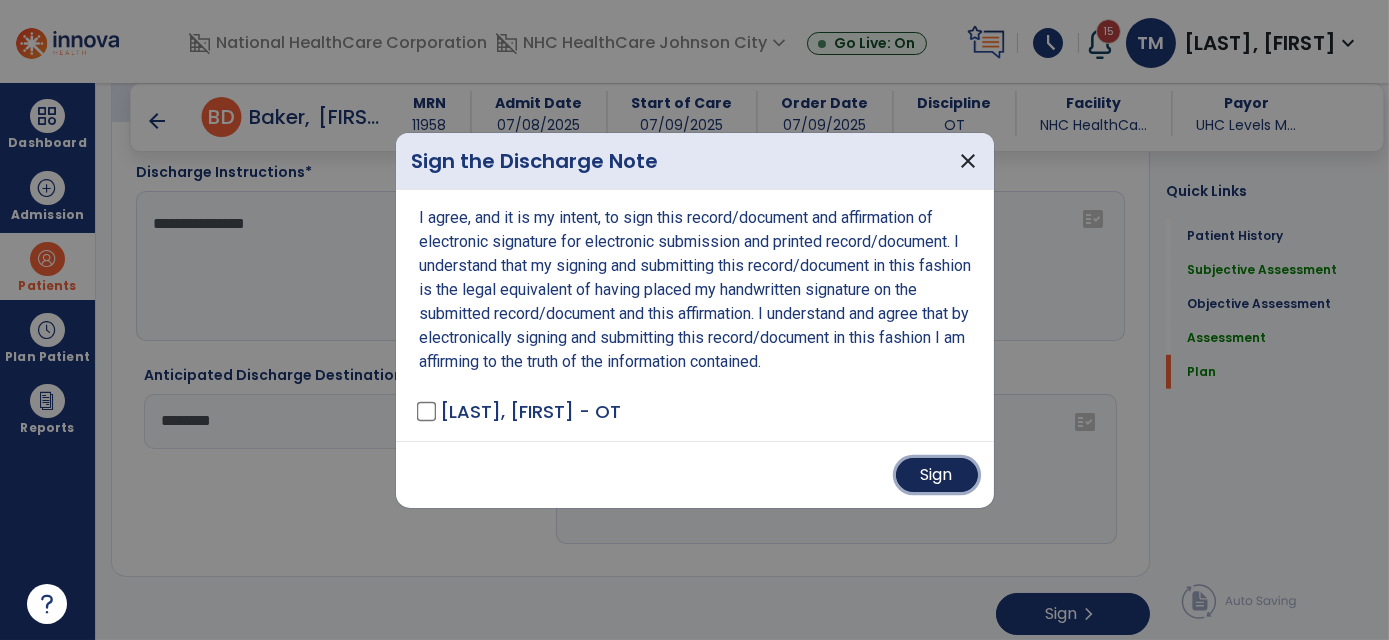 click on "Sign" at bounding box center (937, 475) 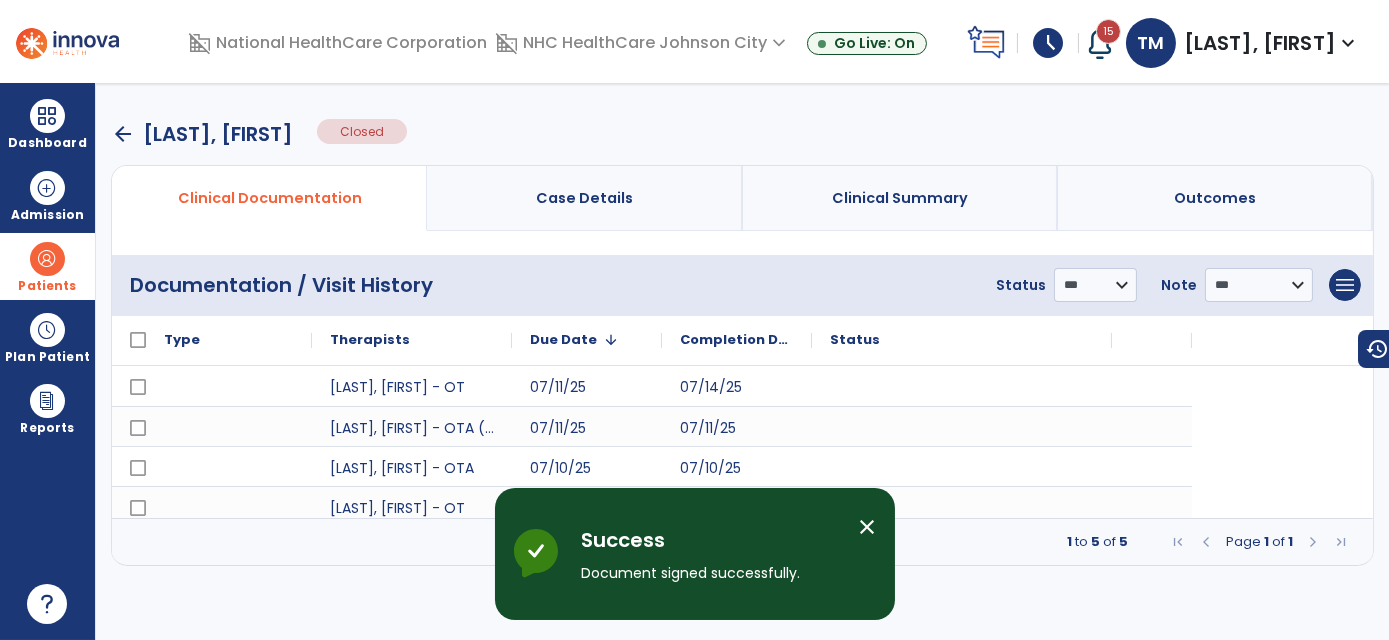 scroll, scrollTop: 0, scrollLeft: 0, axis: both 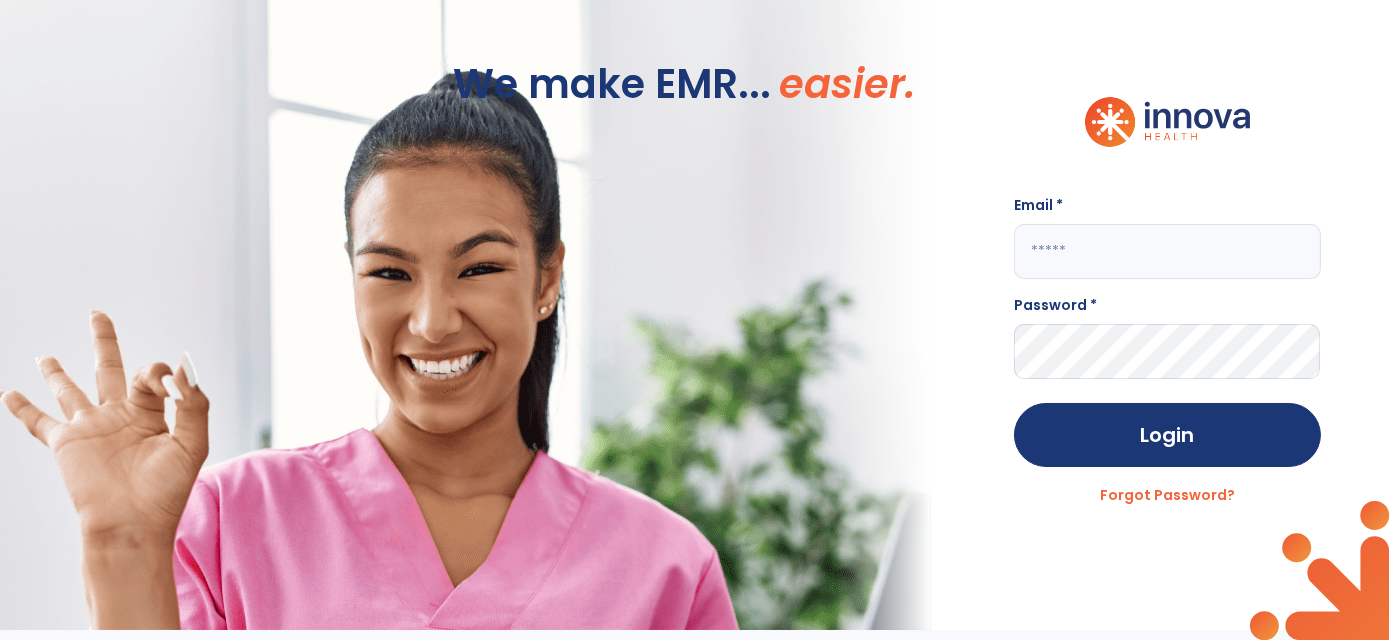 type on "**********" 